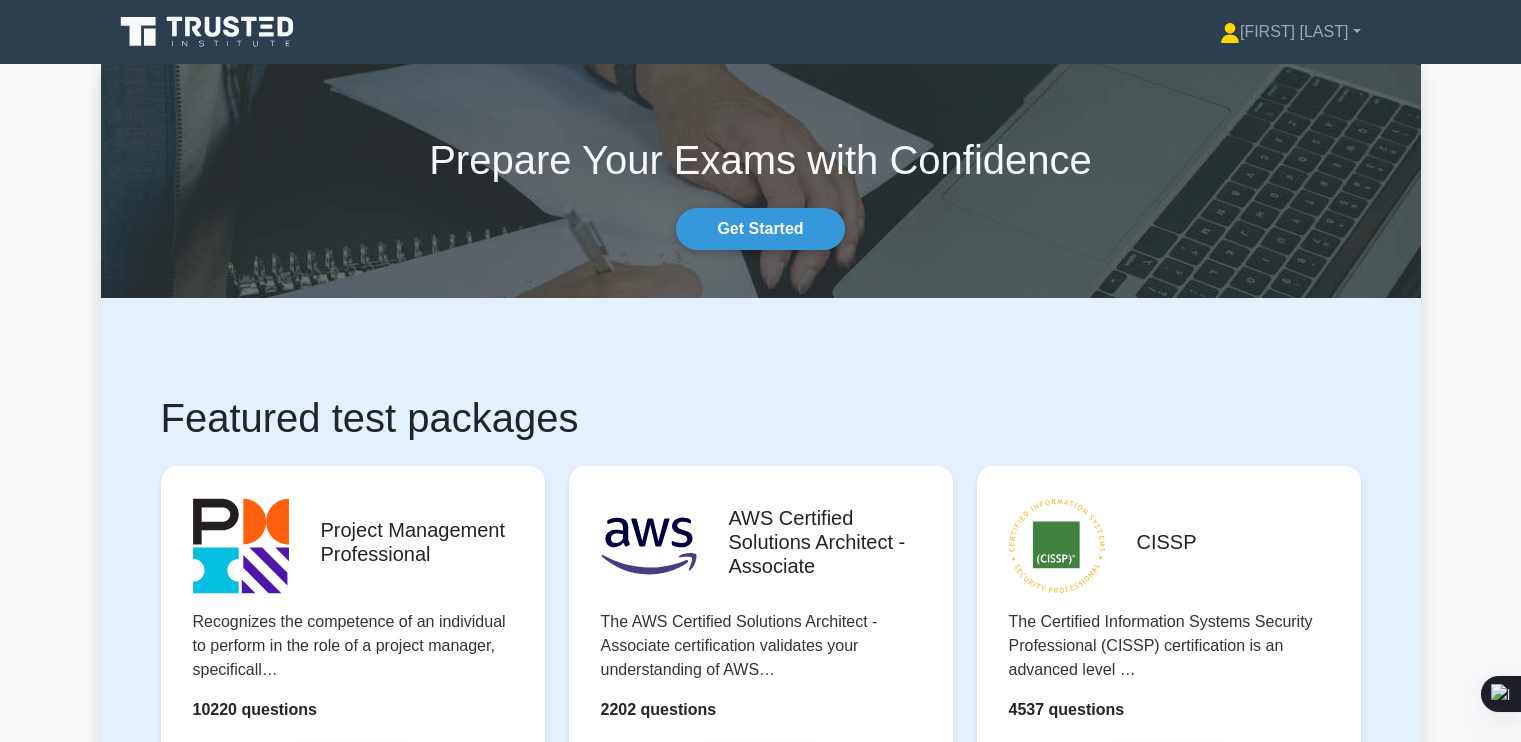 scroll, scrollTop: 152, scrollLeft: 0, axis: vertical 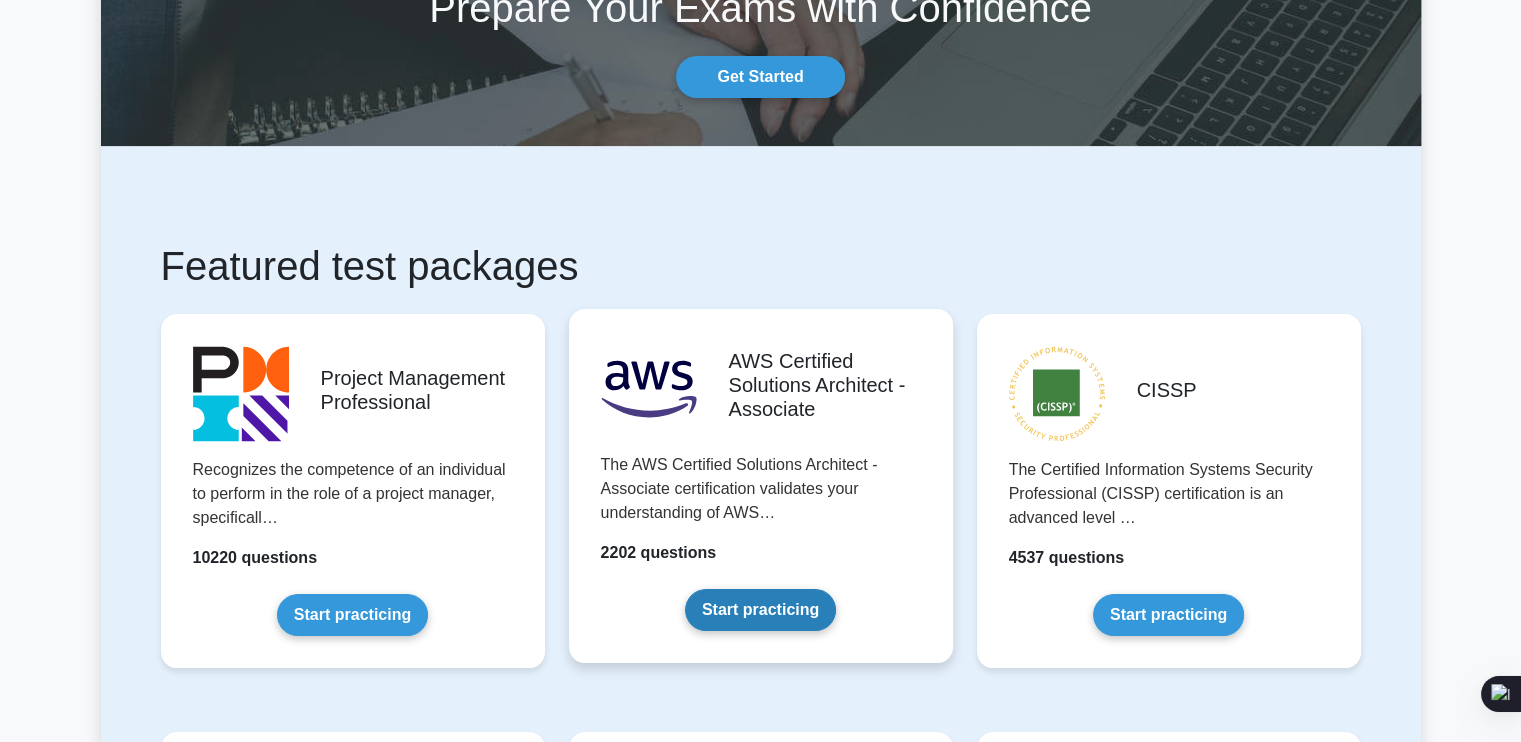 click on "Start practicing" at bounding box center [760, 610] 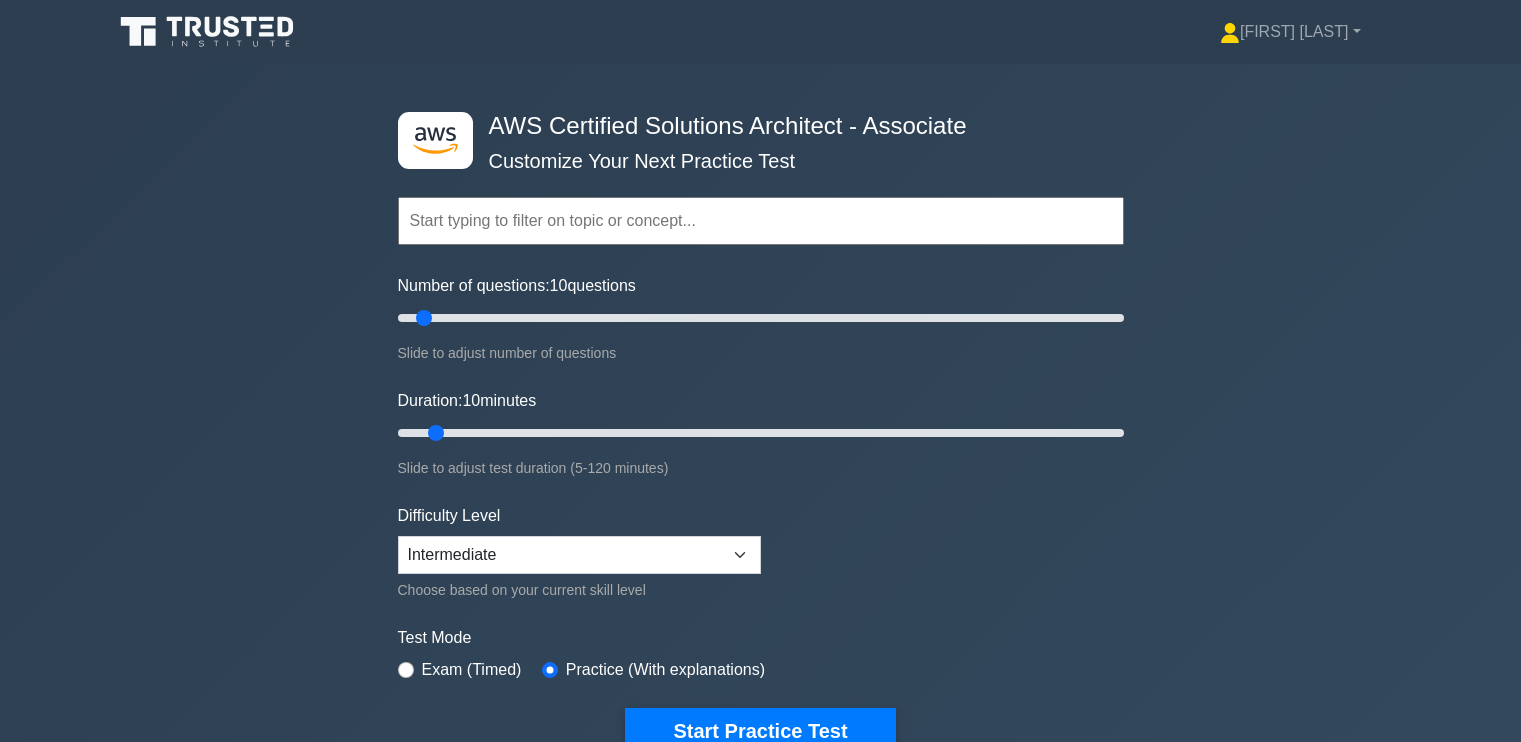 scroll, scrollTop: 0, scrollLeft: 0, axis: both 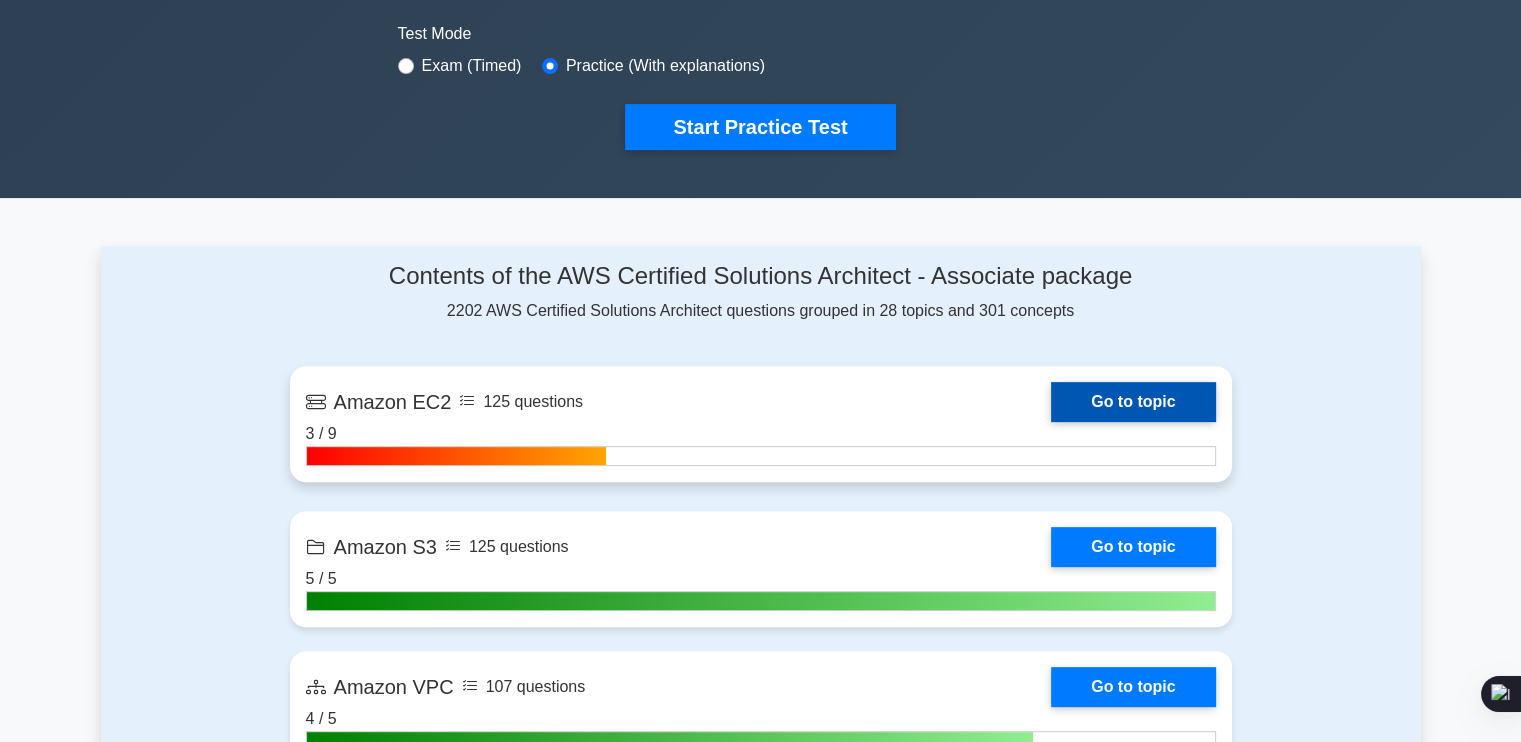 click on "Go to topic" at bounding box center (1133, 402) 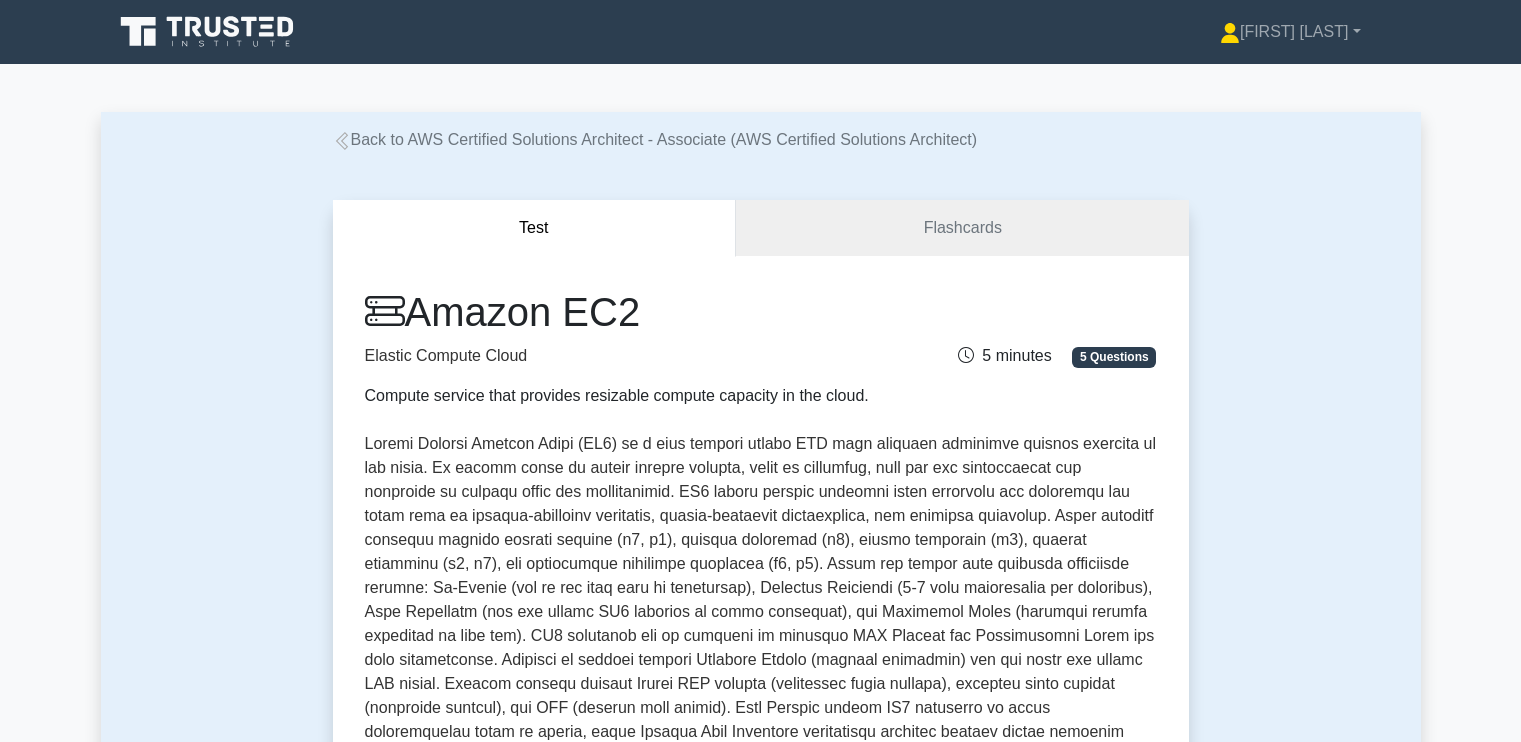 scroll, scrollTop: 466, scrollLeft: 0, axis: vertical 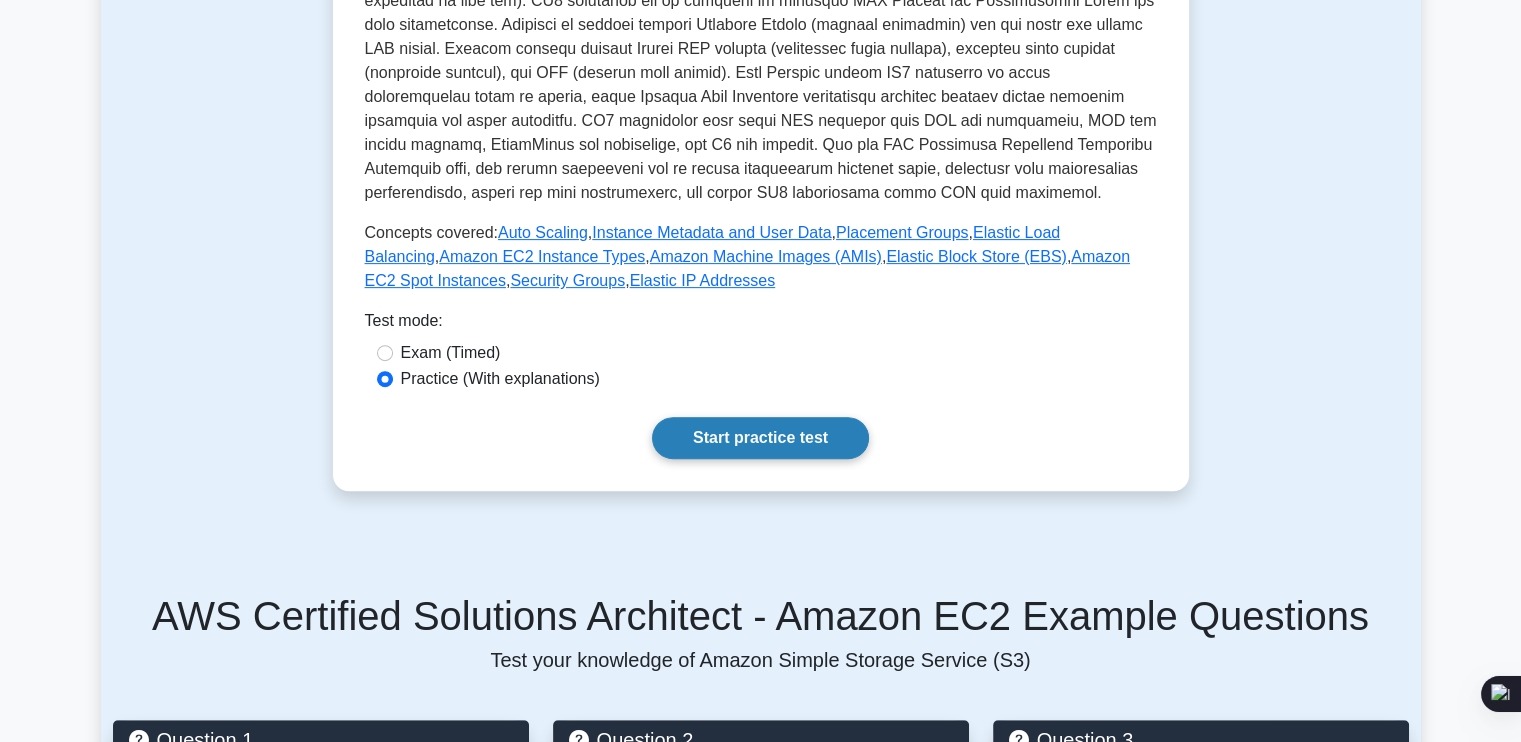 click on "Start practice test" at bounding box center (760, 438) 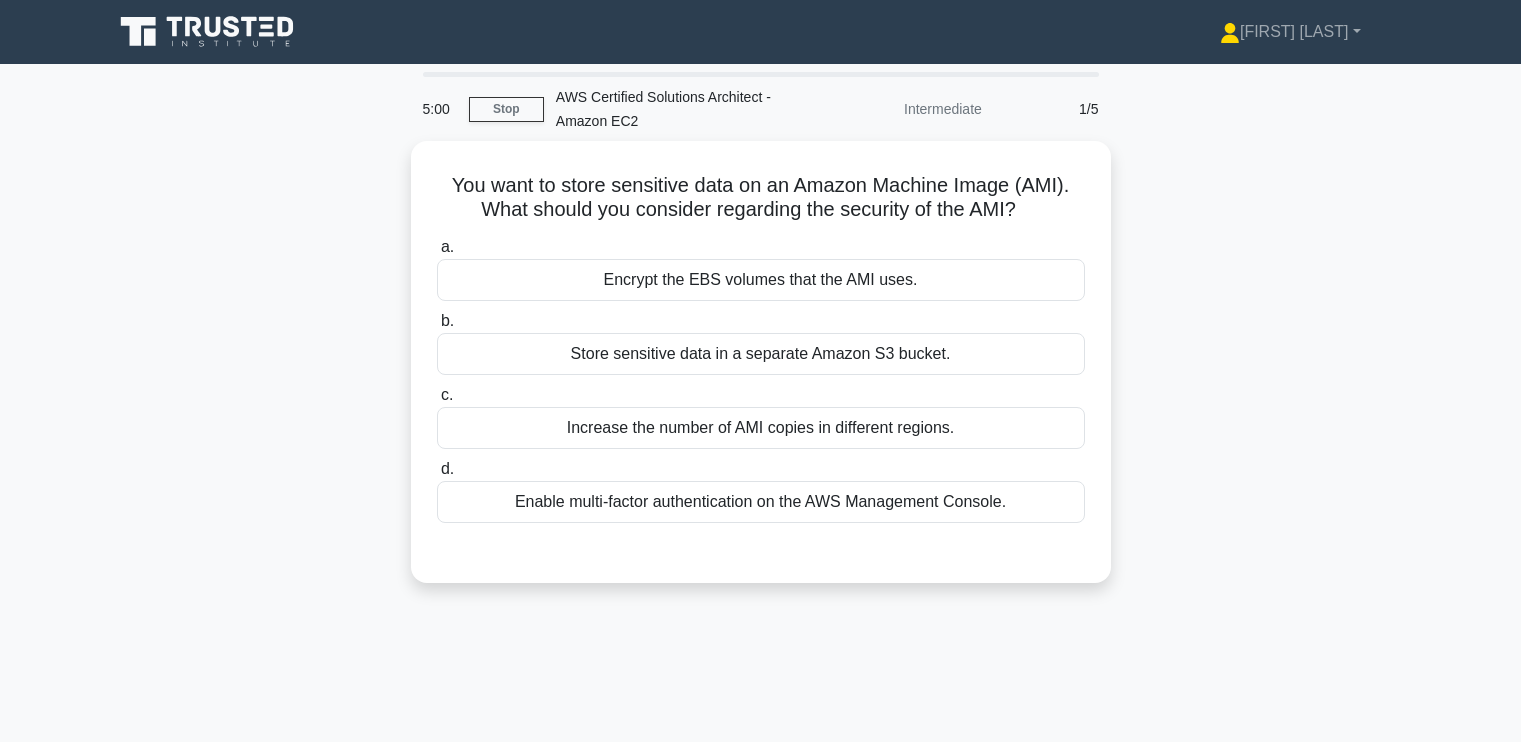 scroll, scrollTop: 0, scrollLeft: 0, axis: both 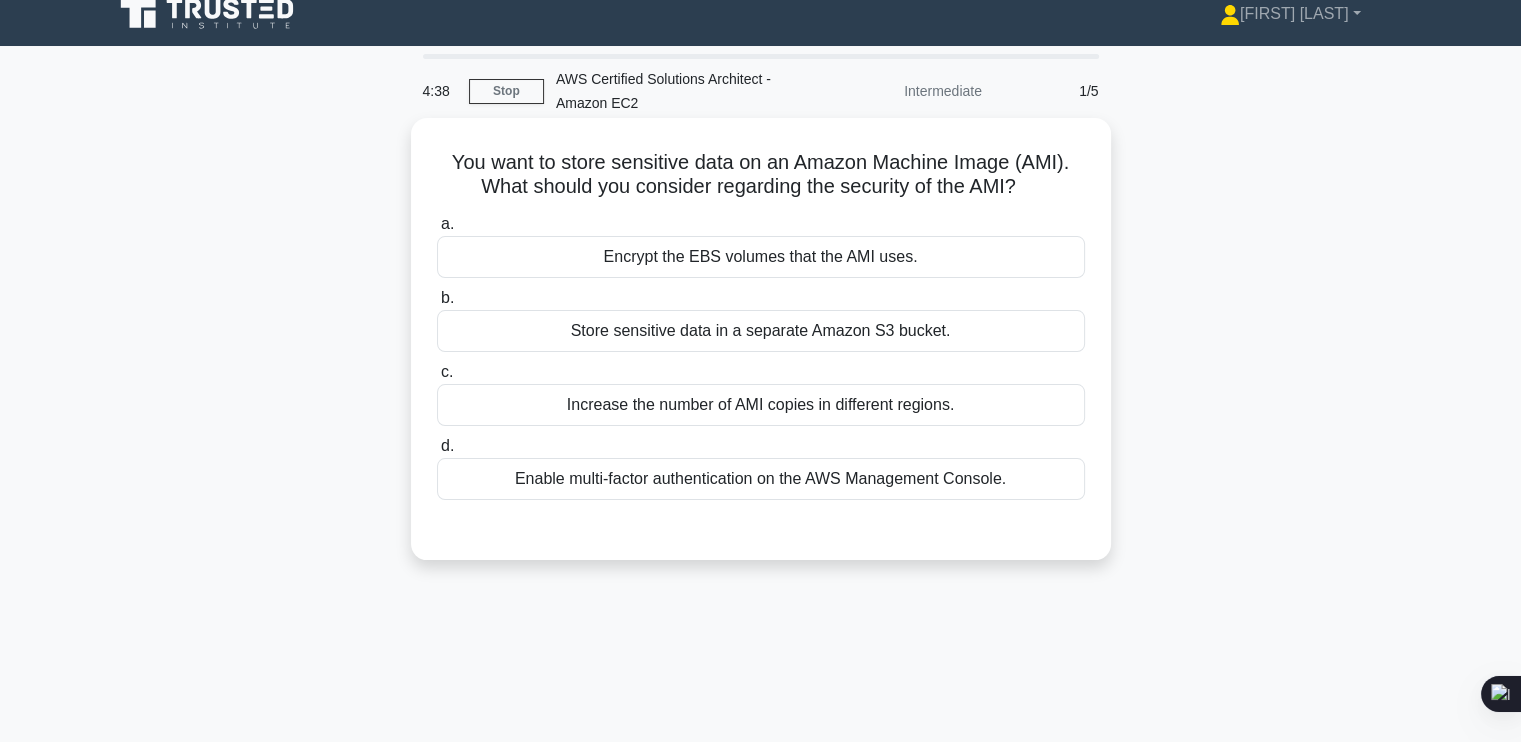 click on "Encrypt the EBS volumes that the AMI uses." at bounding box center (761, 257) 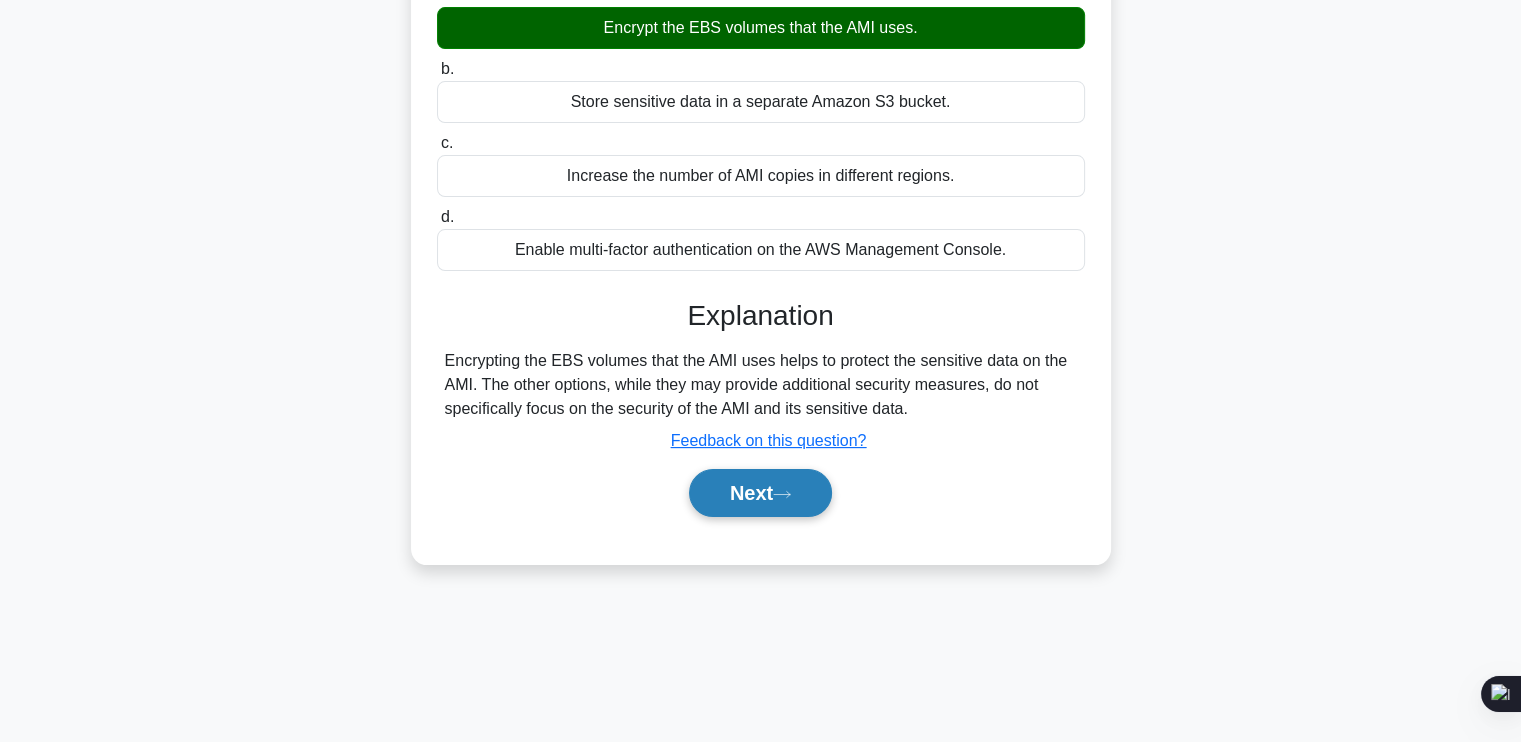 scroll, scrollTop: 252, scrollLeft: 0, axis: vertical 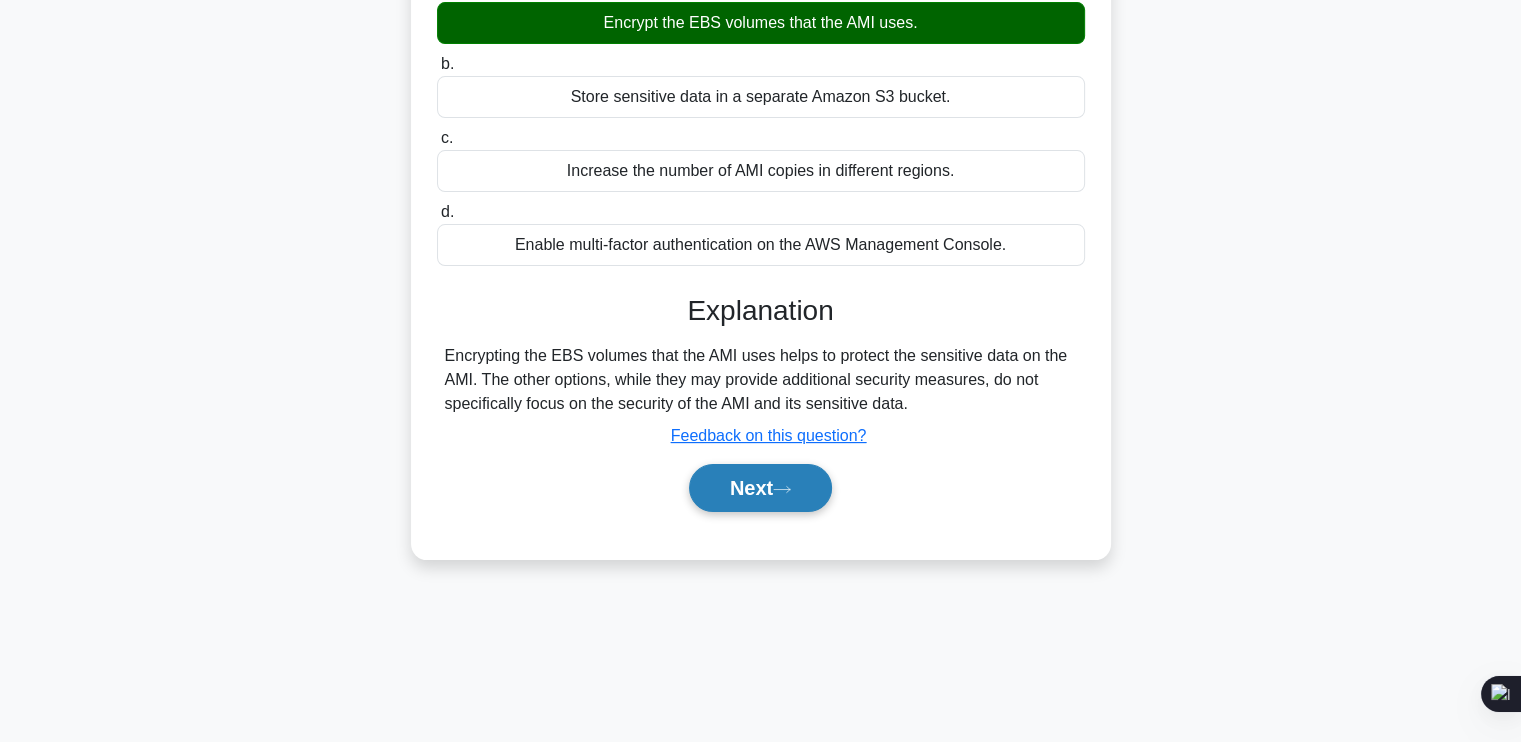 click on "Next" at bounding box center [760, 488] 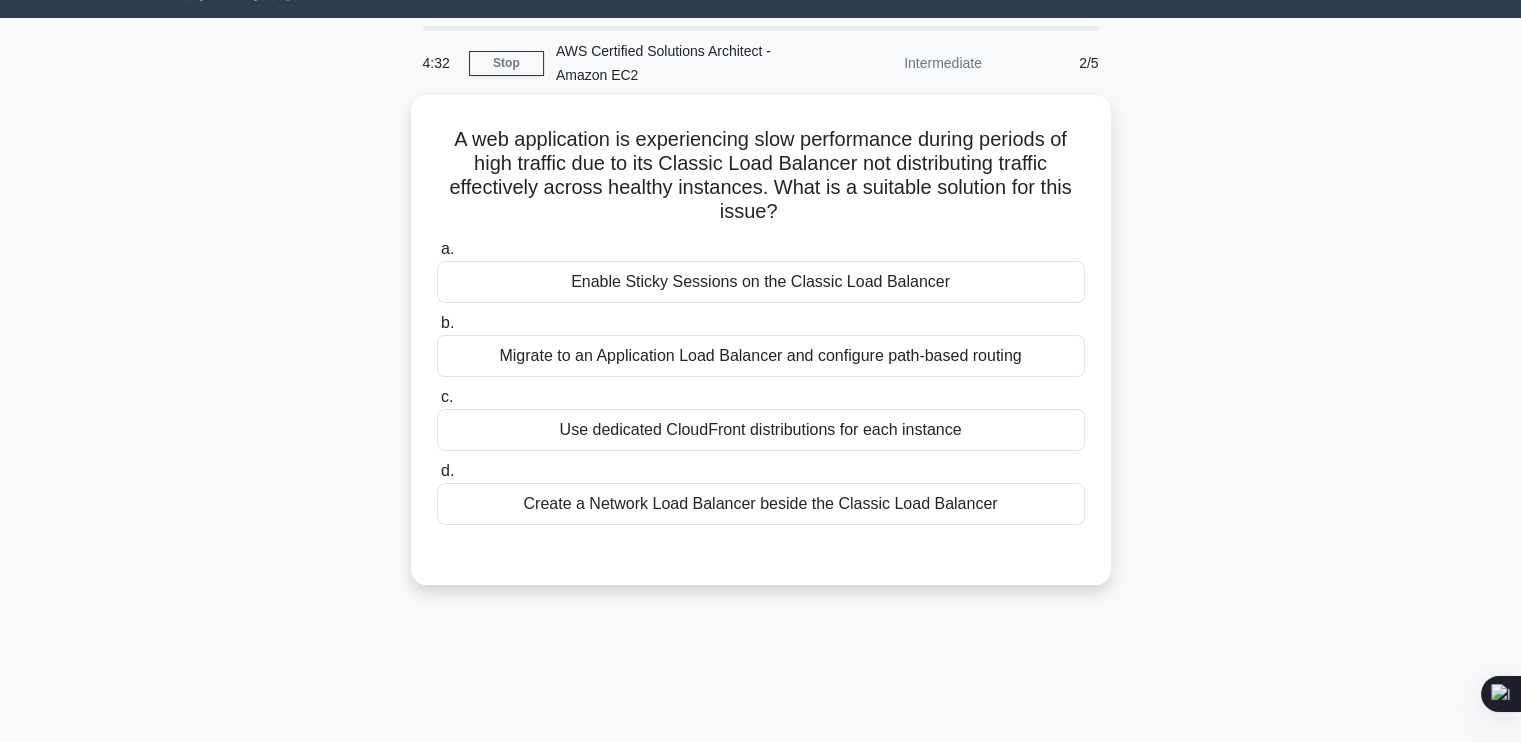 scroll, scrollTop: 44, scrollLeft: 0, axis: vertical 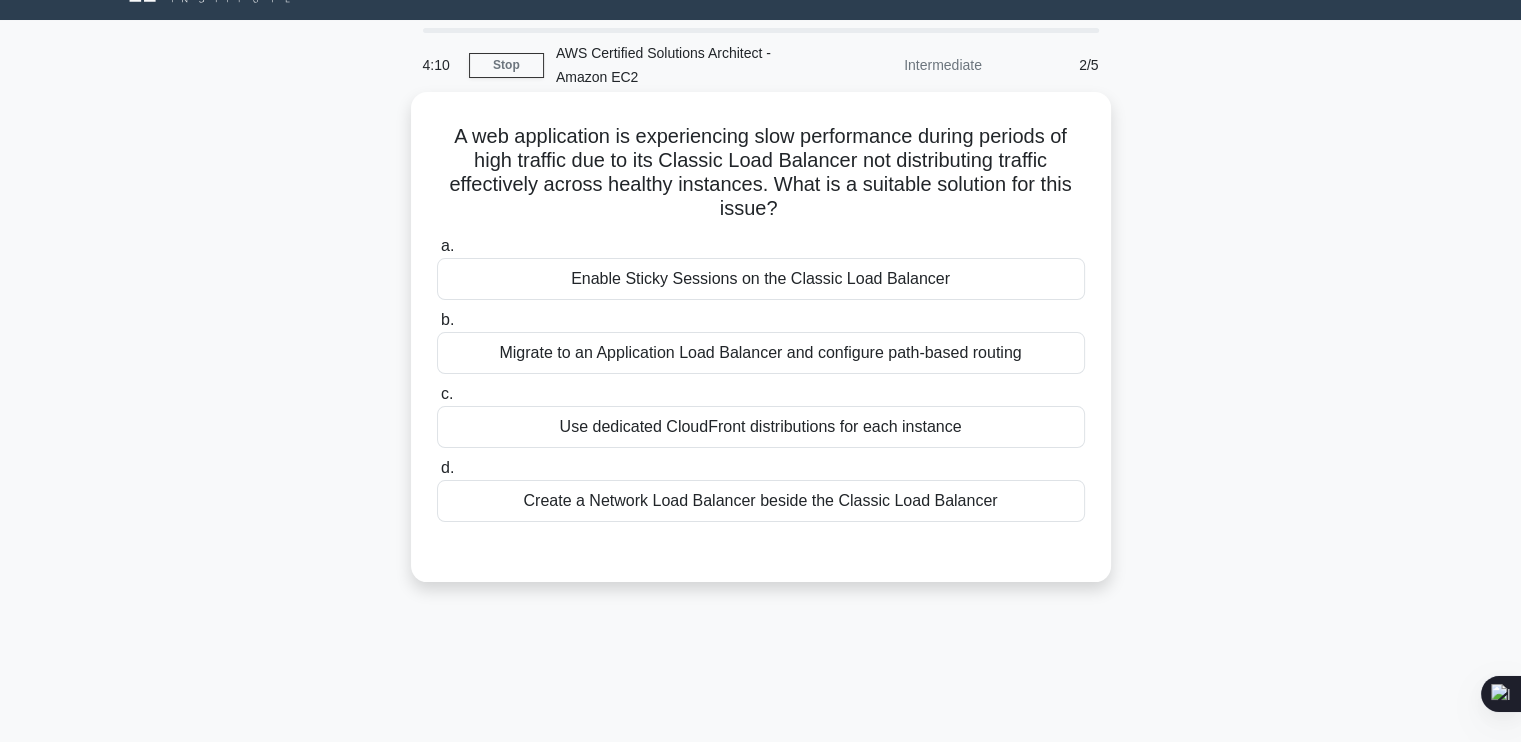 click on "Create a Network Load Balancer beside the Classic Load Balancer" at bounding box center [761, 501] 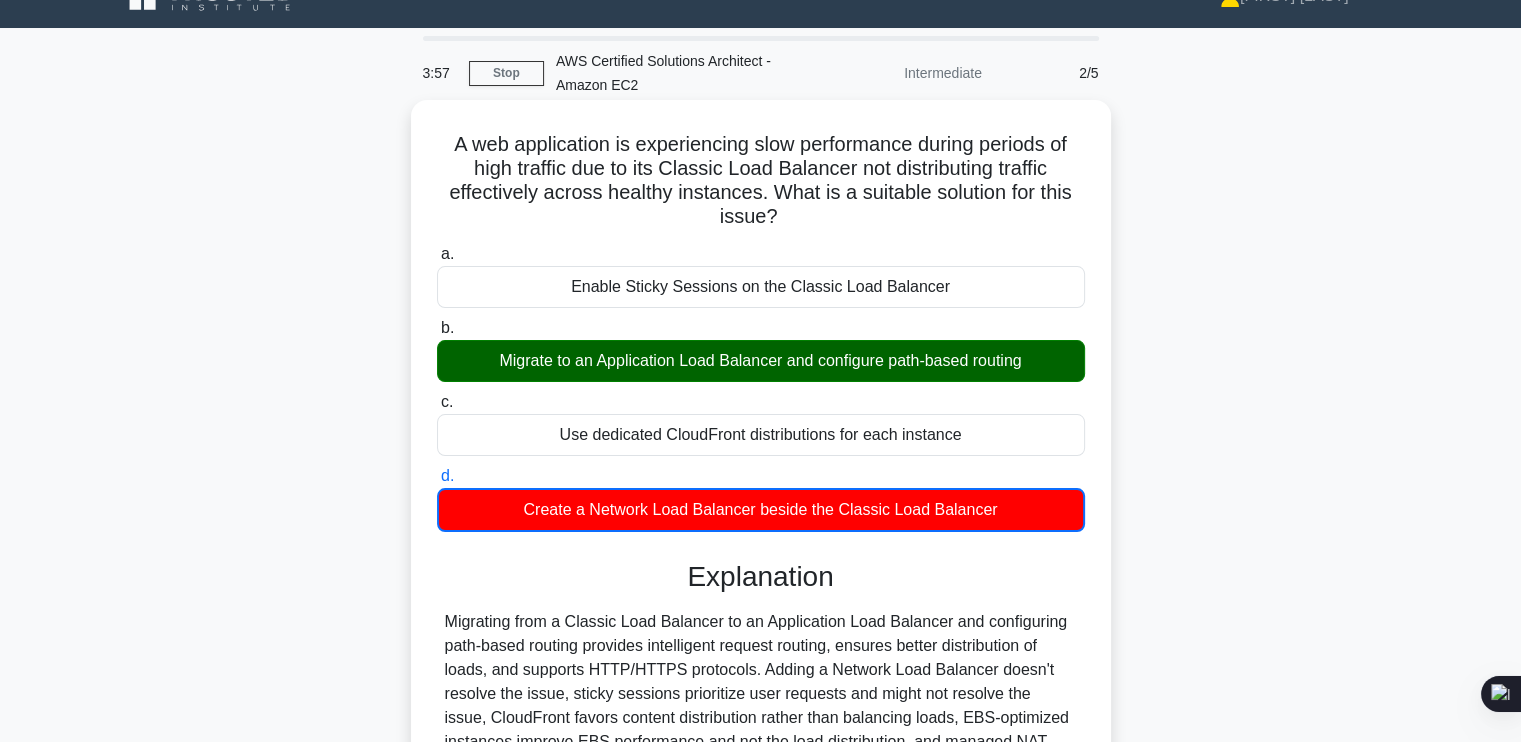 scroll, scrollTop: 338, scrollLeft: 0, axis: vertical 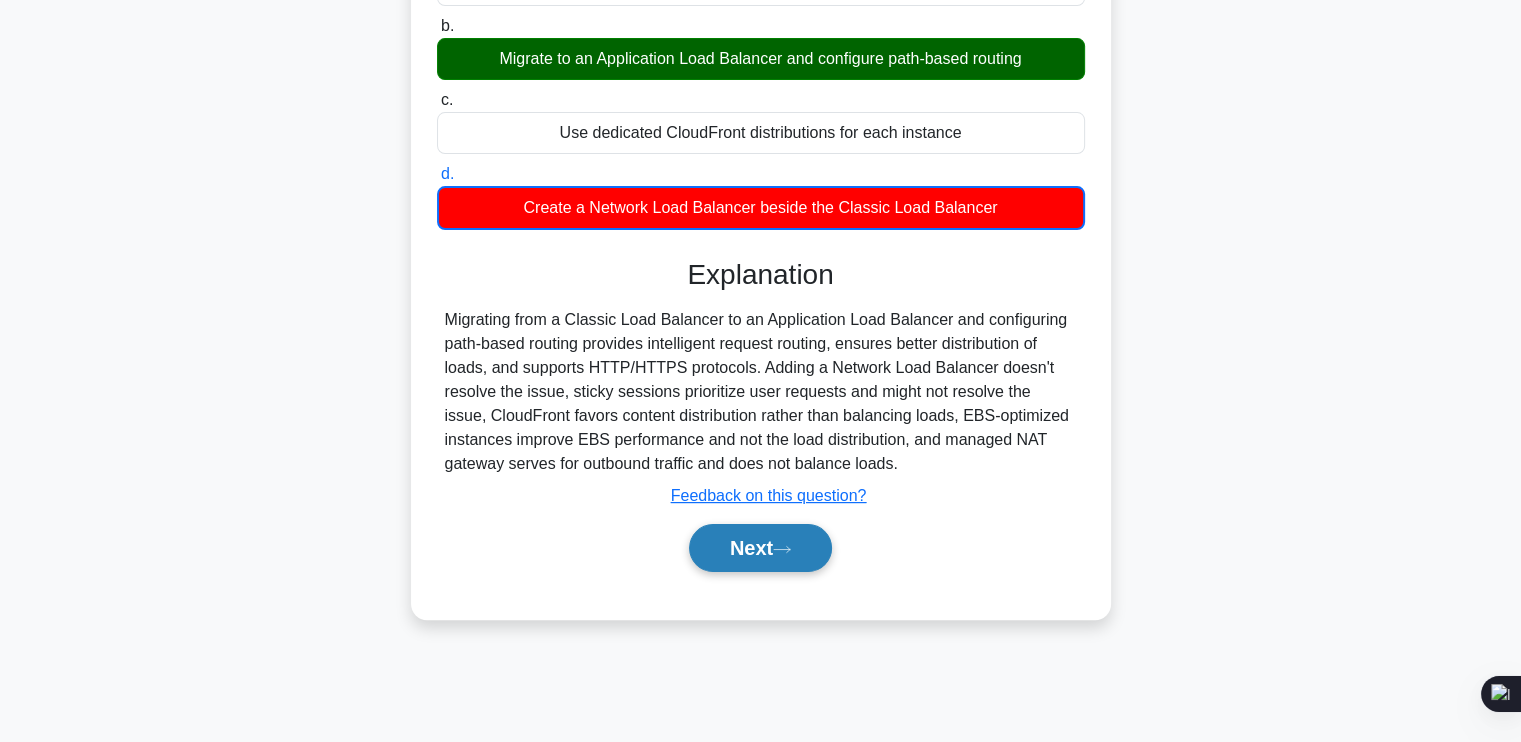 click on "Next" at bounding box center (760, 548) 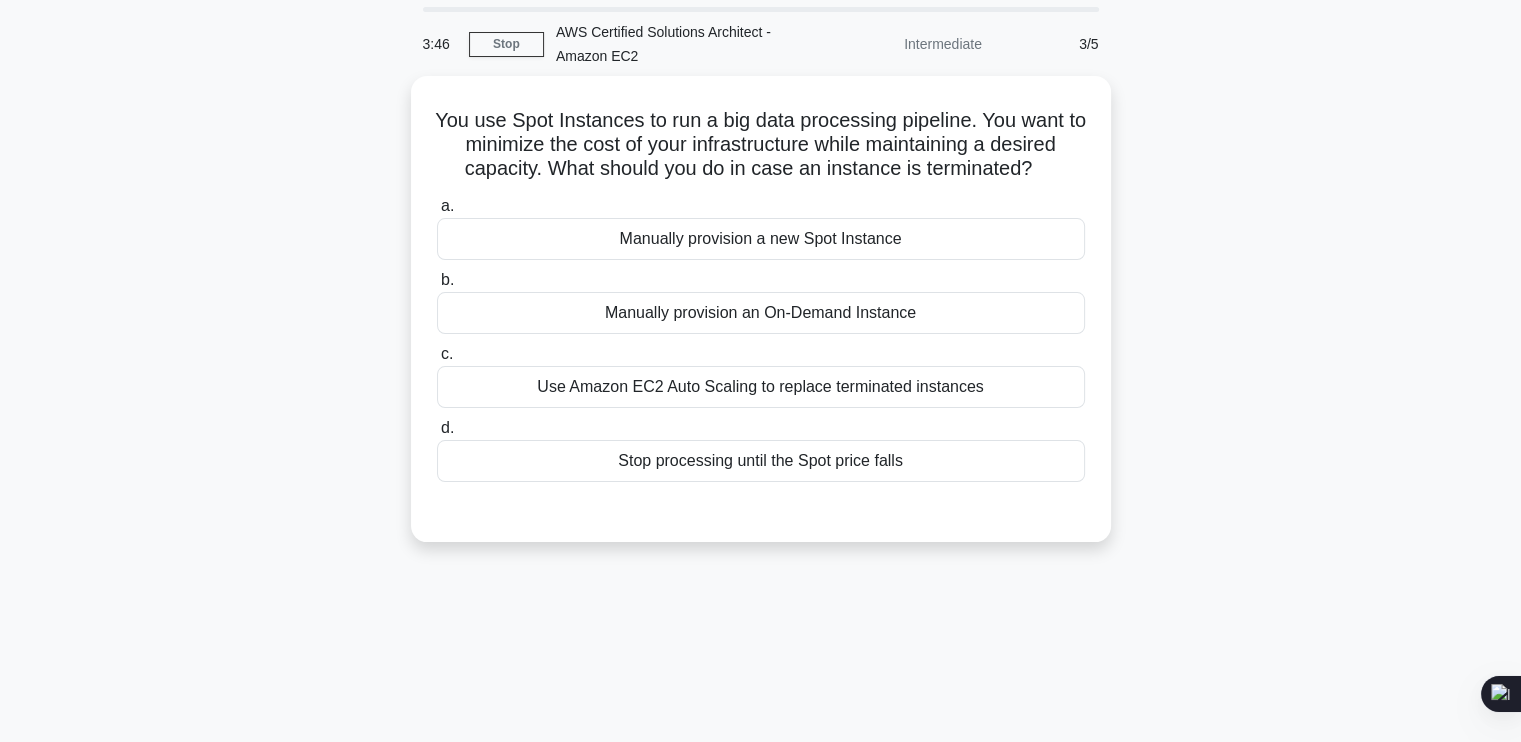 scroll, scrollTop: 66, scrollLeft: 0, axis: vertical 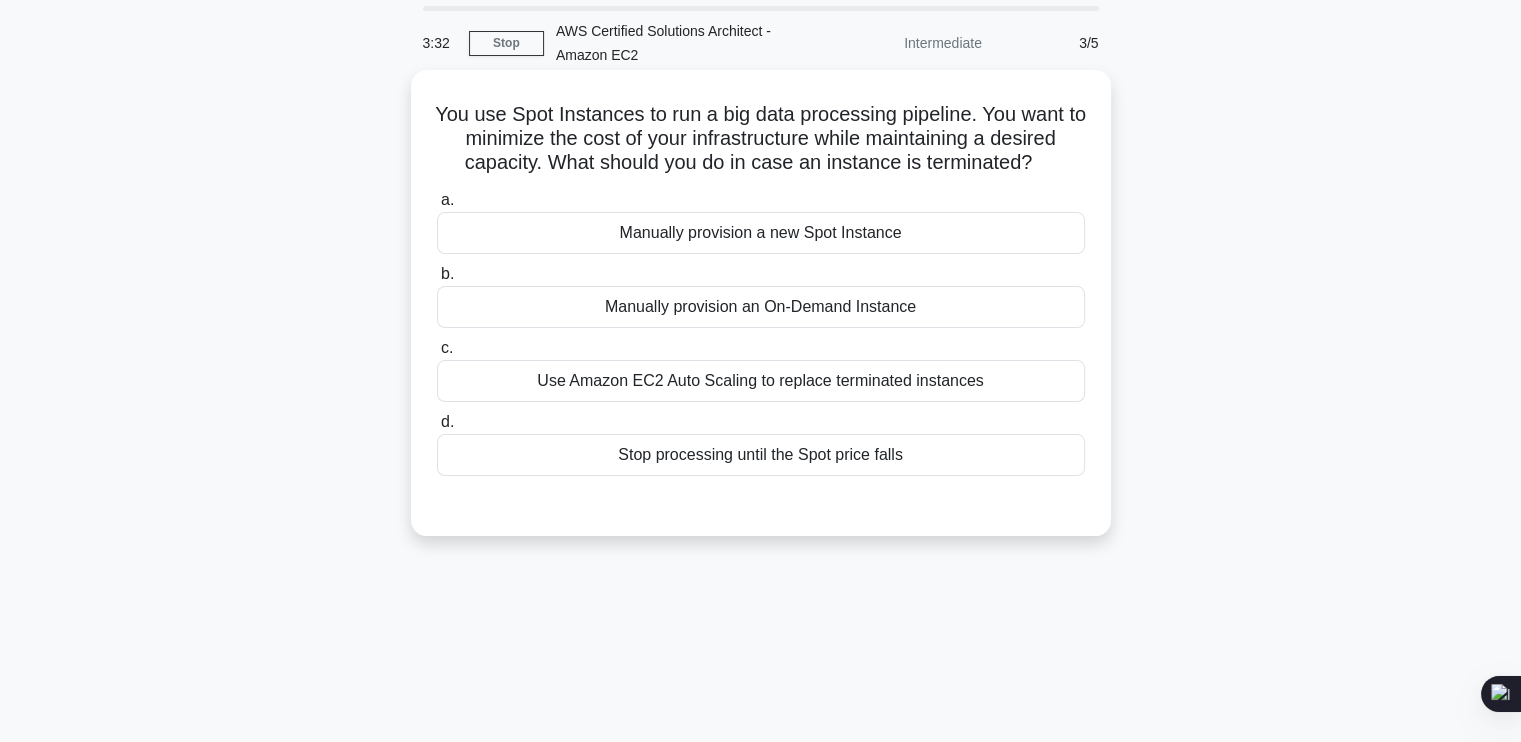 click on "Use Amazon EC2 Auto Scaling to replace terminated instances" at bounding box center (761, 381) 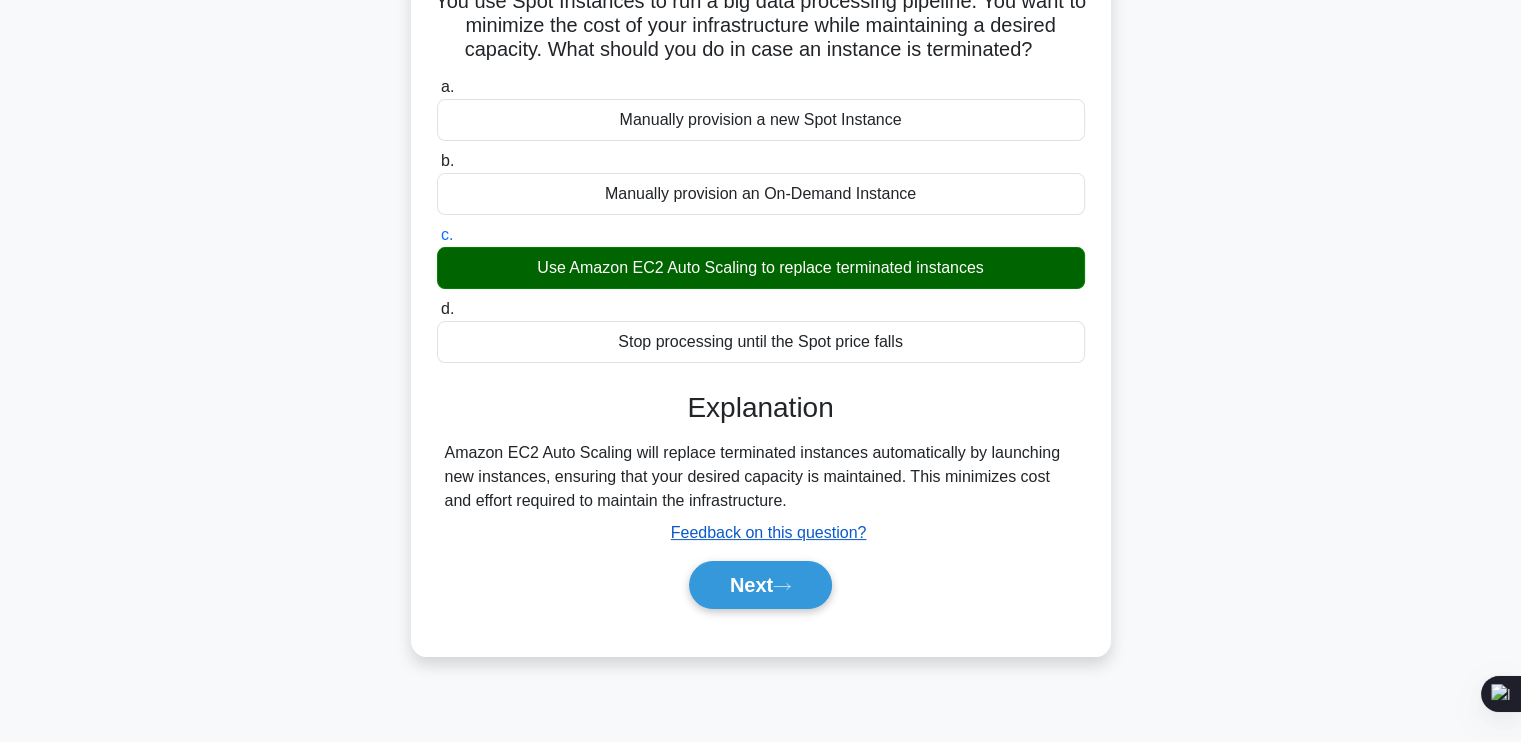 scroll, scrollTop: 180, scrollLeft: 0, axis: vertical 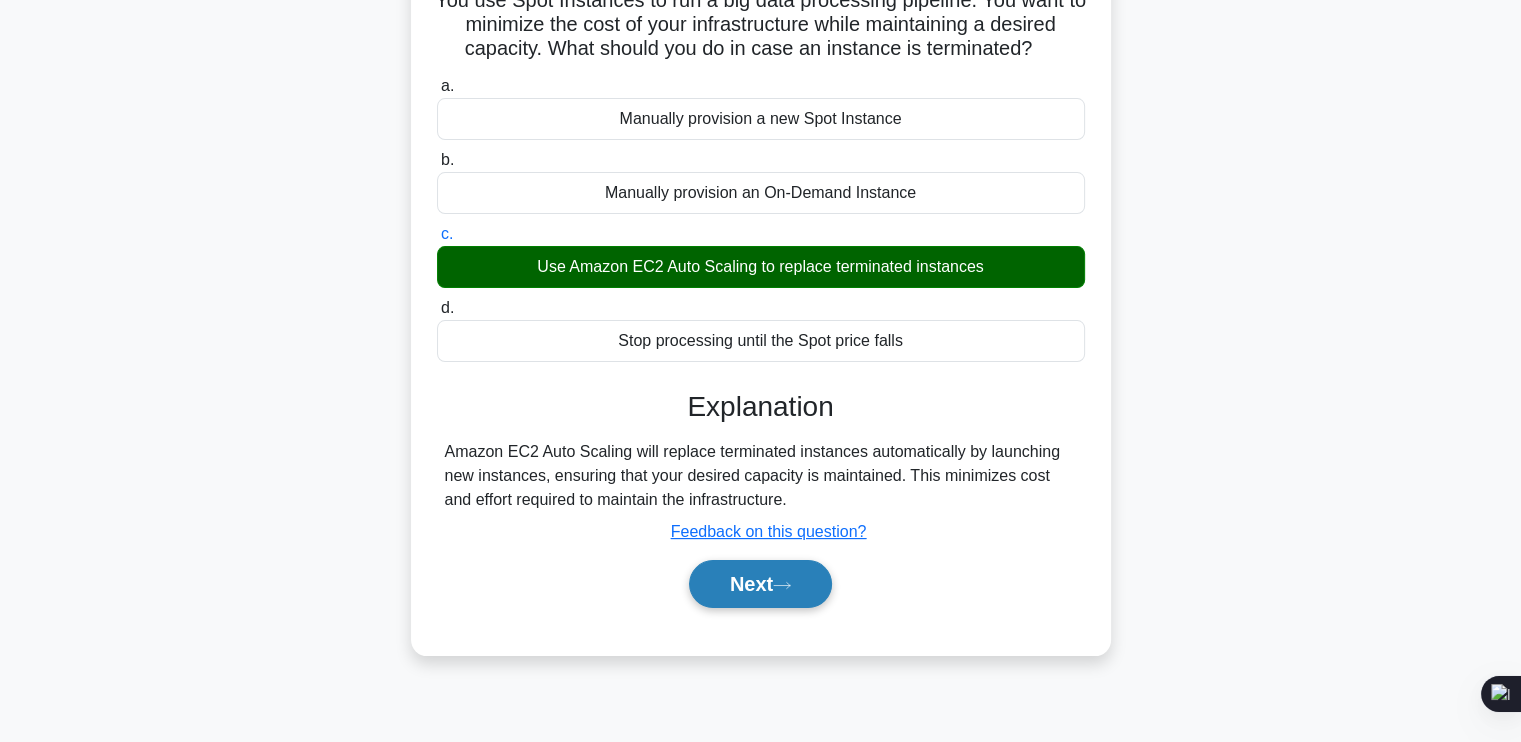 click on "Next" at bounding box center (760, 584) 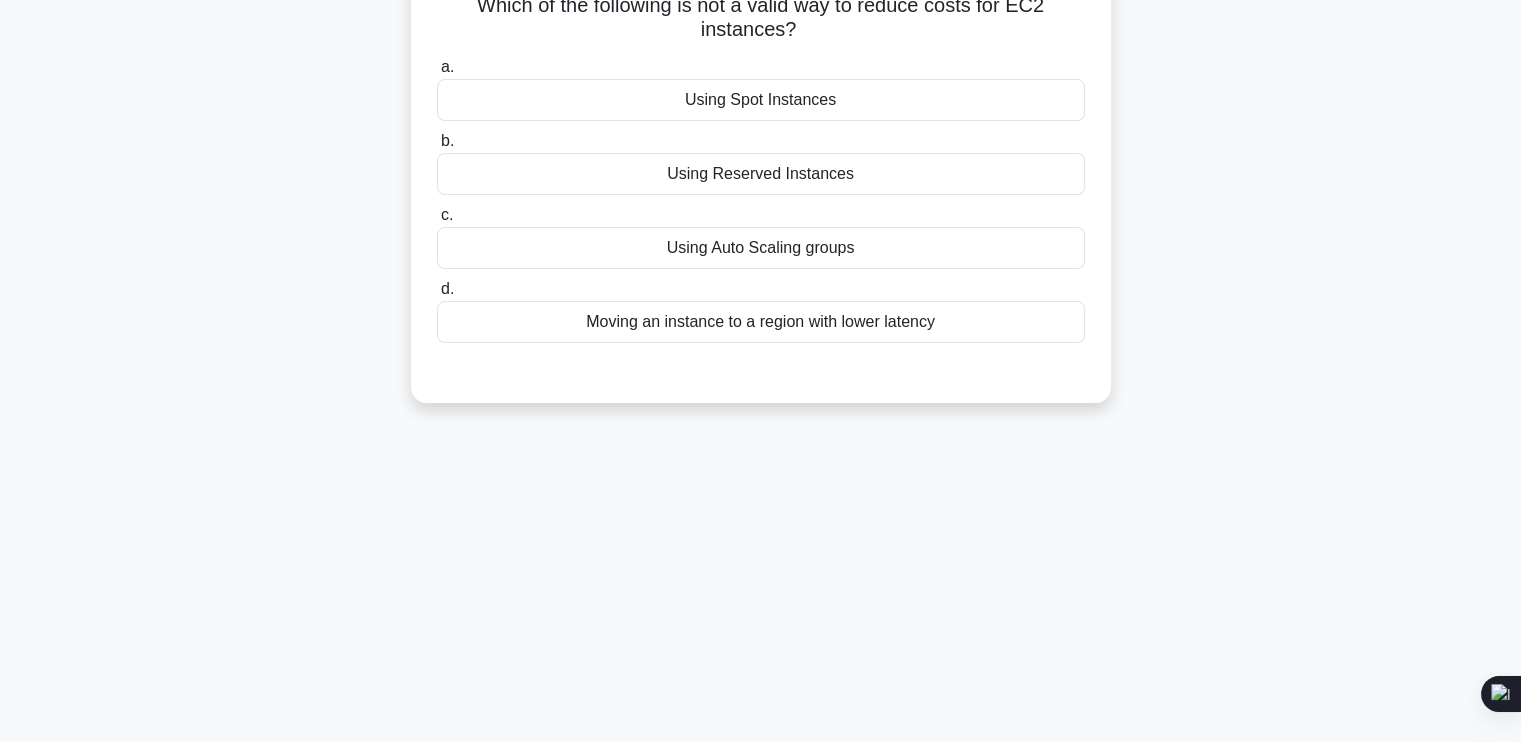 scroll, scrollTop: 0, scrollLeft: 0, axis: both 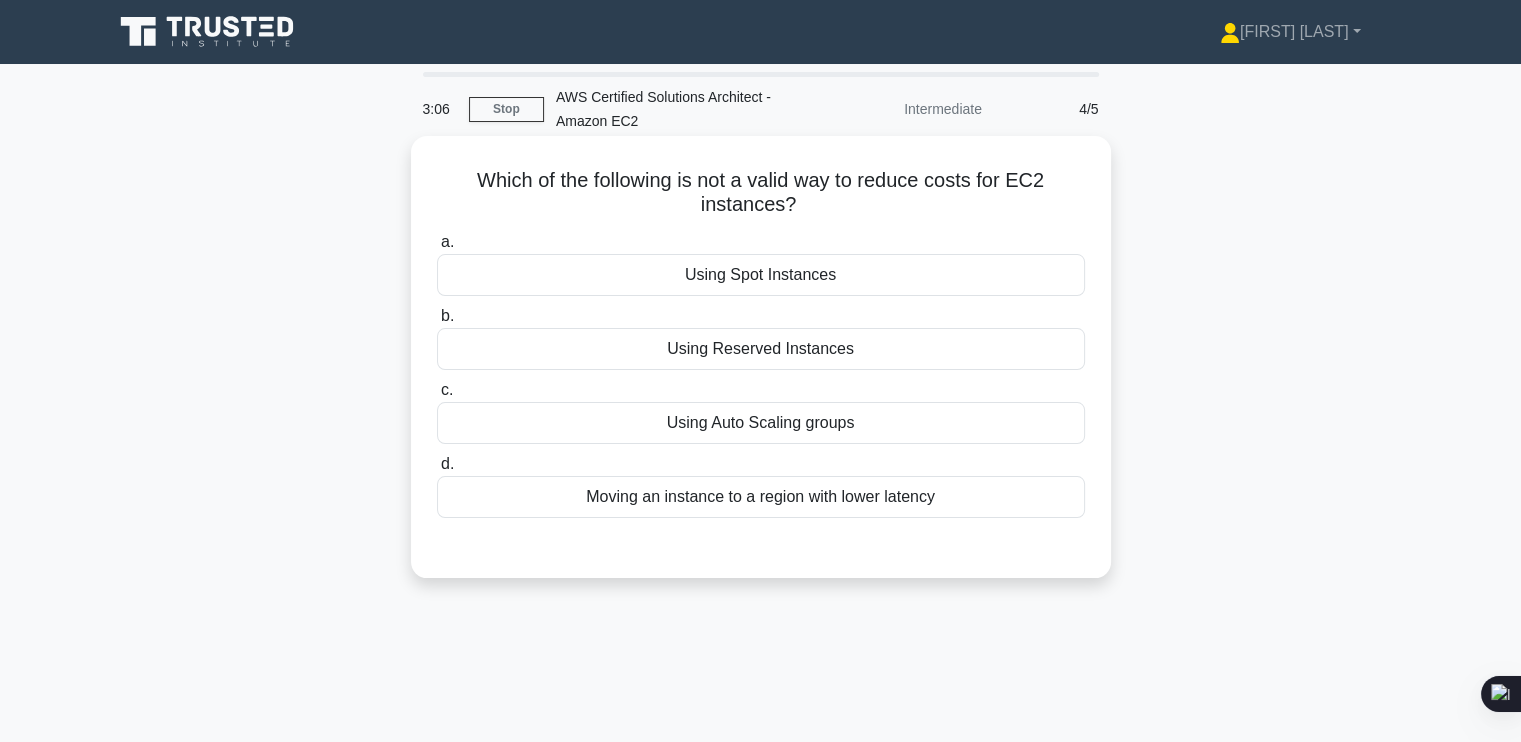 click on "Using Reserved Instances" at bounding box center [761, 349] 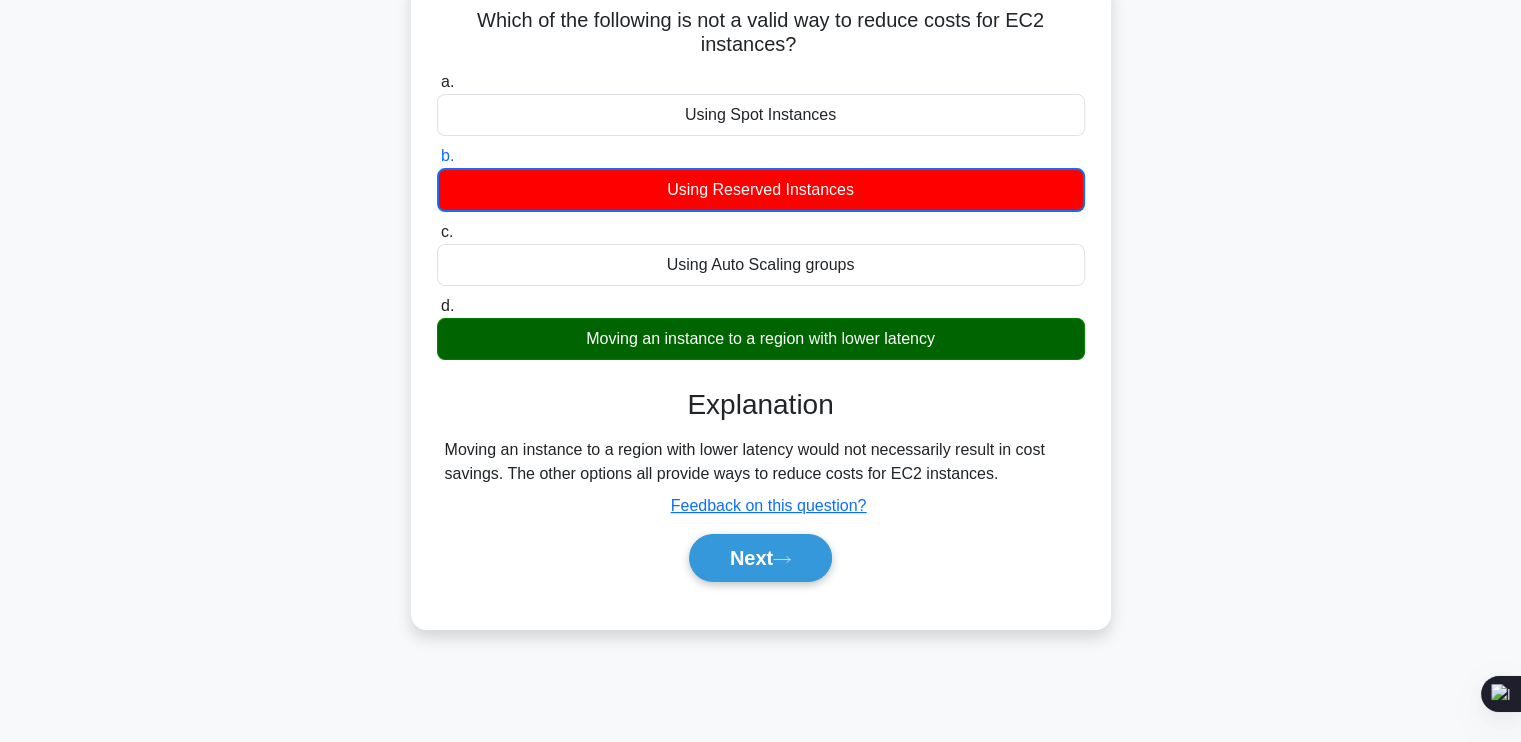 scroll, scrollTop: 196, scrollLeft: 0, axis: vertical 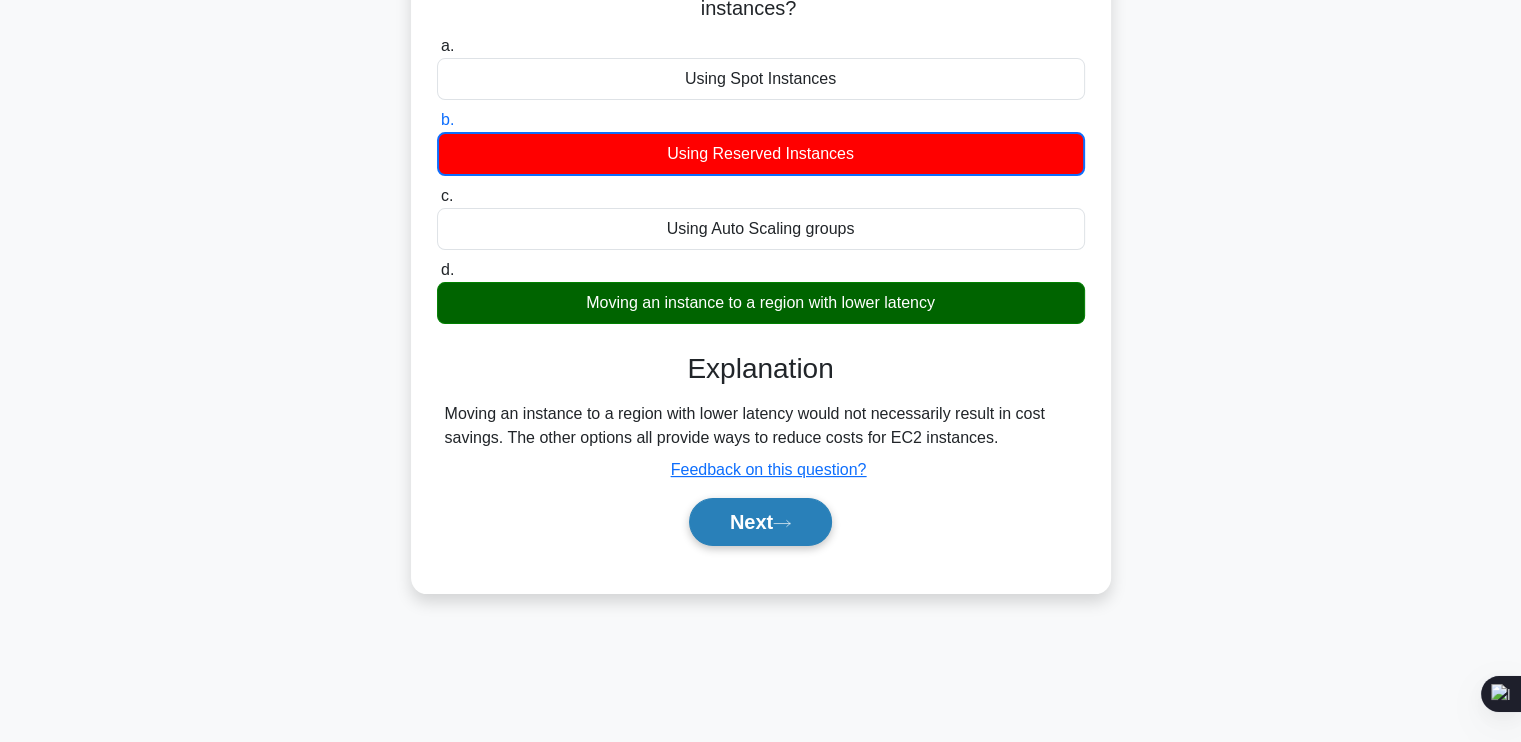 click on "Next" at bounding box center (760, 522) 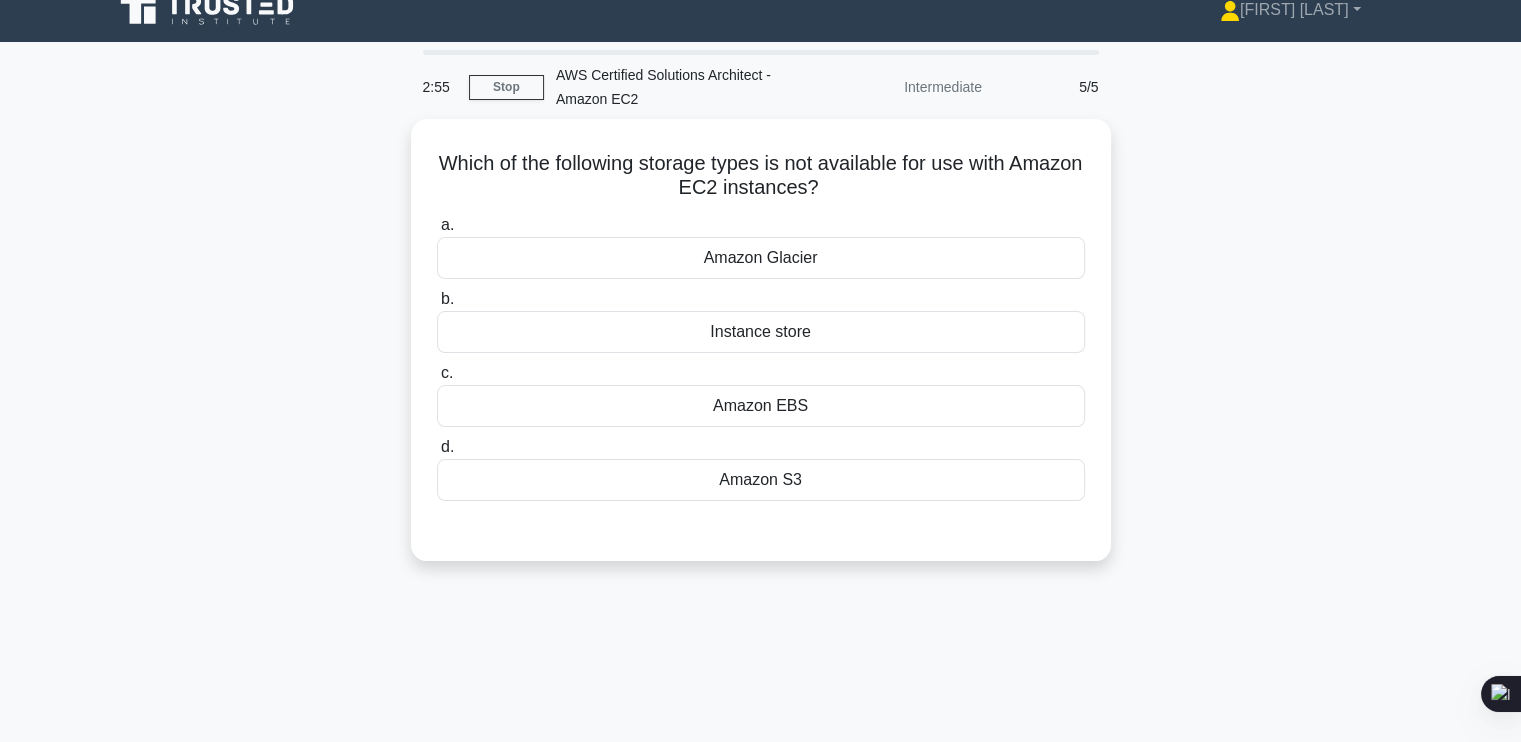 scroll, scrollTop: 20, scrollLeft: 0, axis: vertical 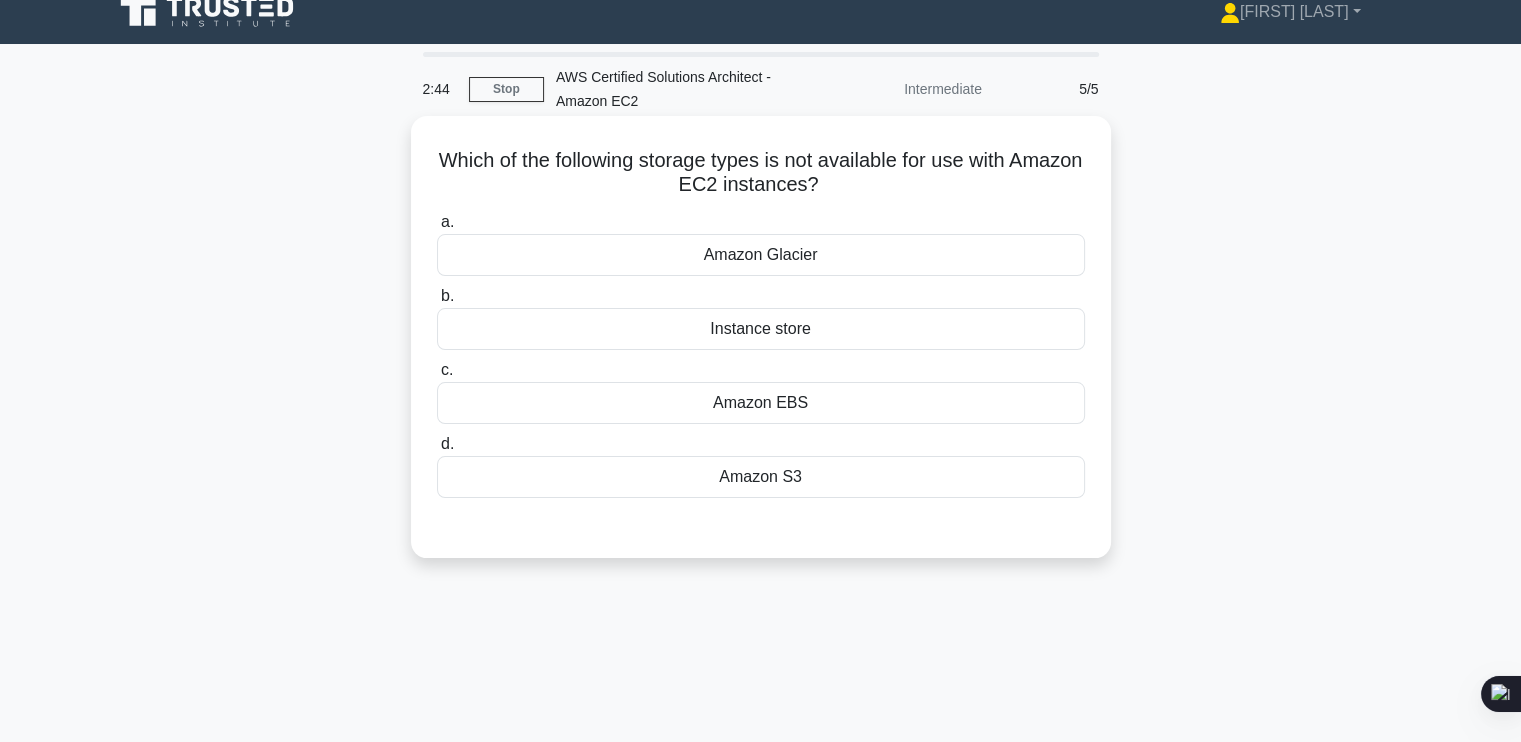 click on "Amazon Glacier" at bounding box center (761, 255) 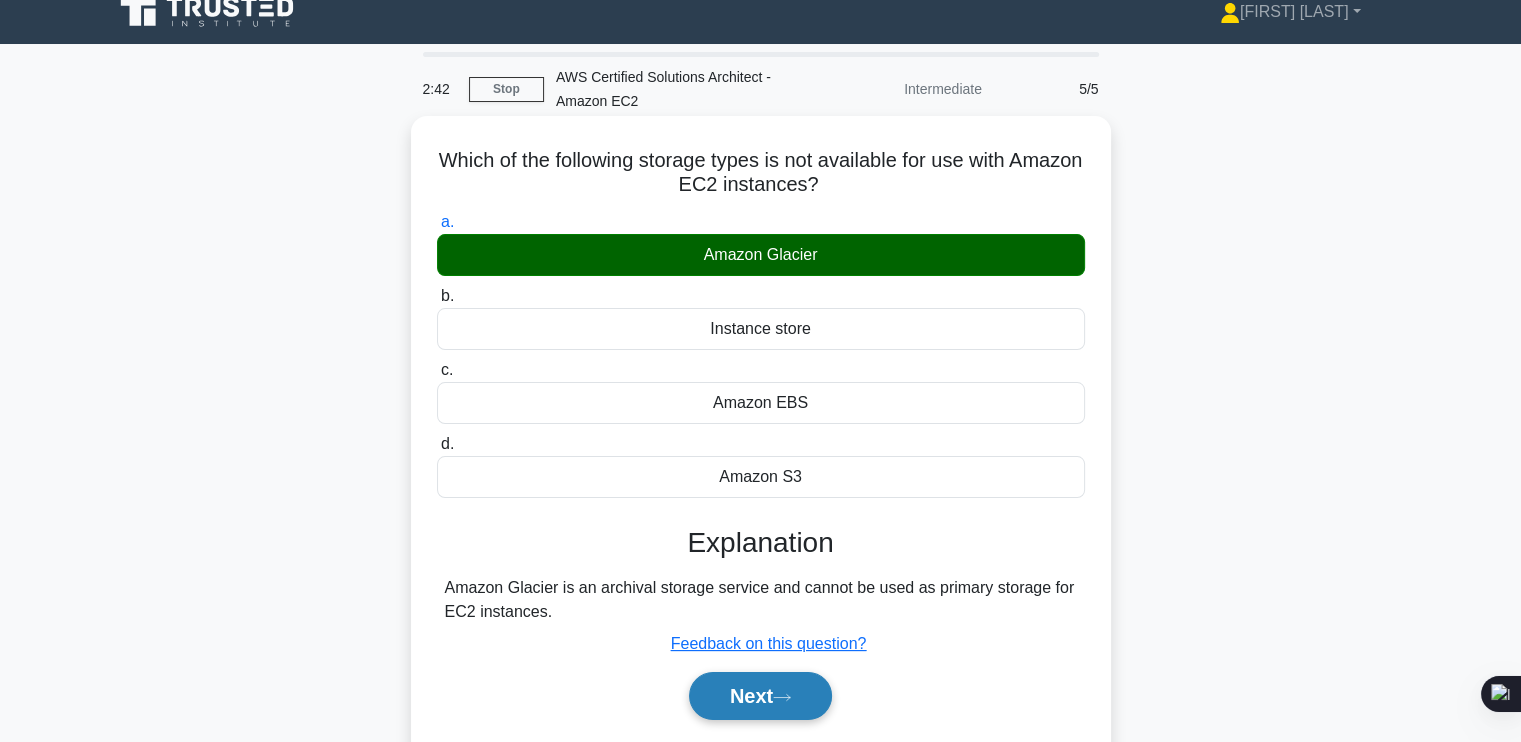click on "Next" at bounding box center [760, 696] 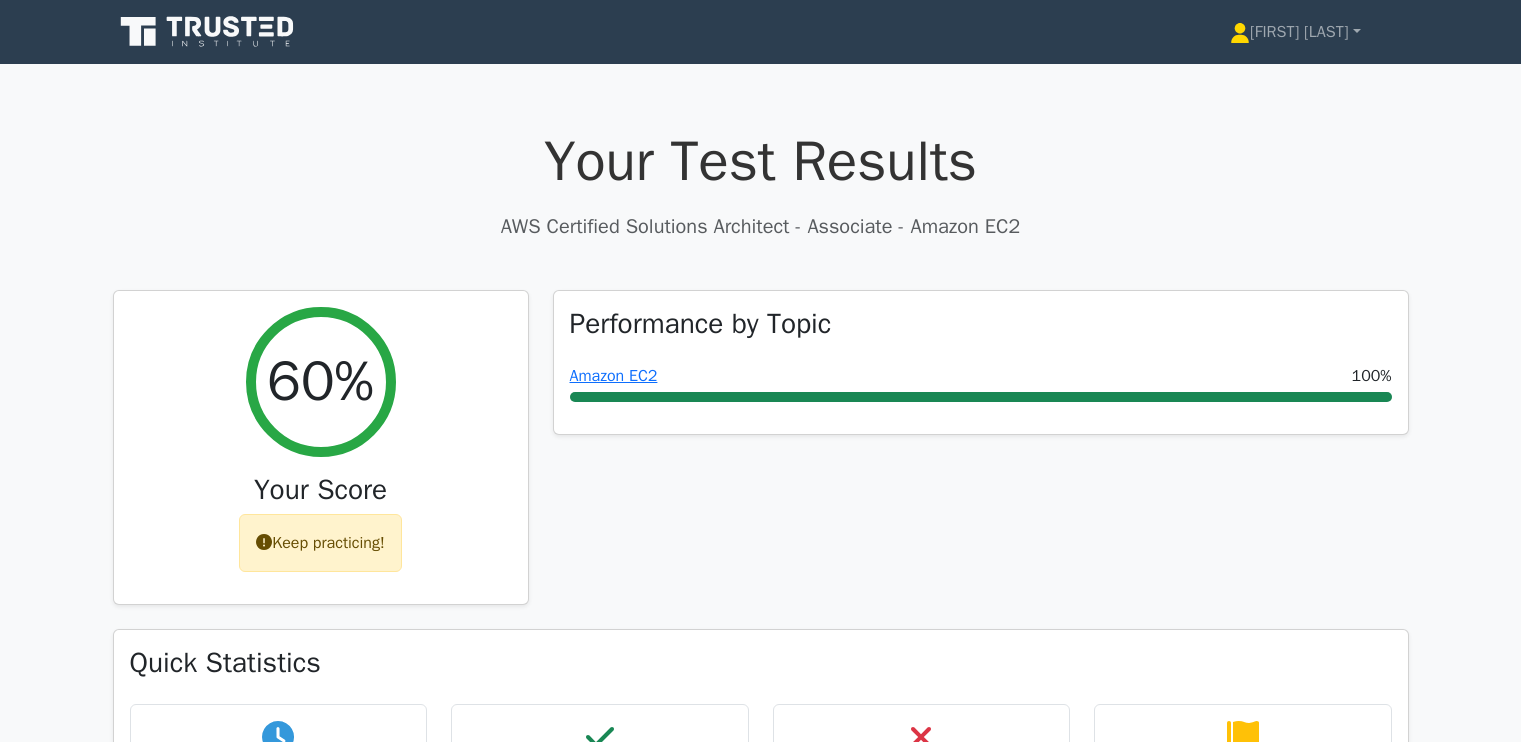 scroll, scrollTop: 184, scrollLeft: 0, axis: vertical 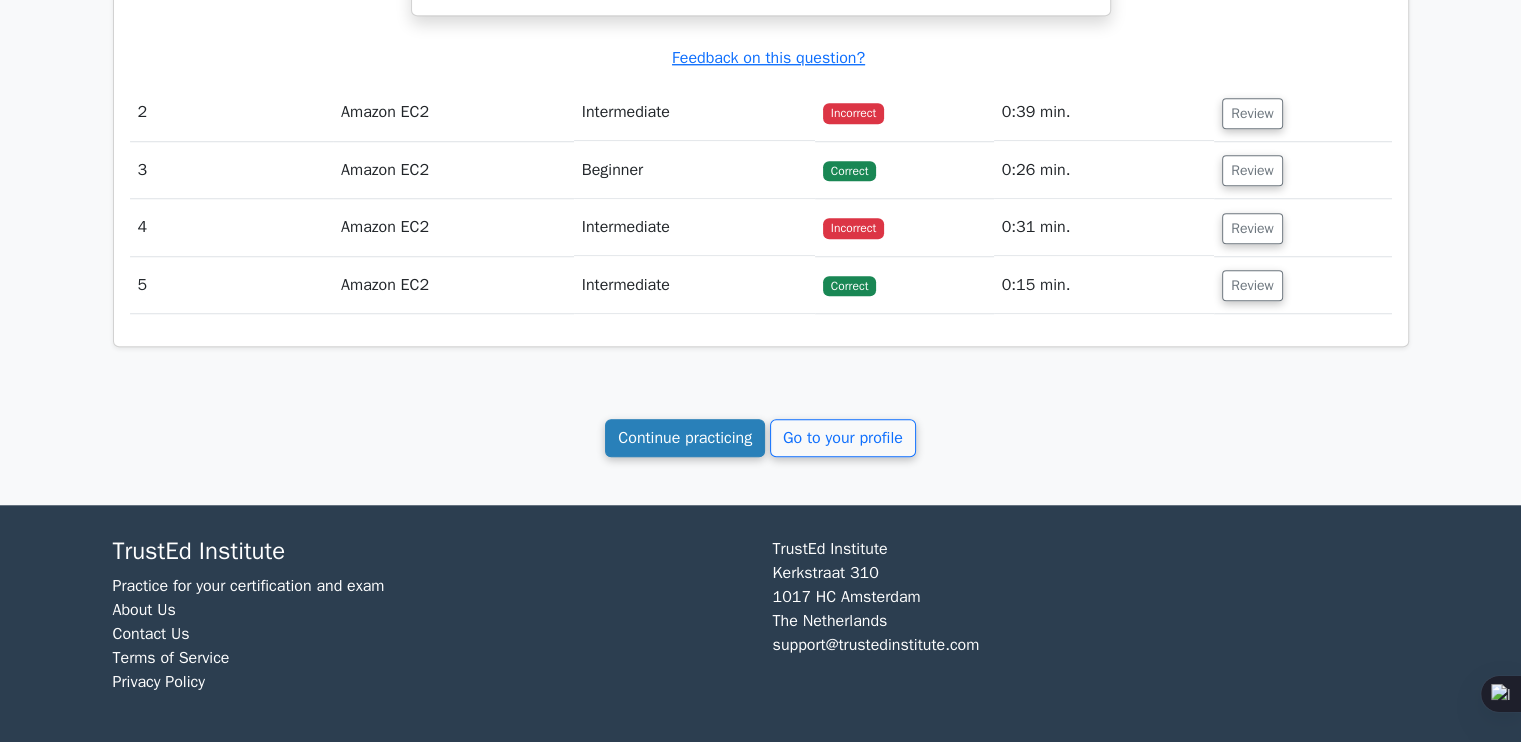 click on "Continue practicing" at bounding box center [685, 438] 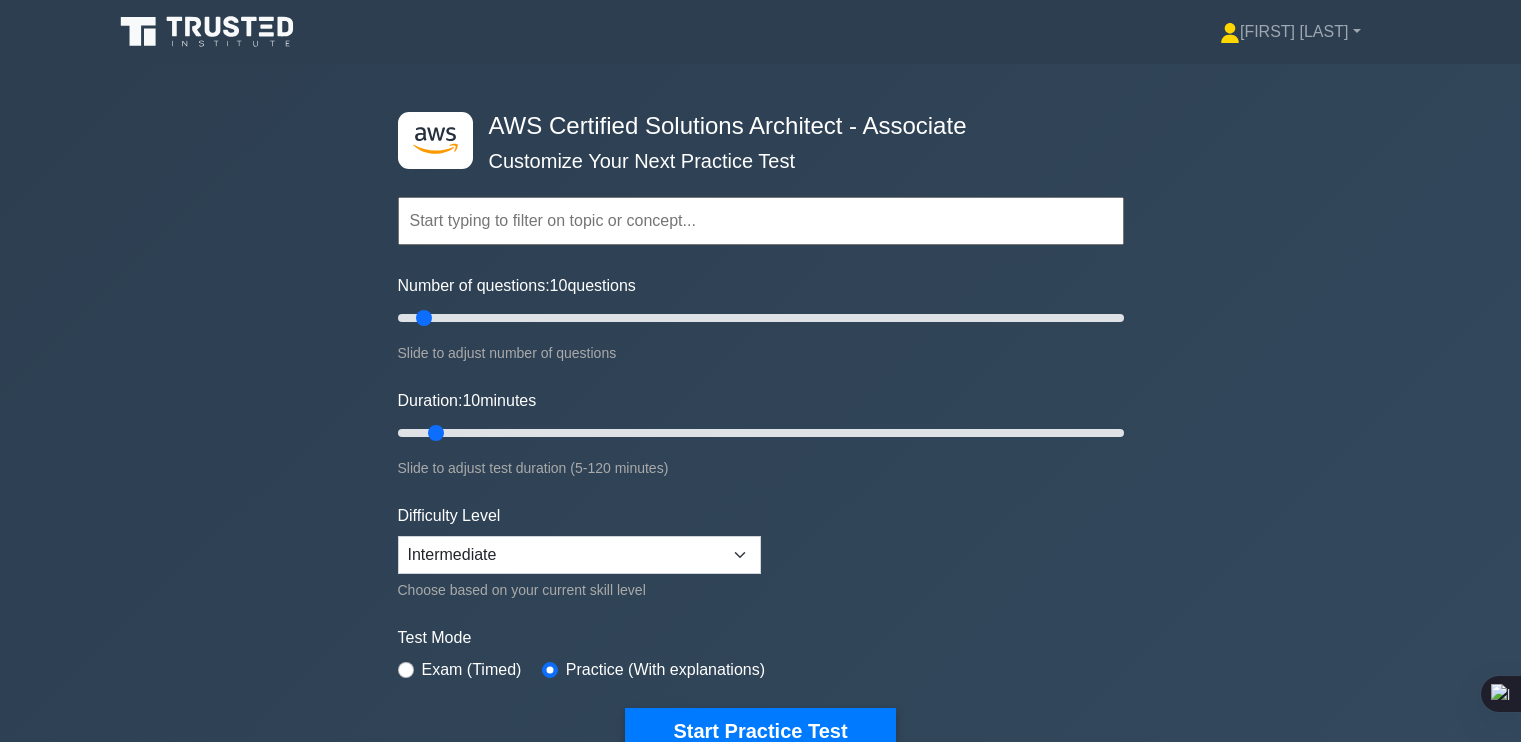 scroll, scrollTop: 0, scrollLeft: 0, axis: both 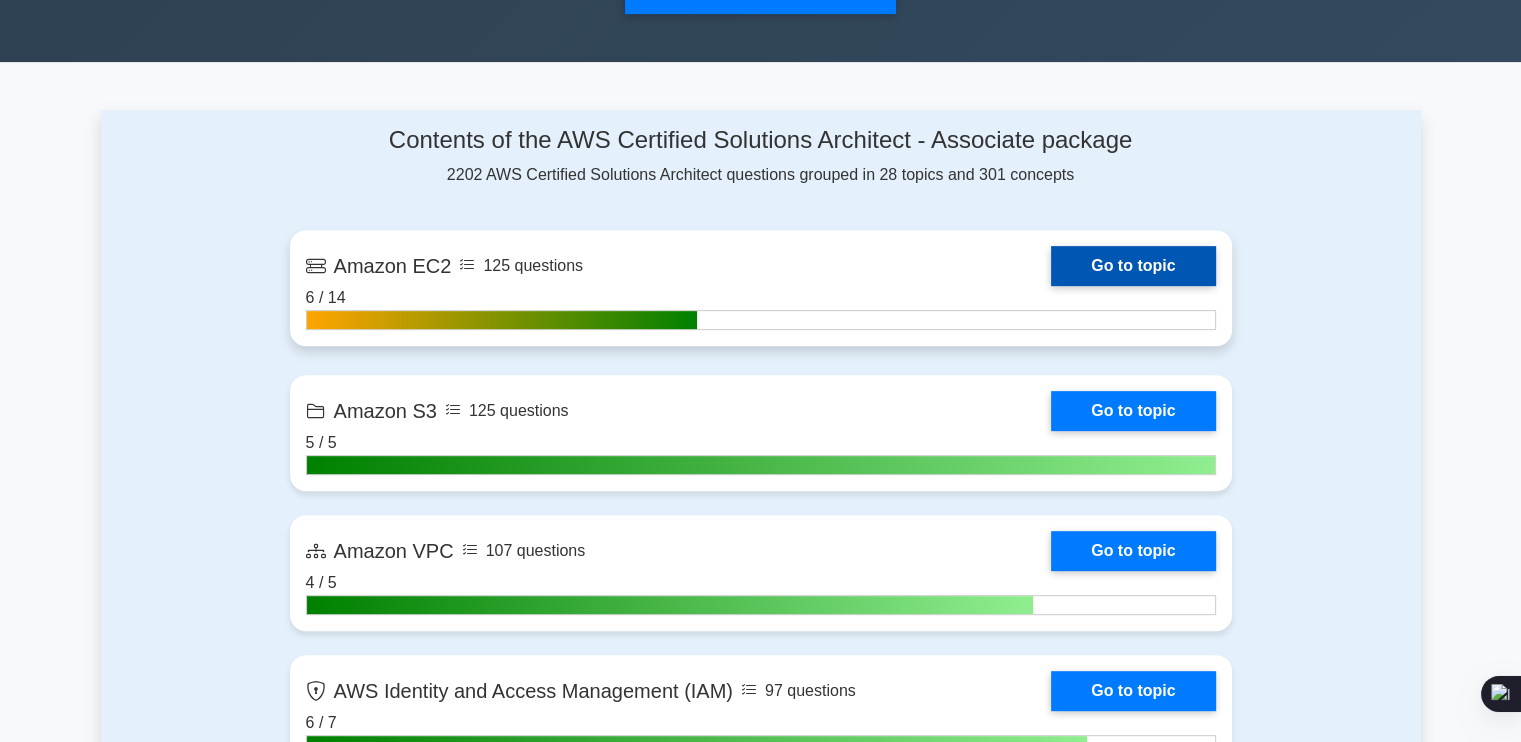 click on "Go to topic" at bounding box center (1133, 266) 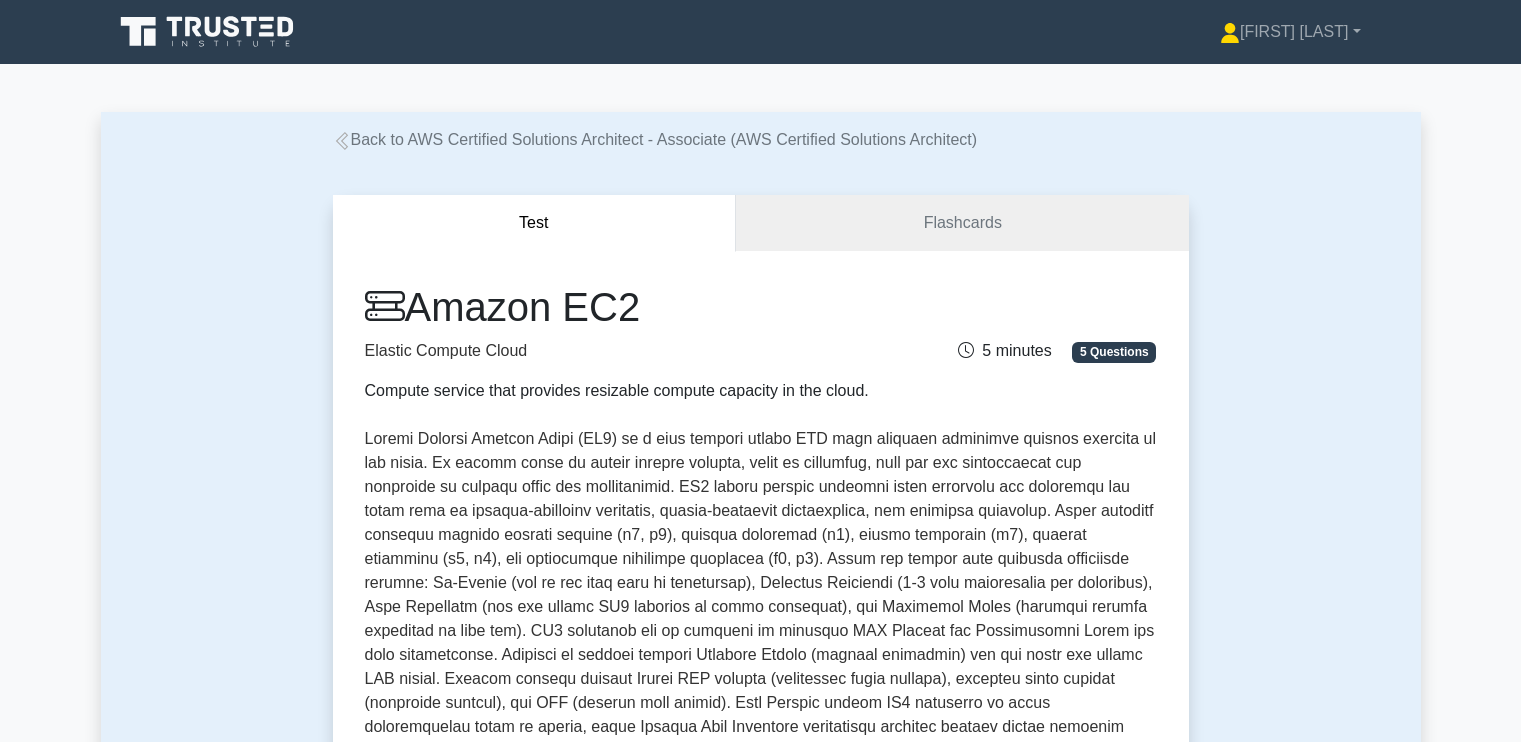 scroll, scrollTop: 0, scrollLeft: 0, axis: both 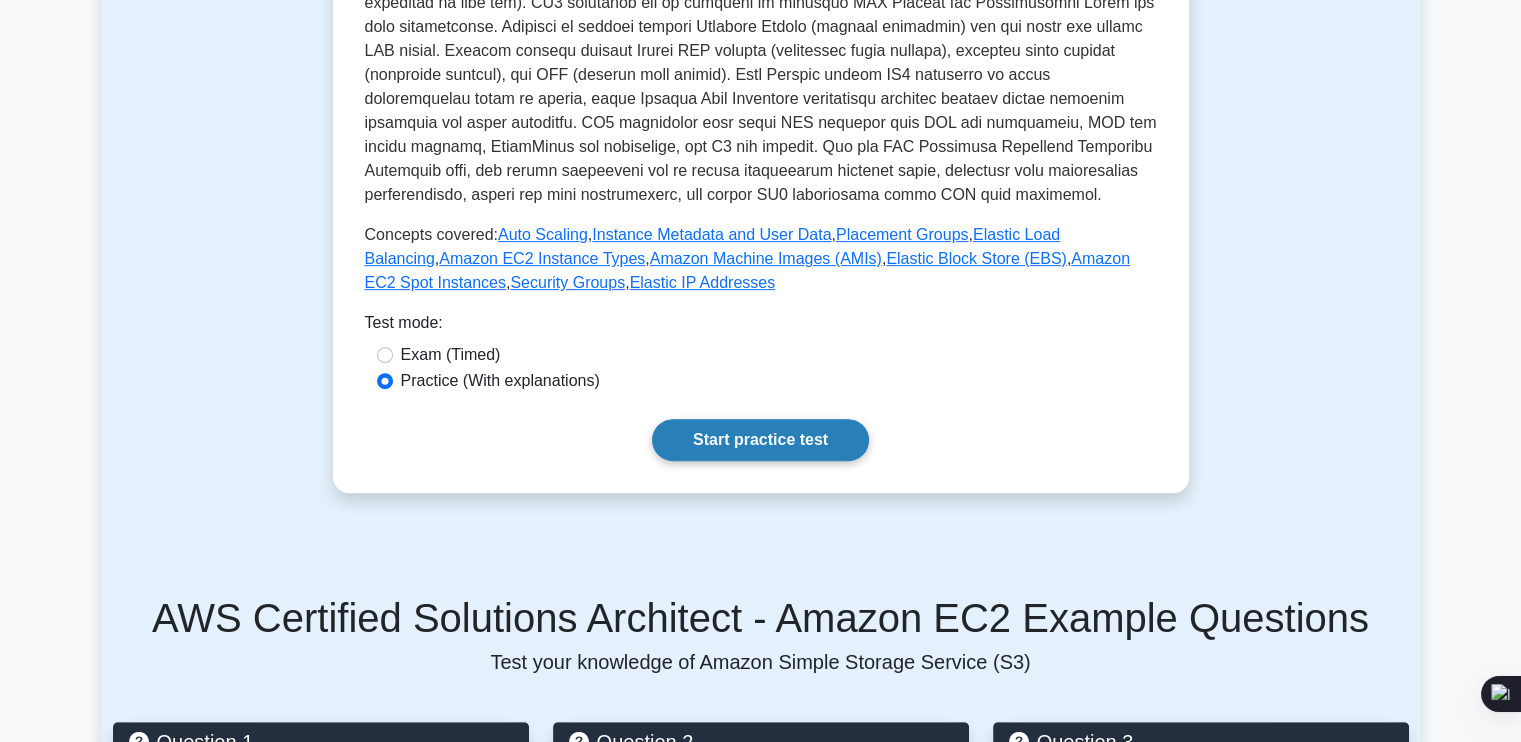 click on "Start practice test" at bounding box center [760, 440] 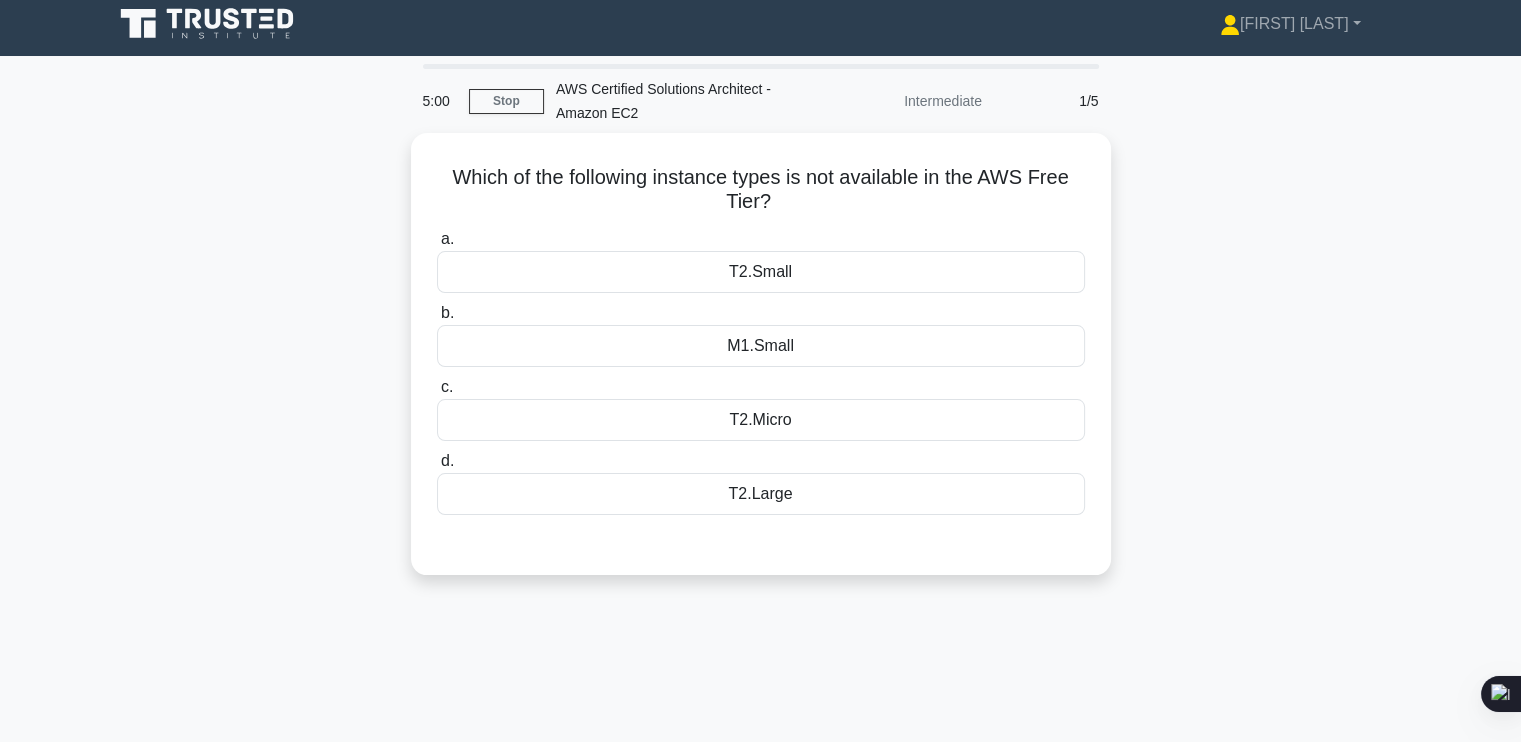 scroll, scrollTop: 12, scrollLeft: 0, axis: vertical 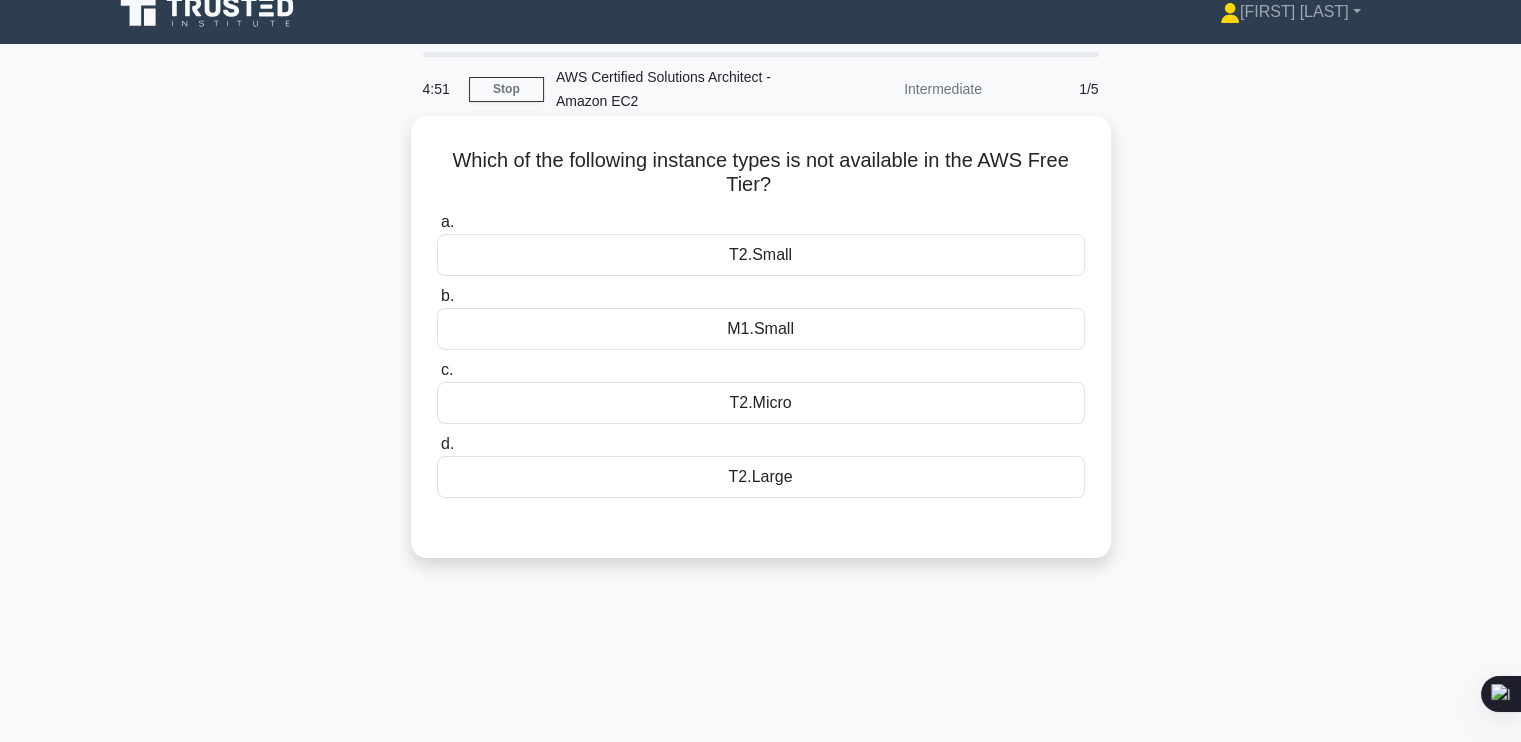 click on "T2.Large" at bounding box center (761, 477) 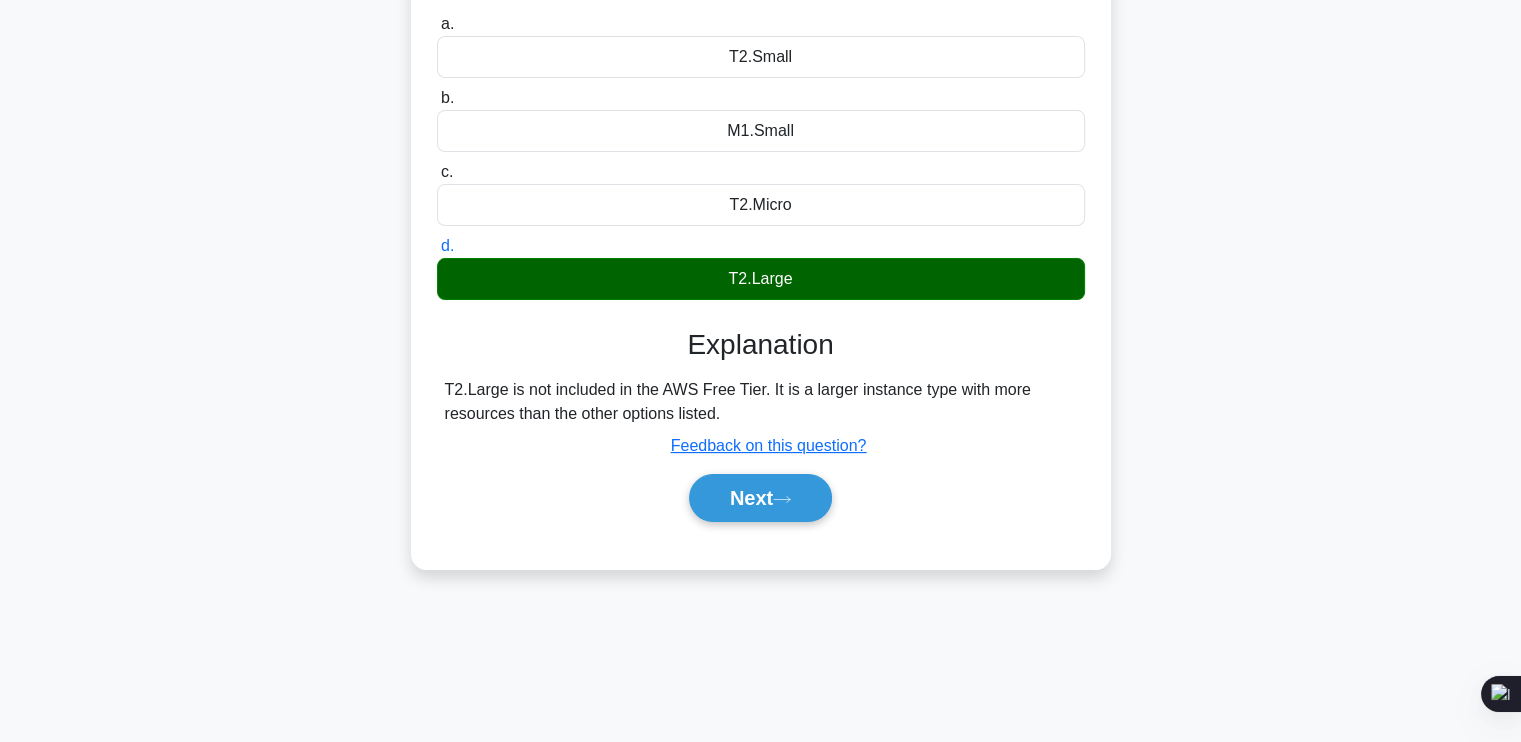 scroll, scrollTop: 220, scrollLeft: 0, axis: vertical 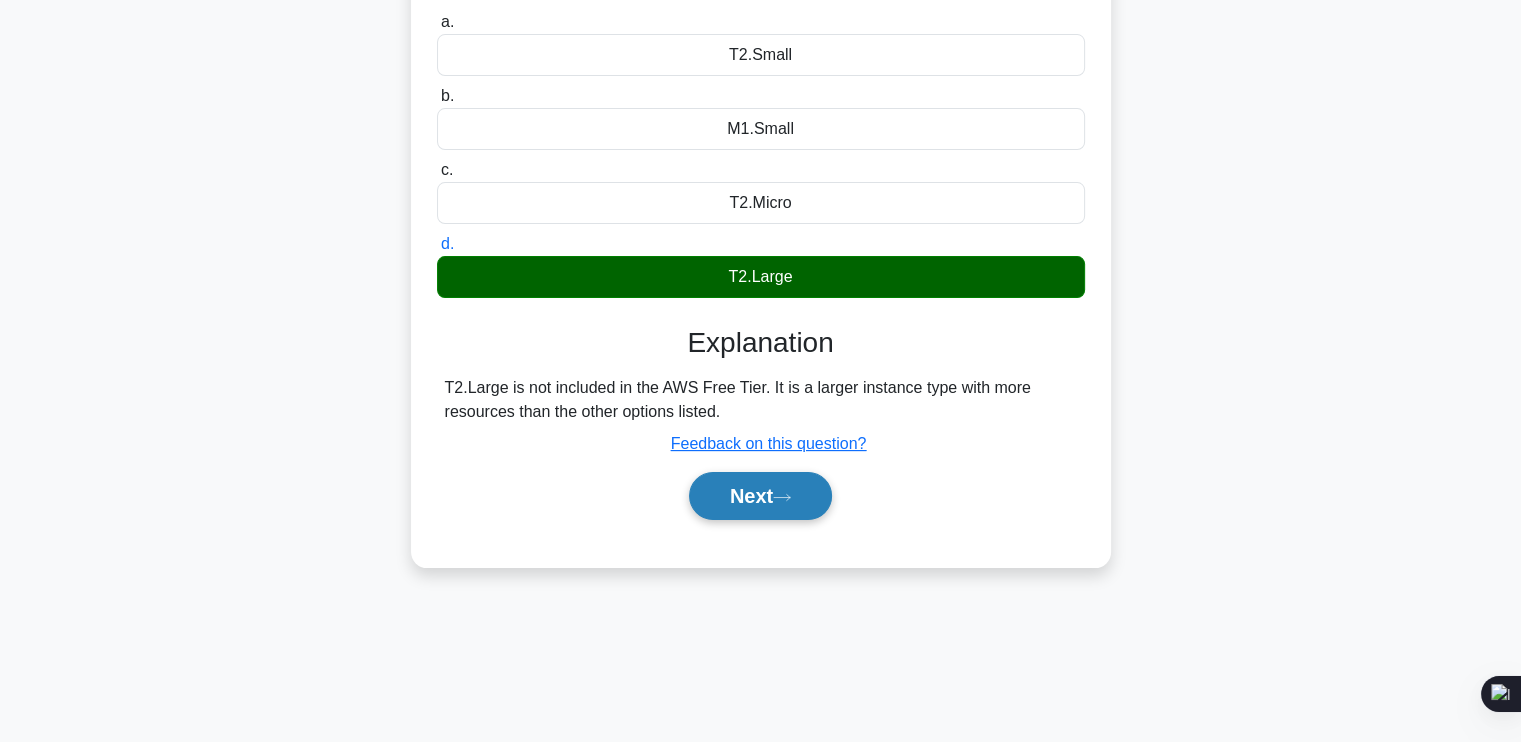 click on "Next" at bounding box center (760, 496) 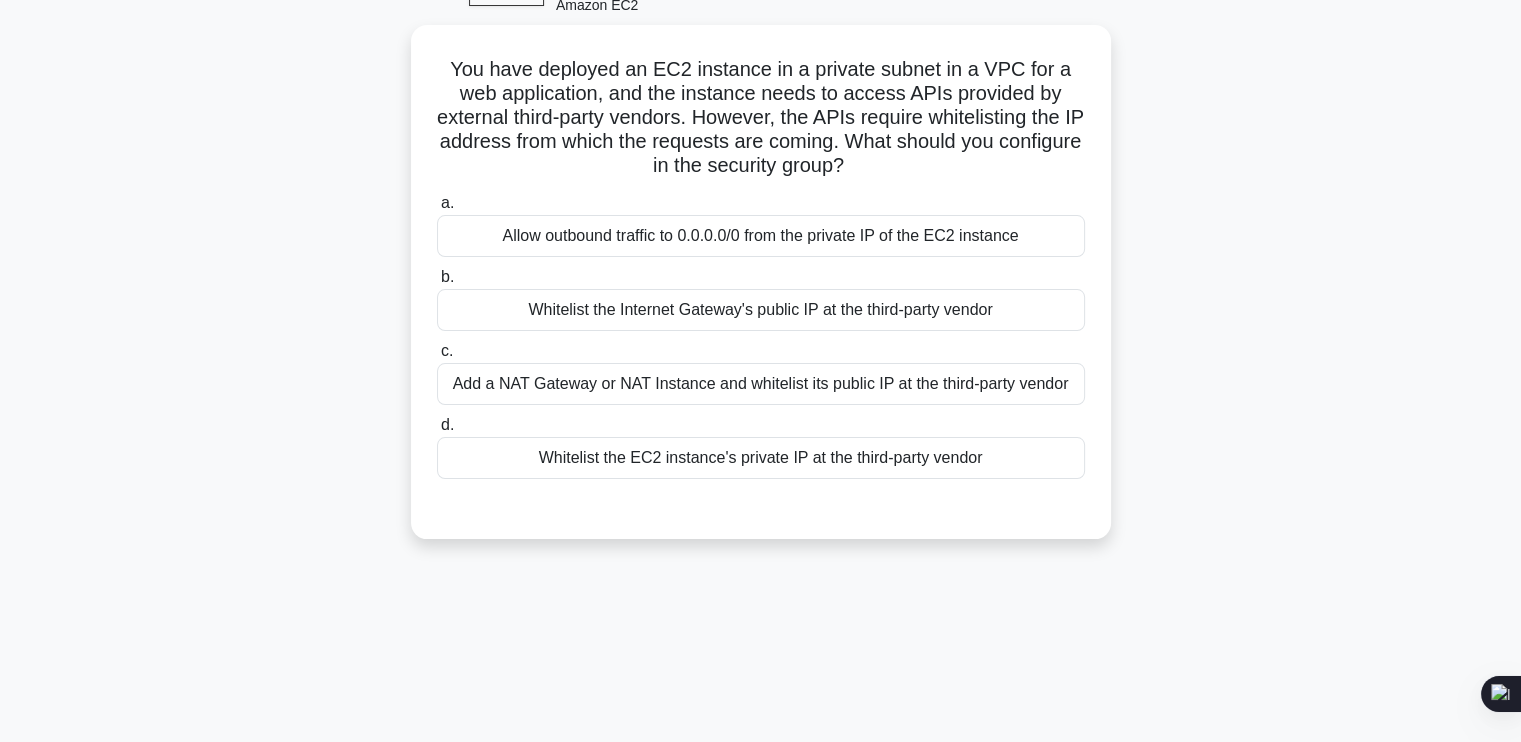 scroll, scrollTop: 115, scrollLeft: 0, axis: vertical 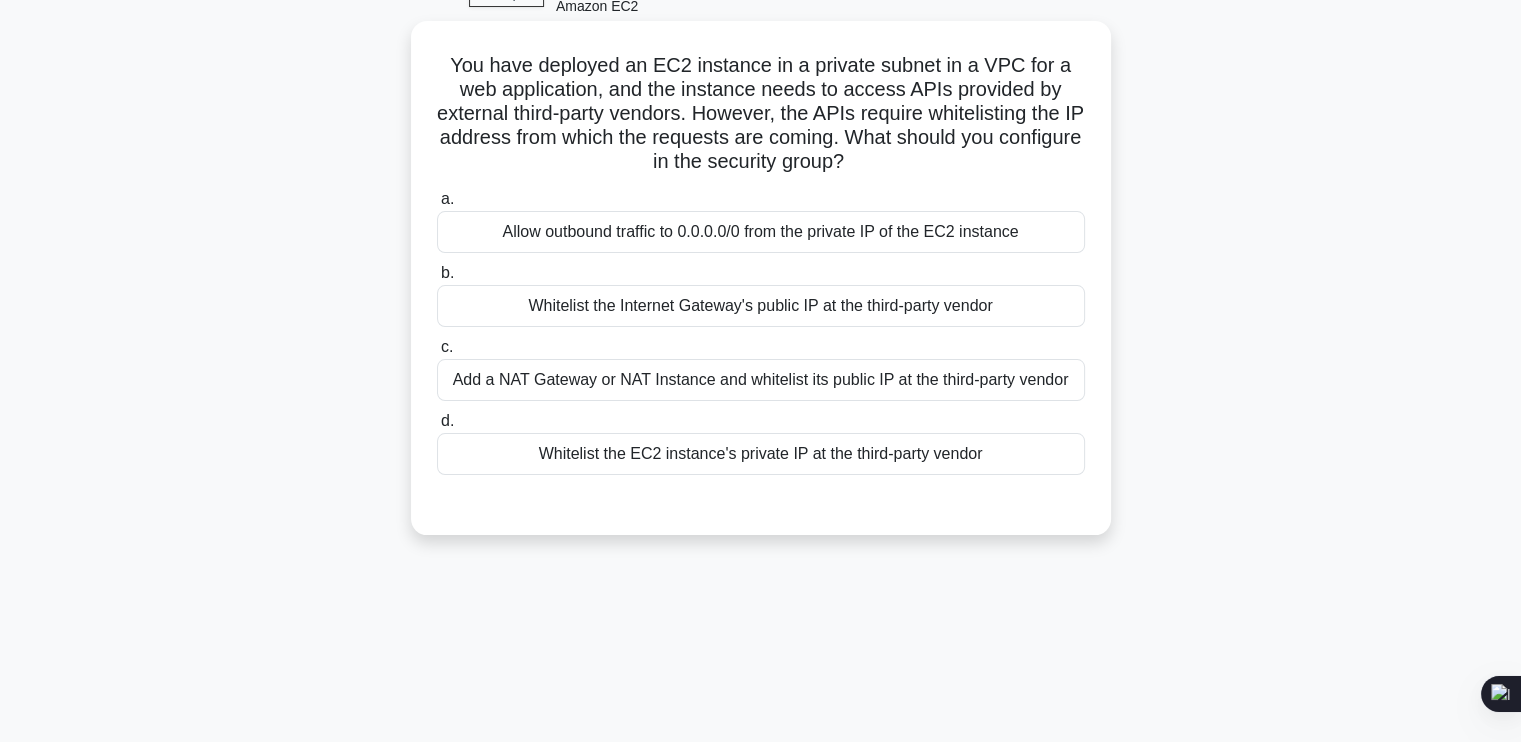 click on "Add a NAT Gateway or NAT Instance and whitelist its public IP at the third-party vendor" at bounding box center (761, 380) 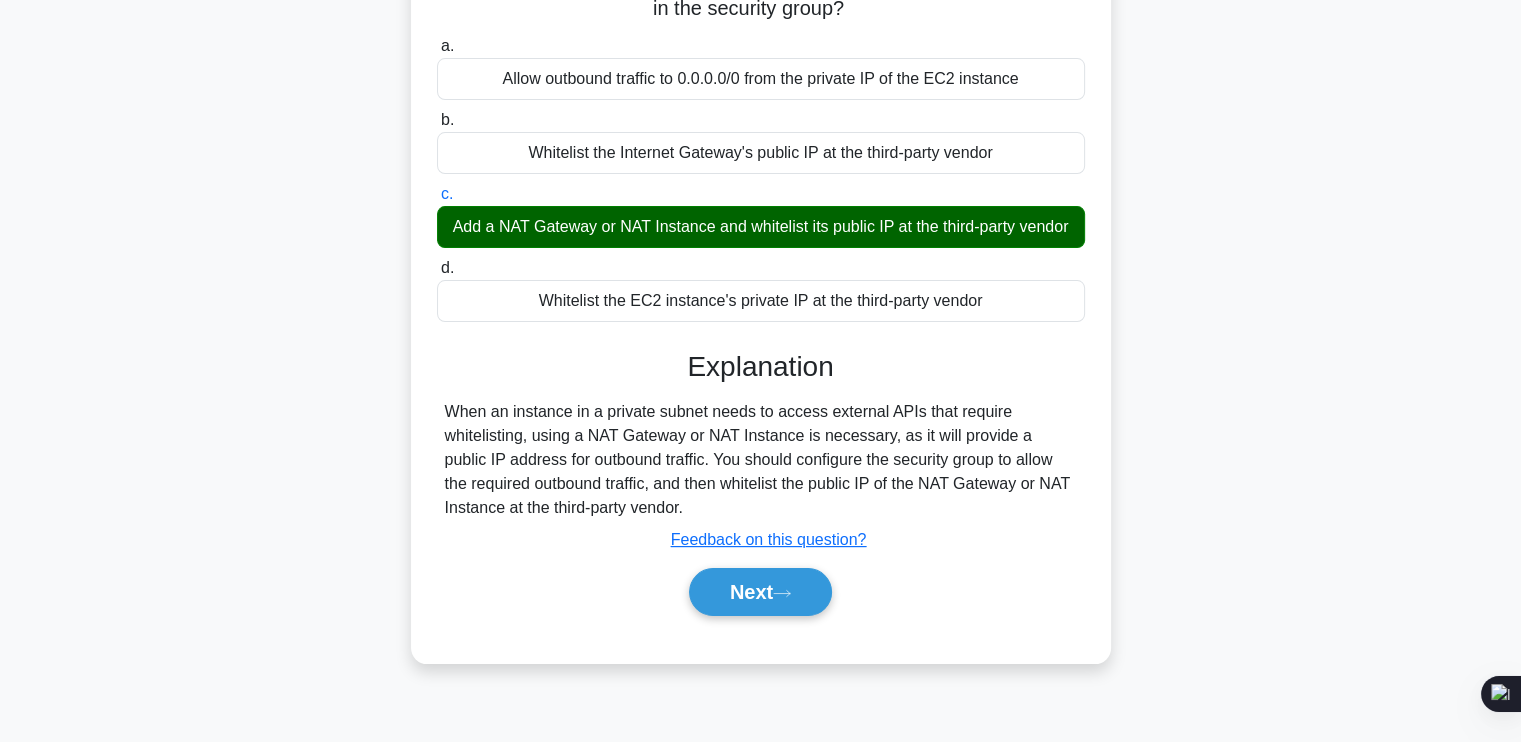 scroll, scrollTop: 338, scrollLeft: 0, axis: vertical 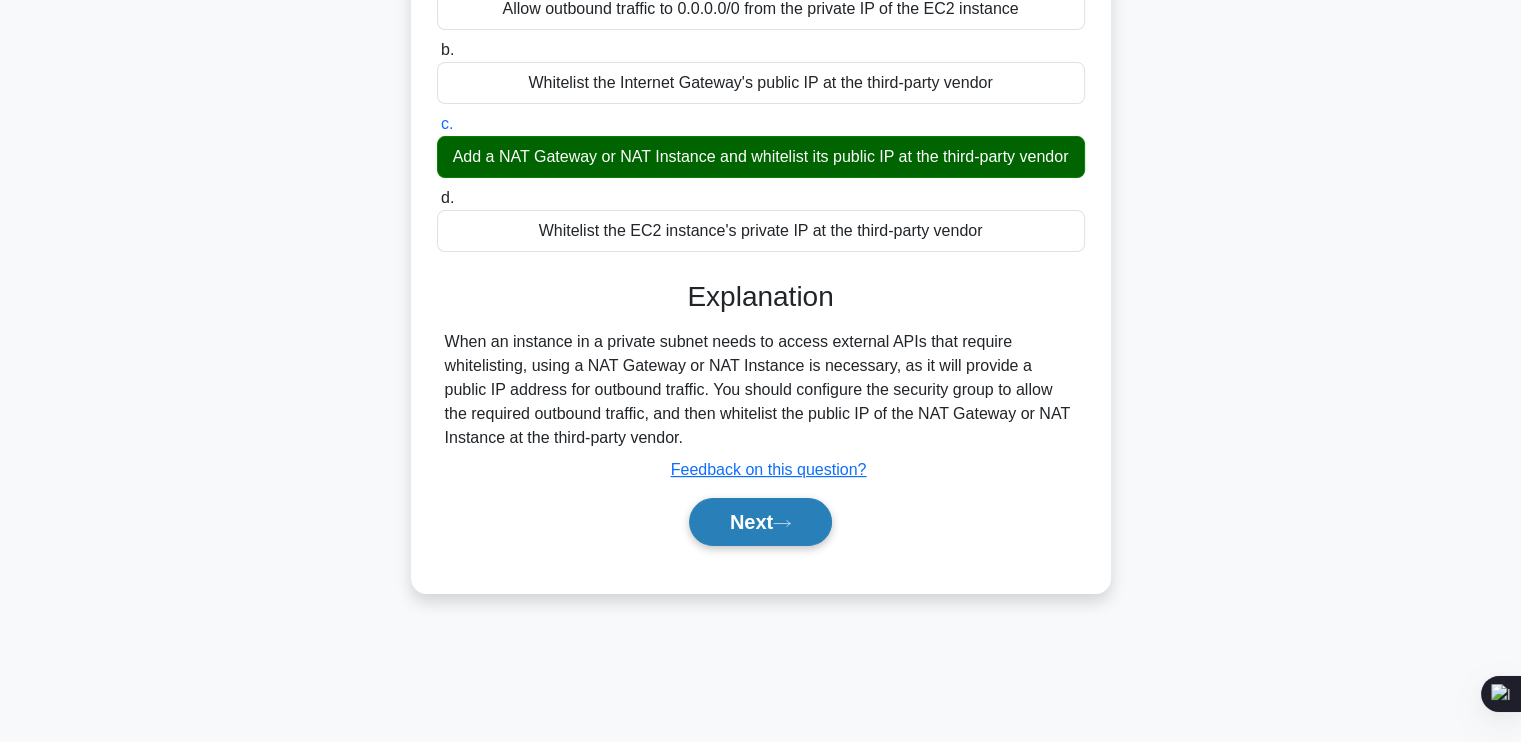 click on "Next" at bounding box center (760, 522) 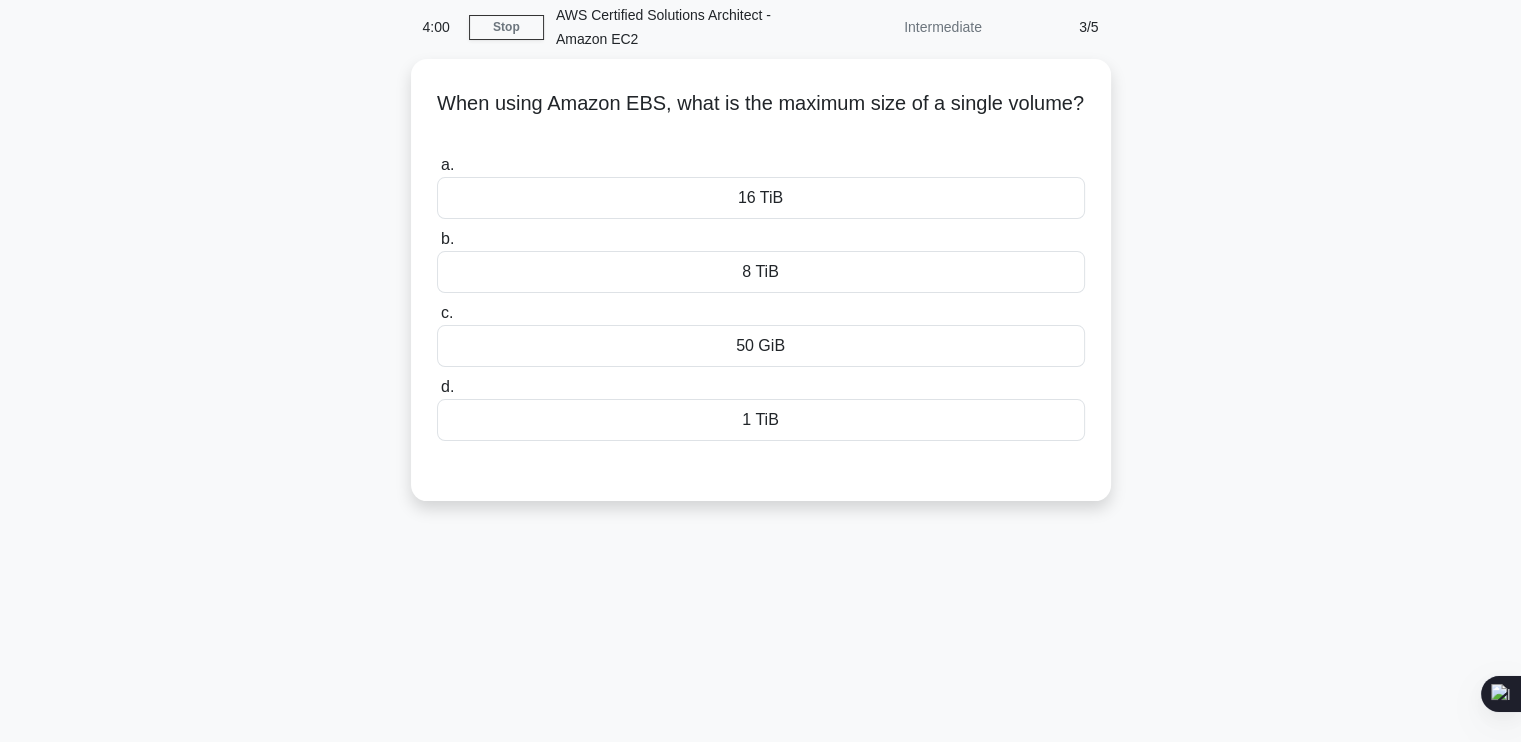 scroll, scrollTop: 65, scrollLeft: 0, axis: vertical 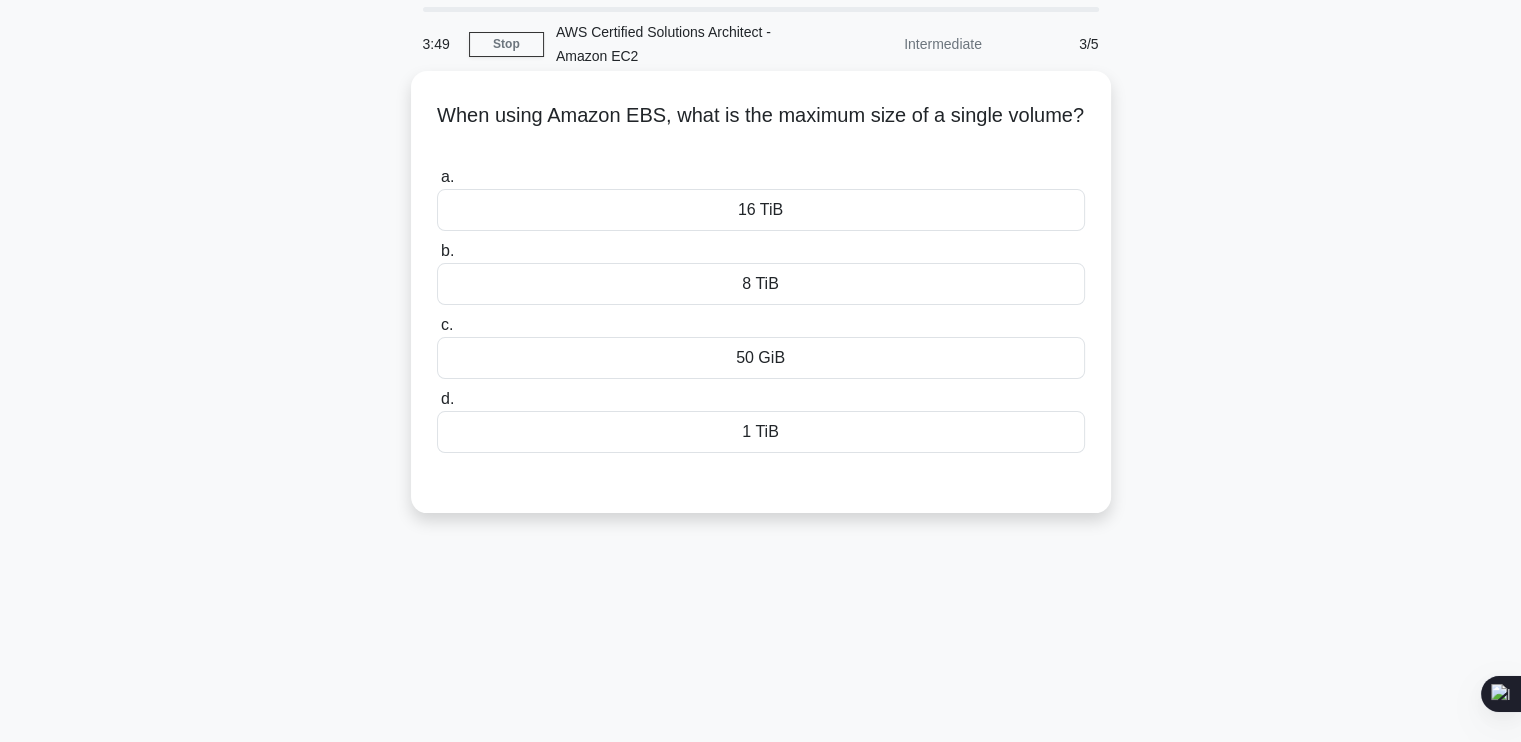 click on "50 GiB" at bounding box center [761, 358] 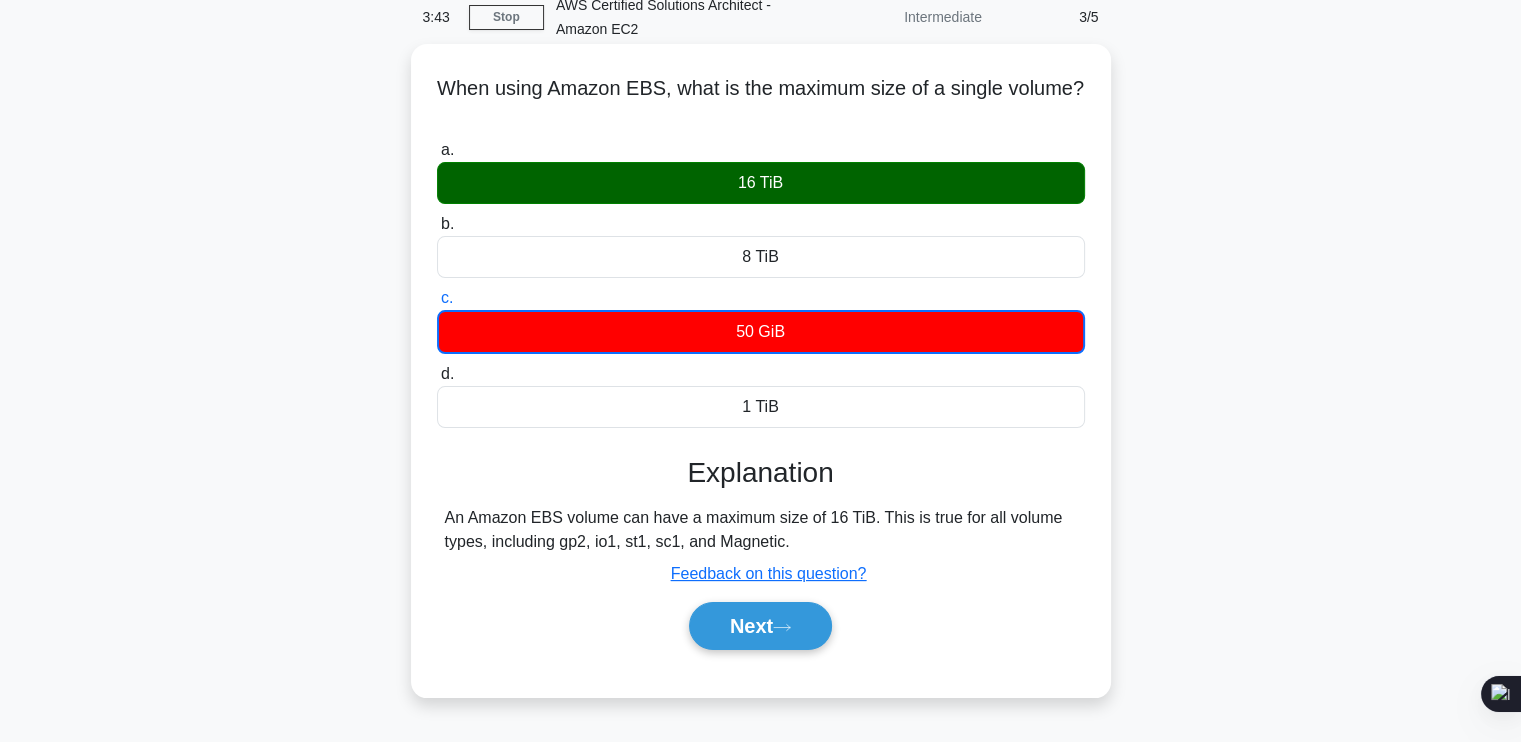 scroll, scrollTop: 93, scrollLeft: 0, axis: vertical 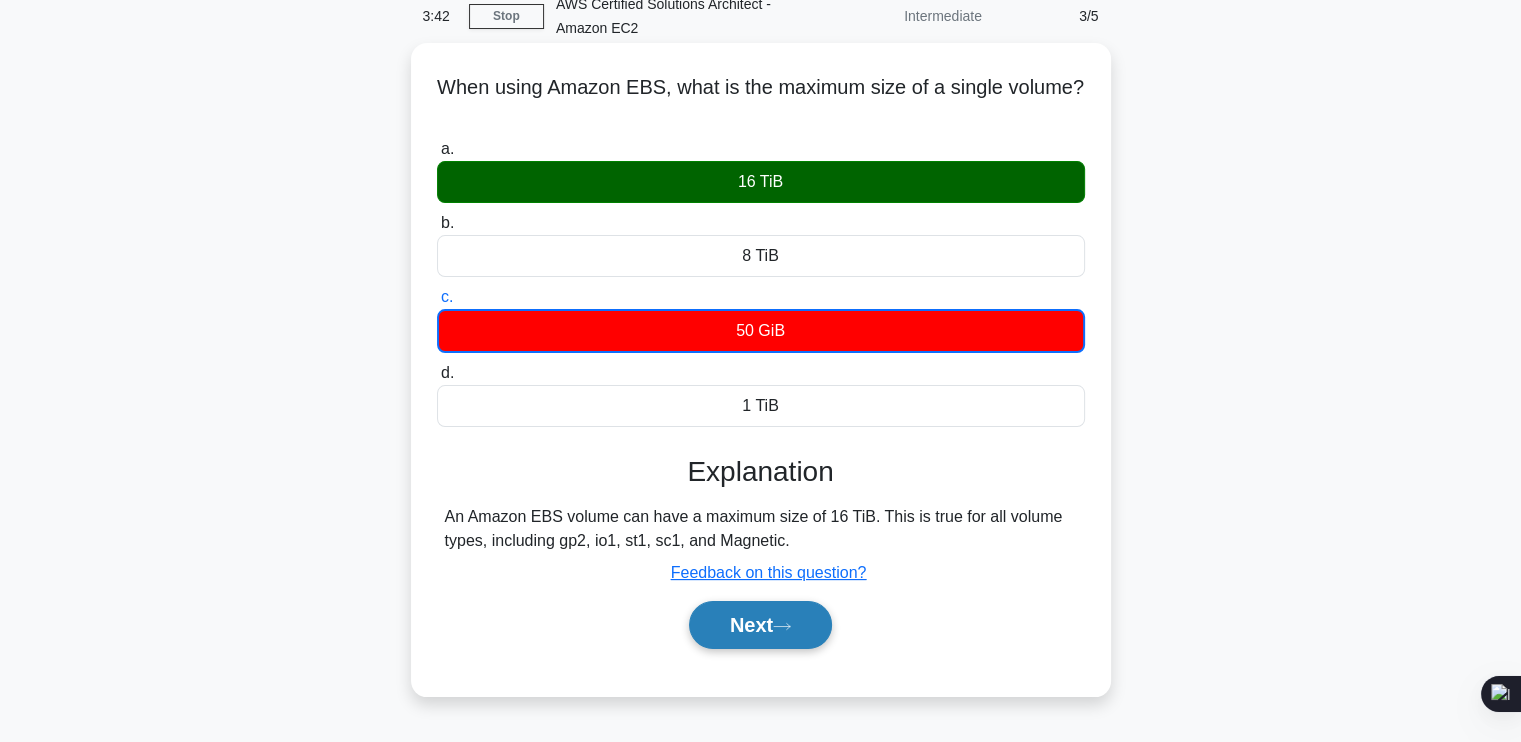 click on "Next" at bounding box center [760, 625] 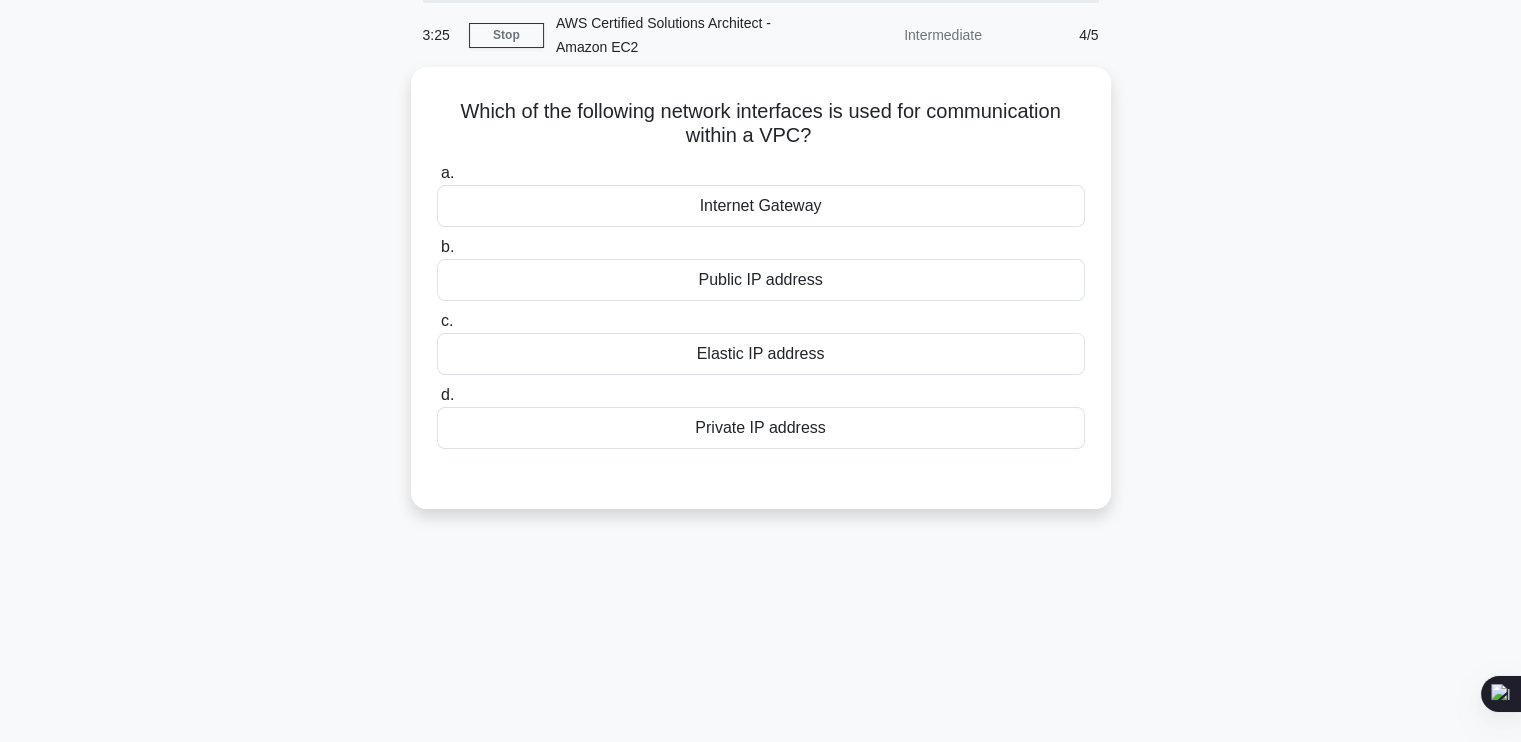 scroll, scrollTop: 73, scrollLeft: 0, axis: vertical 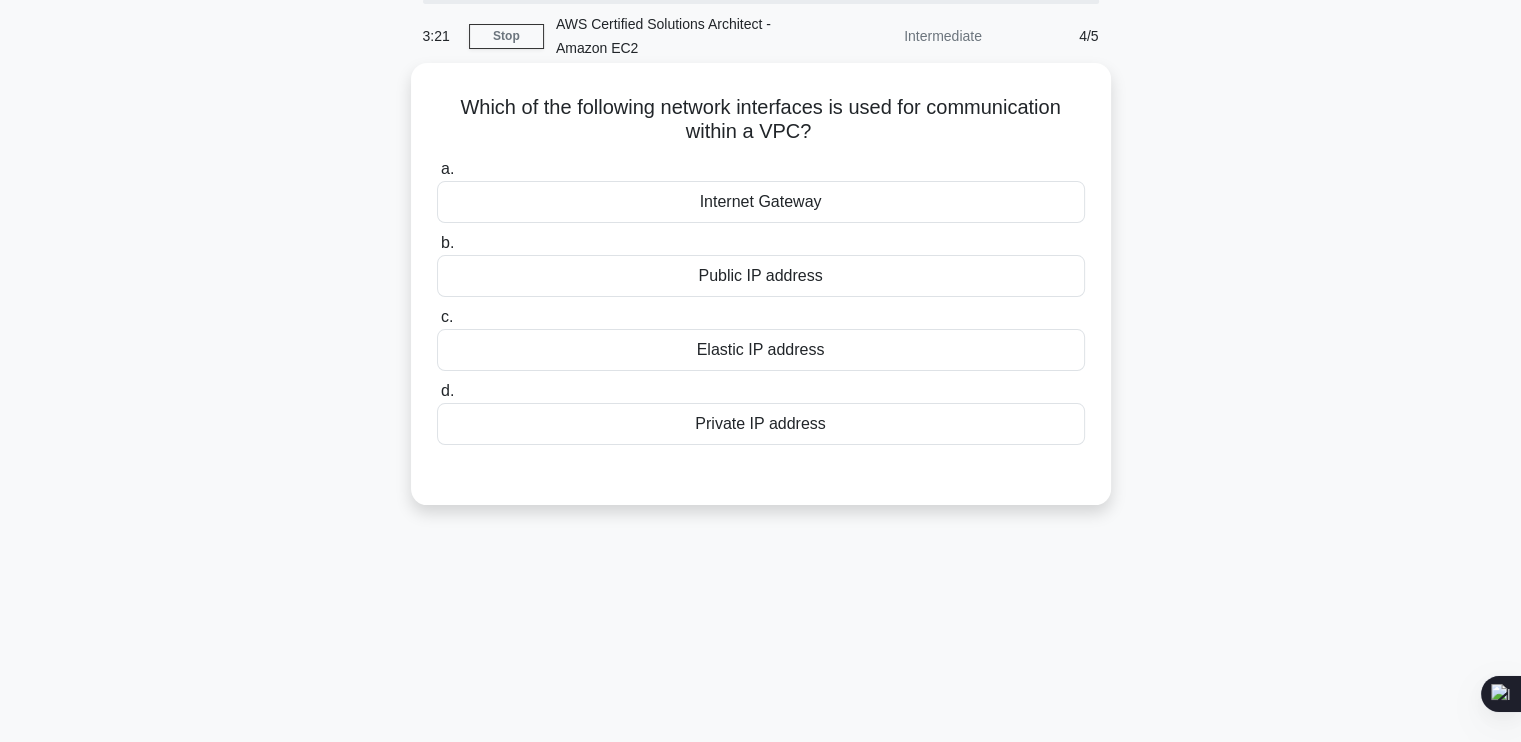 click on "Public IP address" at bounding box center [761, 276] 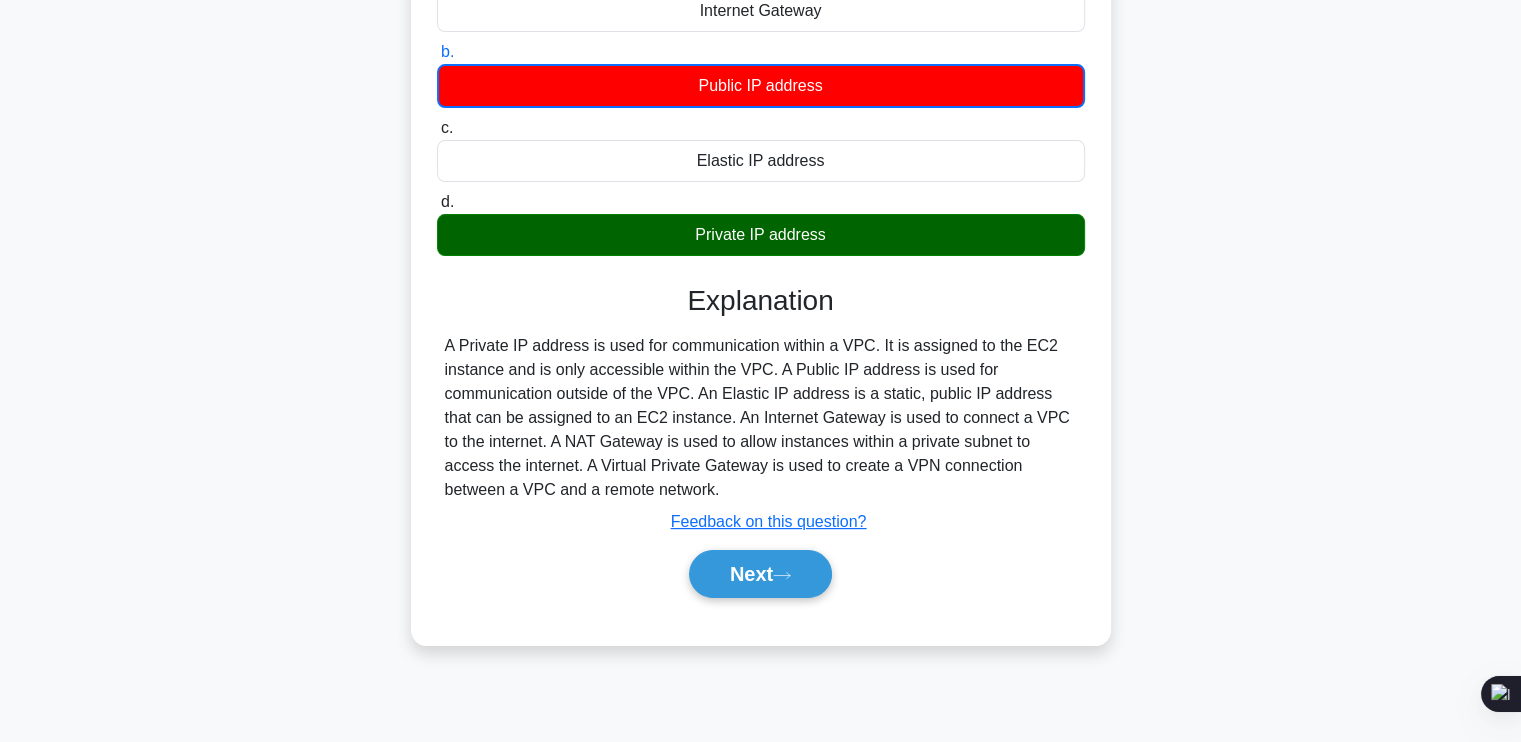 scroll, scrollTop: 322, scrollLeft: 0, axis: vertical 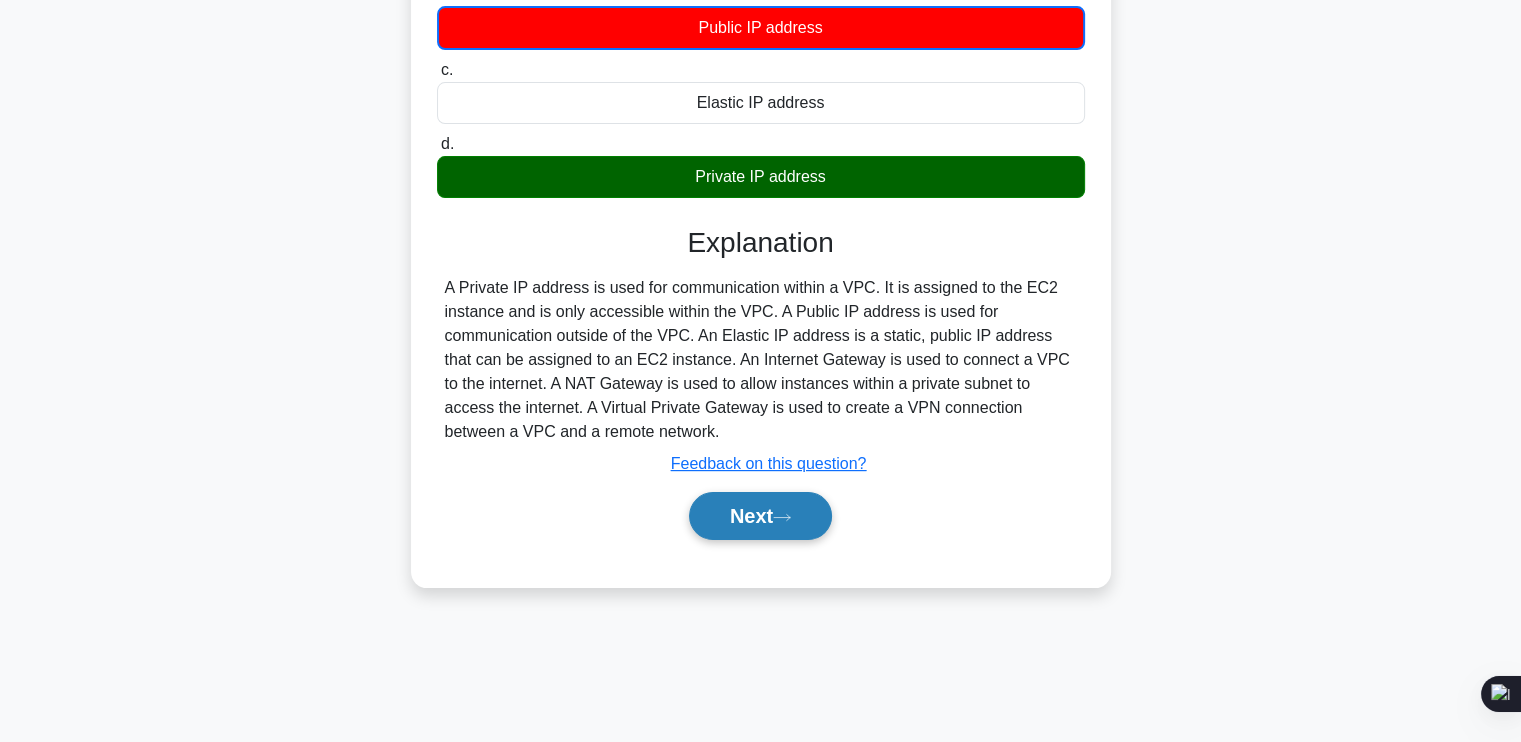 click 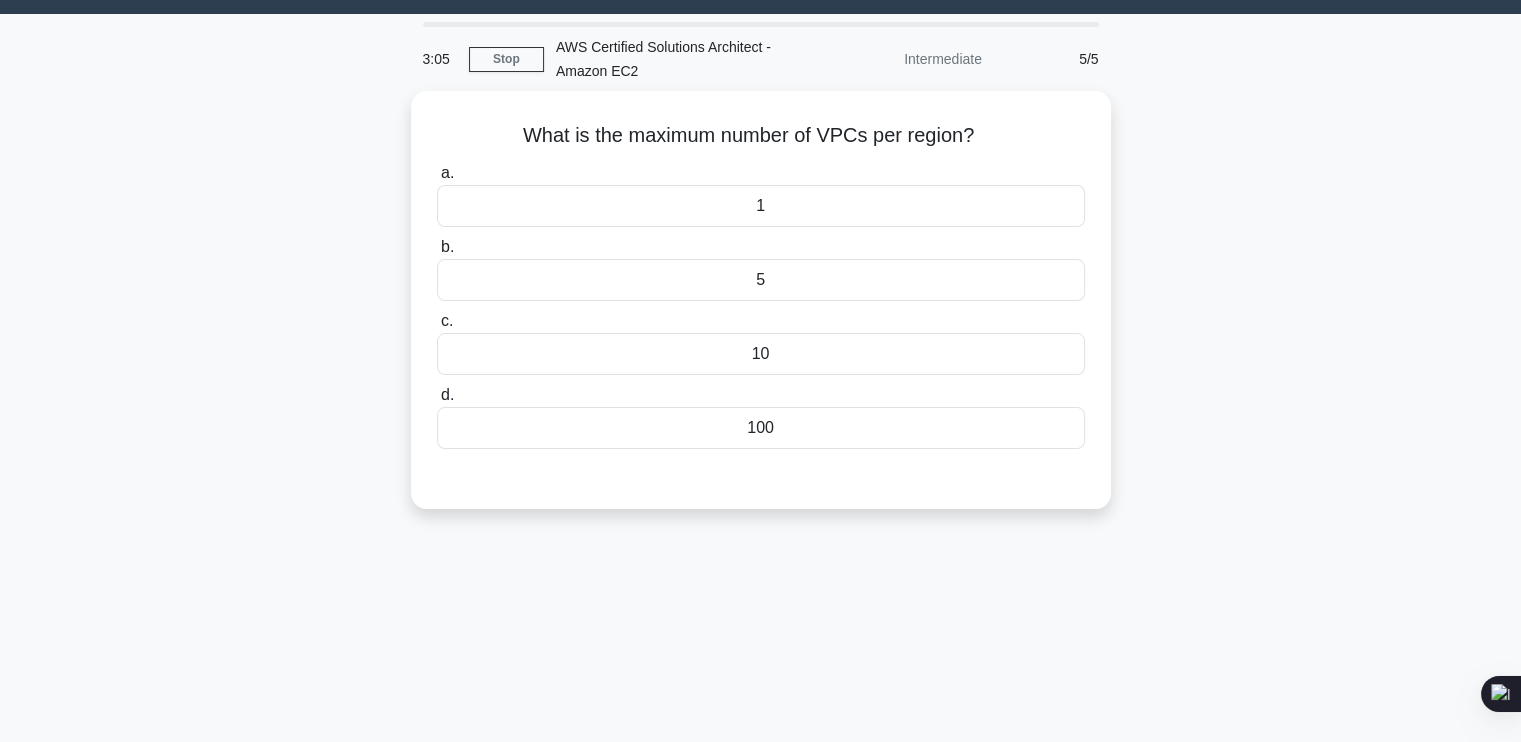 scroll, scrollTop: 44, scrollLeft: 0, axis: vertical 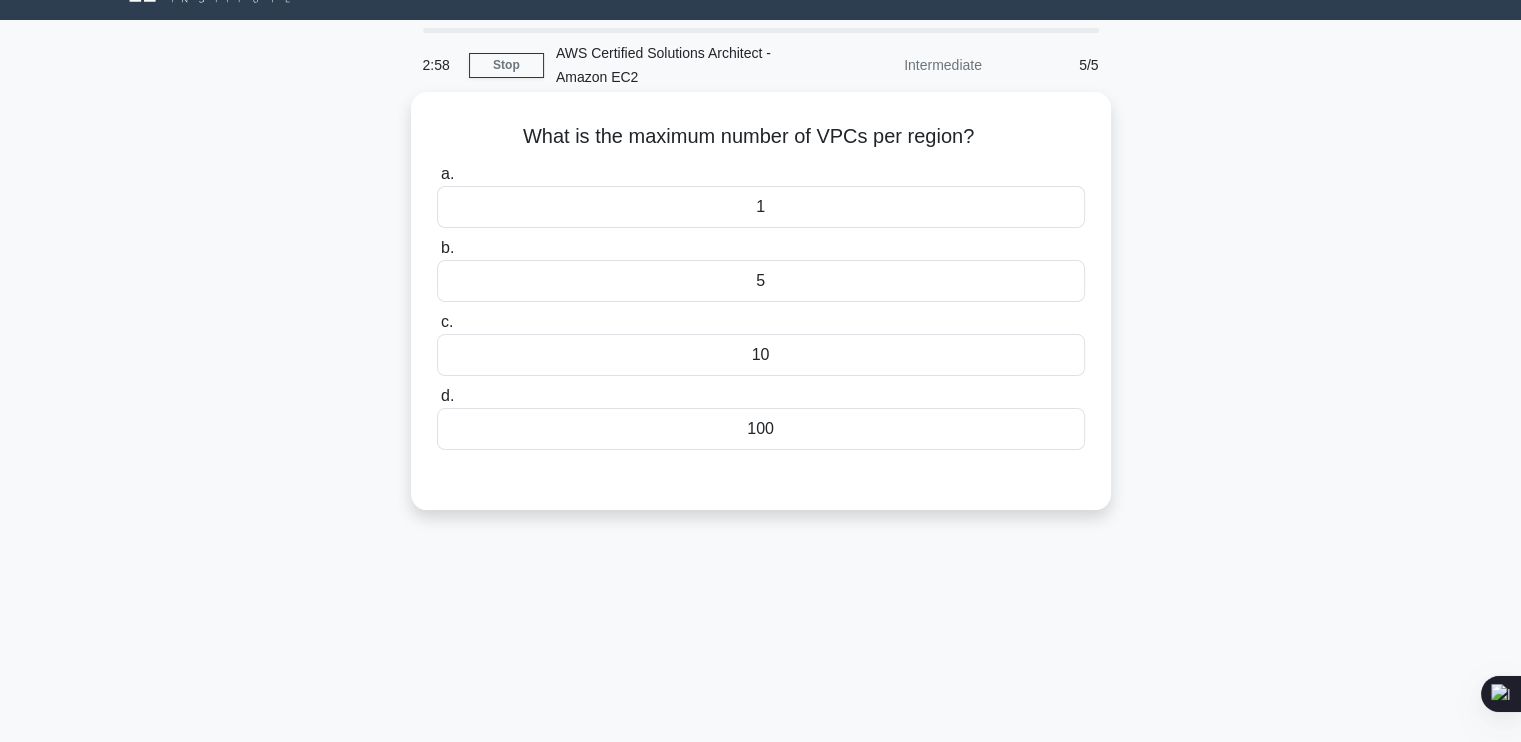 click on "100" at bounding box center (761, 429) 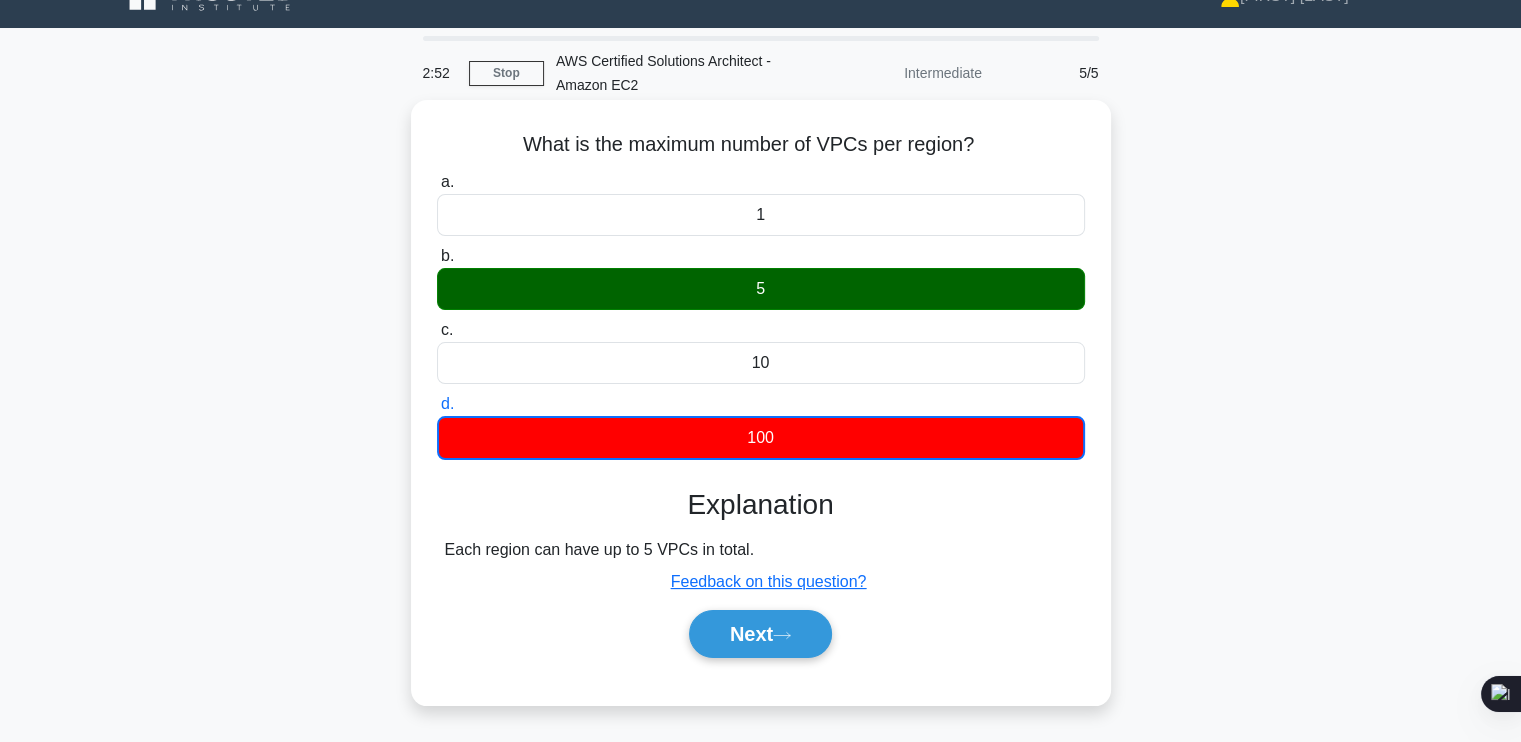 scroll, scrollTop: 37, scrollLeft: 0, axis: vertical 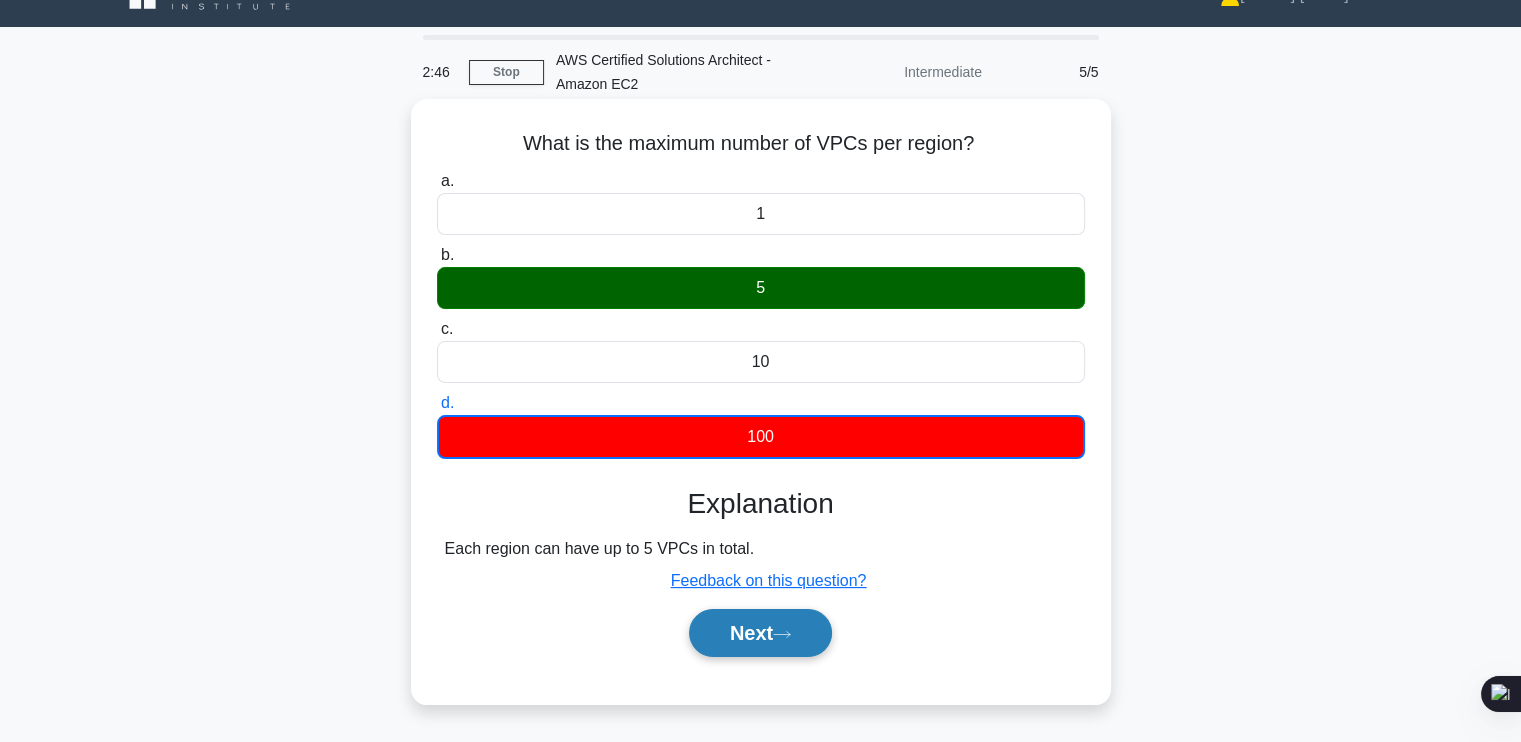 click 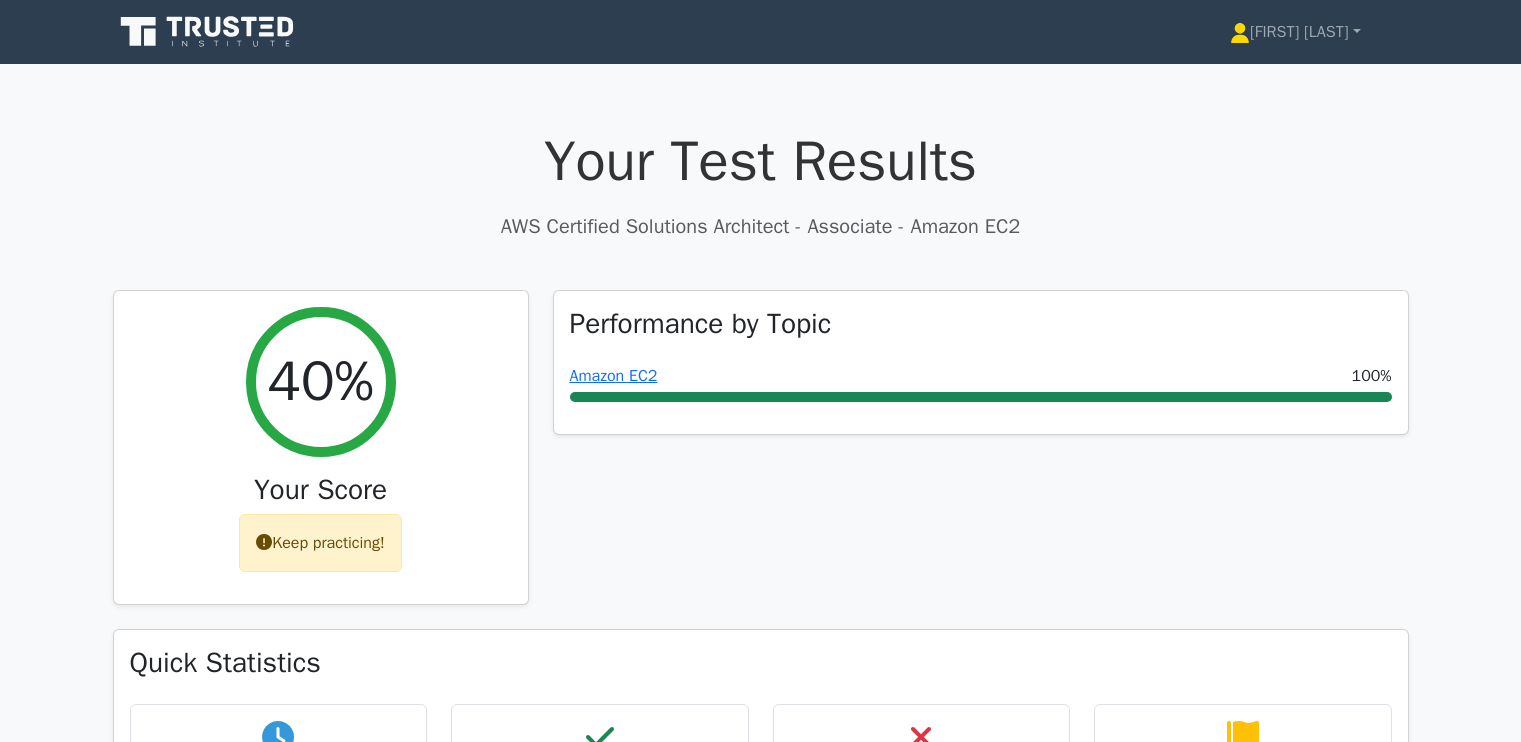 scroll, scrollTop: 0, scrollLeft: 0, axis: both 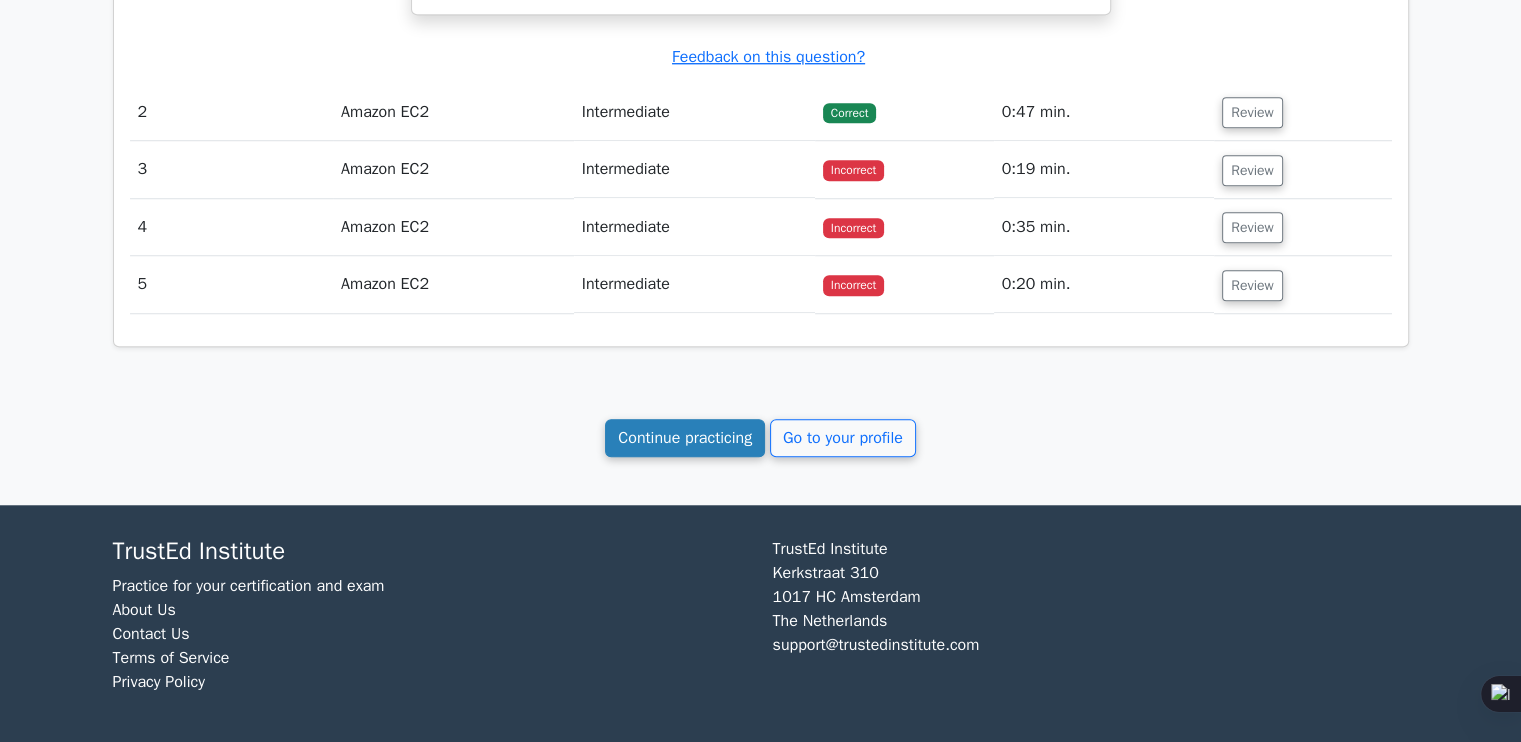 click on "Continue practicing" at bounding box center (685, 438) 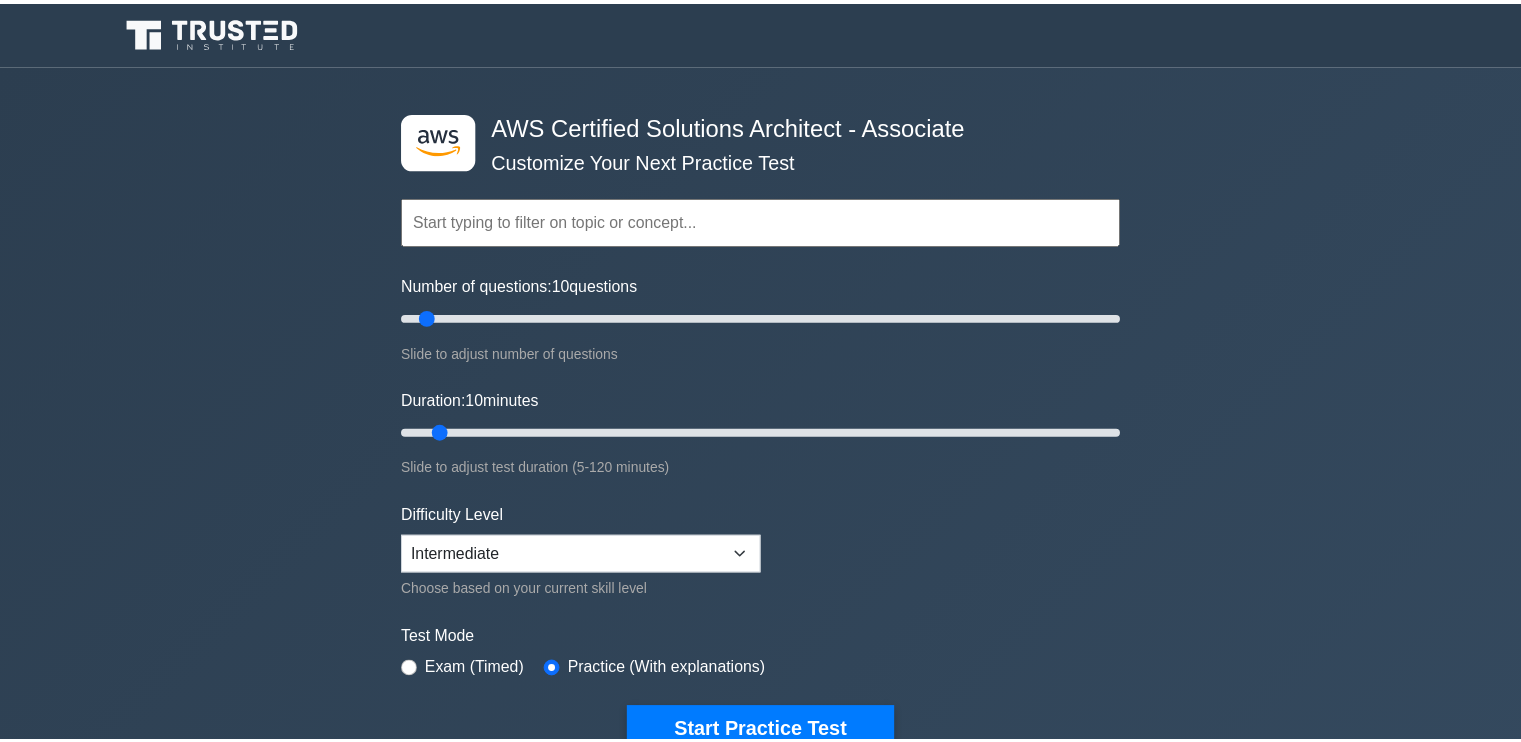scroll, scrollTop: 0, scrollLeft: 0, axis: both 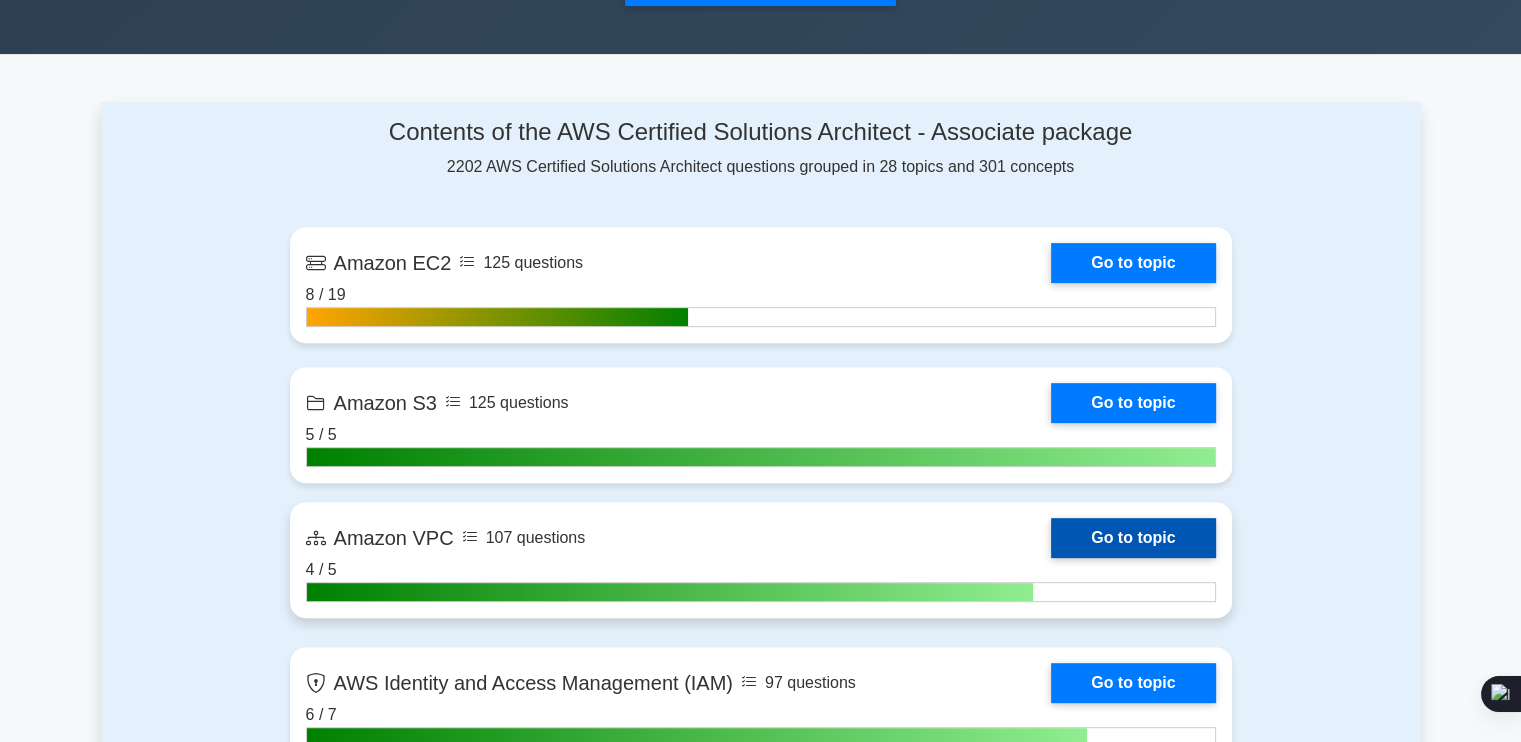 click on "Go to topic" at bounding box center (1133, 538) 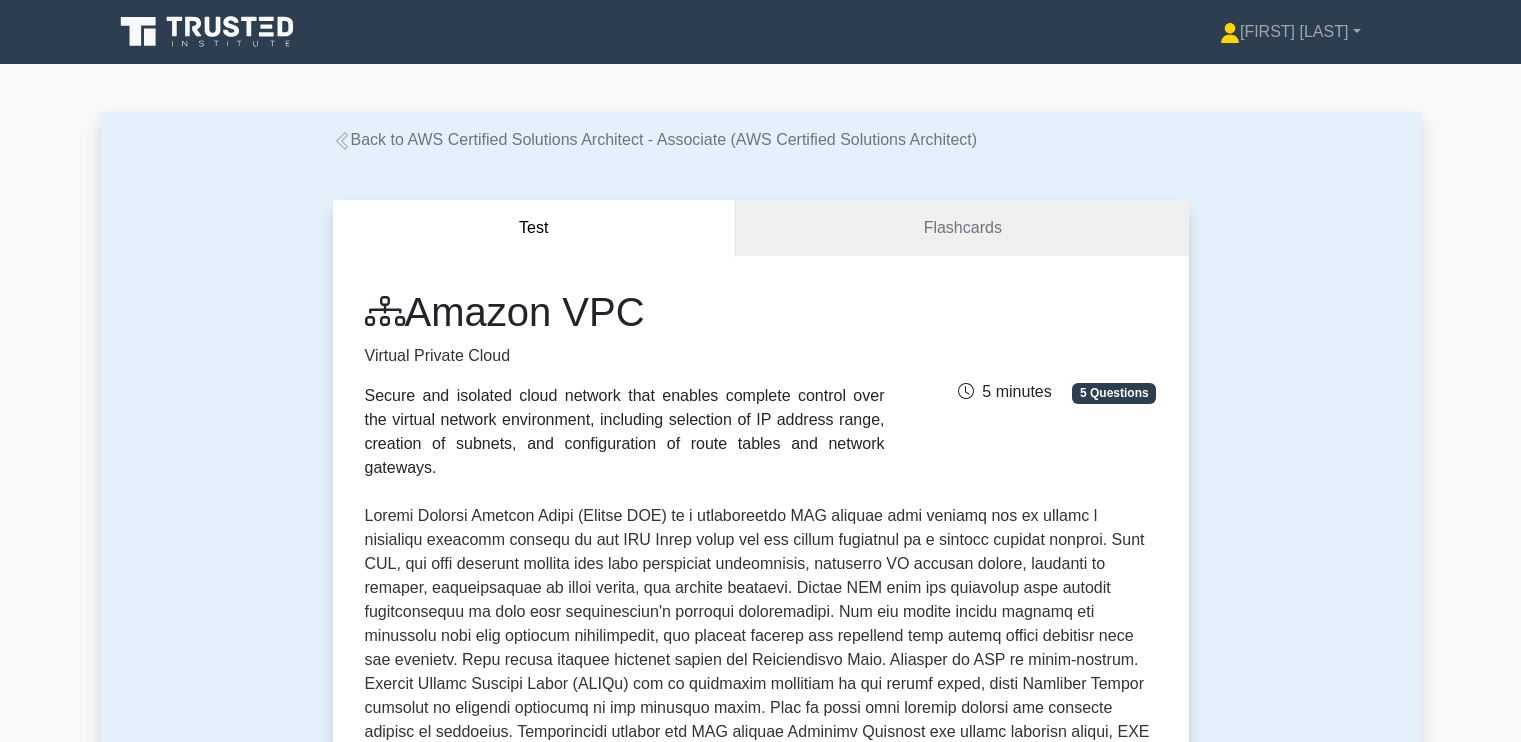 scroll, scrollTop: 0, scrollLeft: 0, axis: both 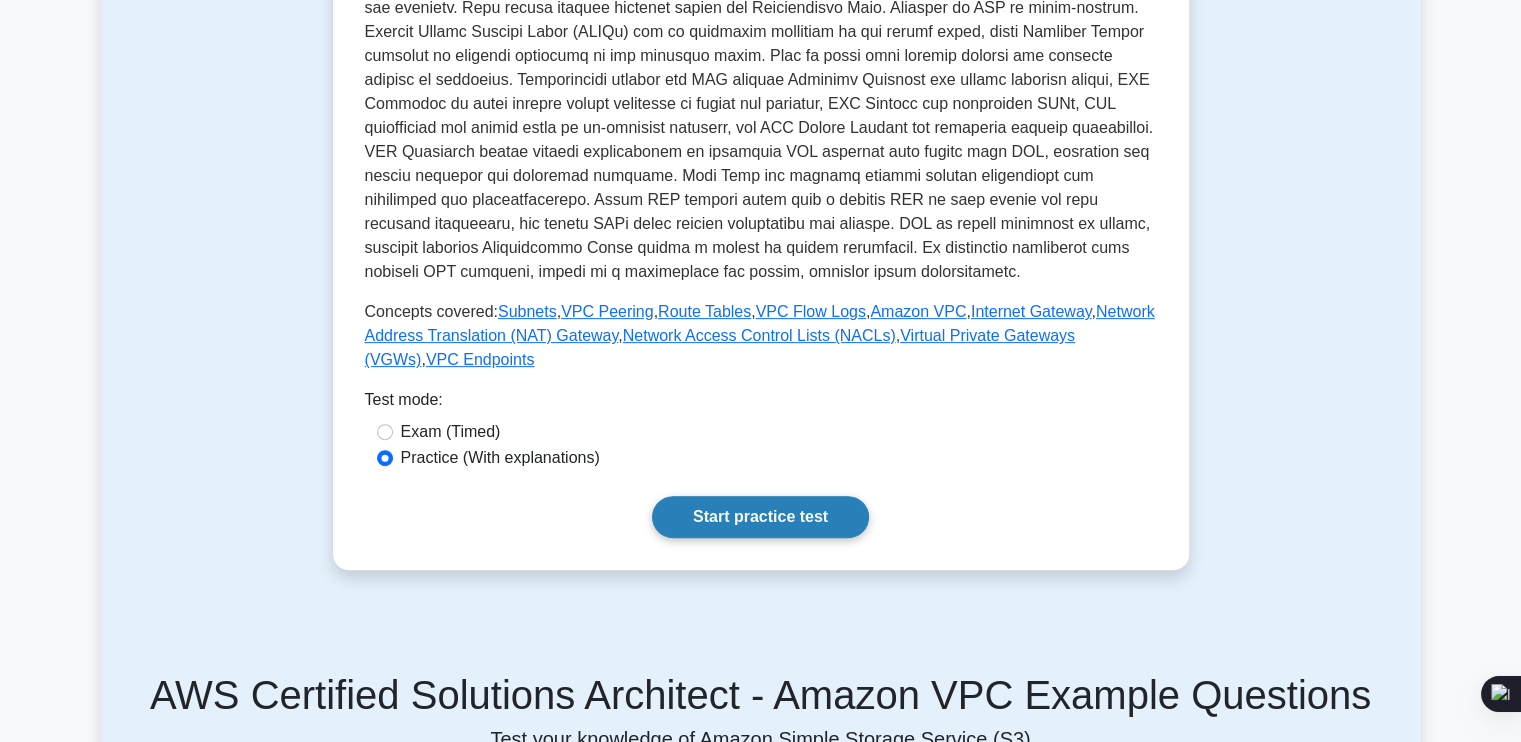 click on "Start practice test" at bounding box center [760, 517] 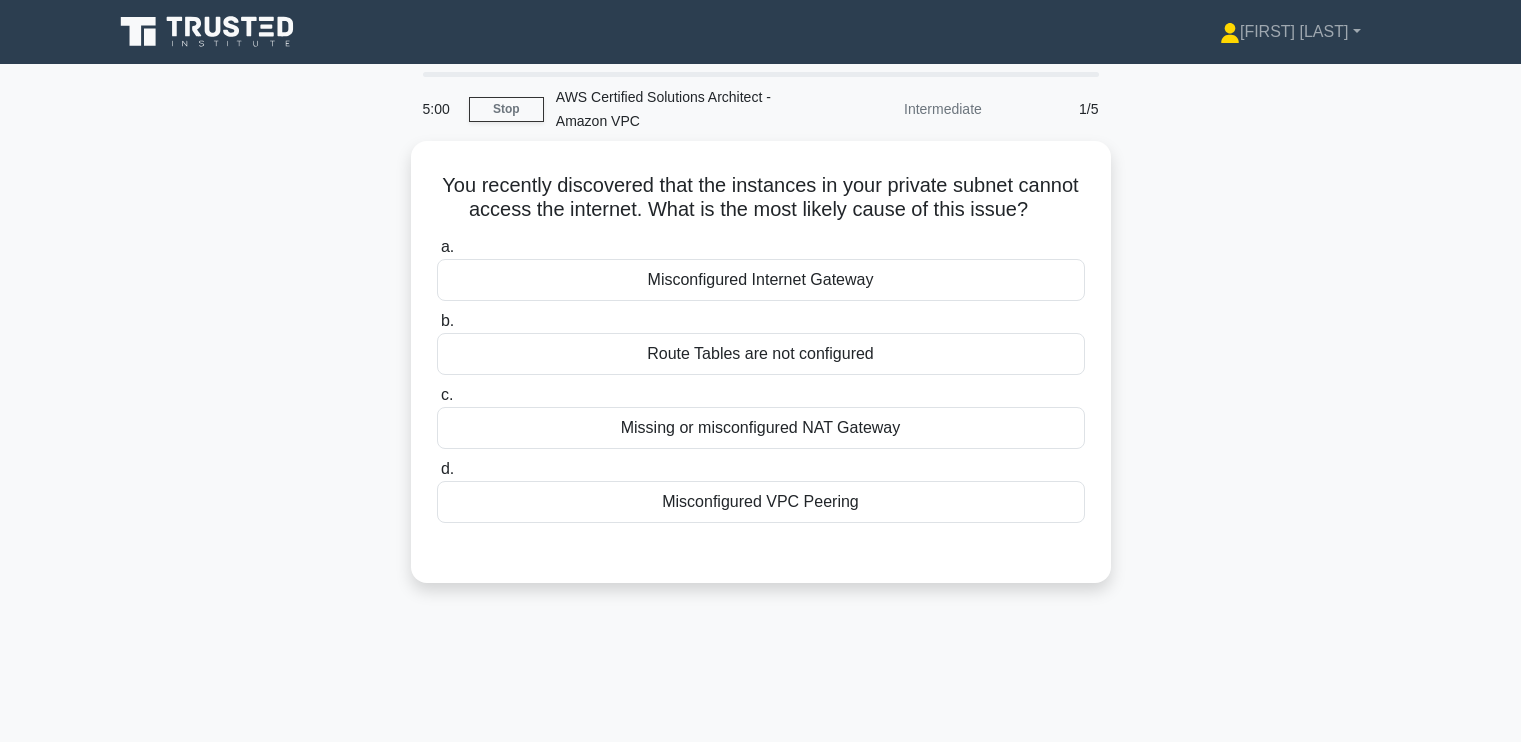 scroll, scrollTop: 0, scrollLeft: 0, axis: both 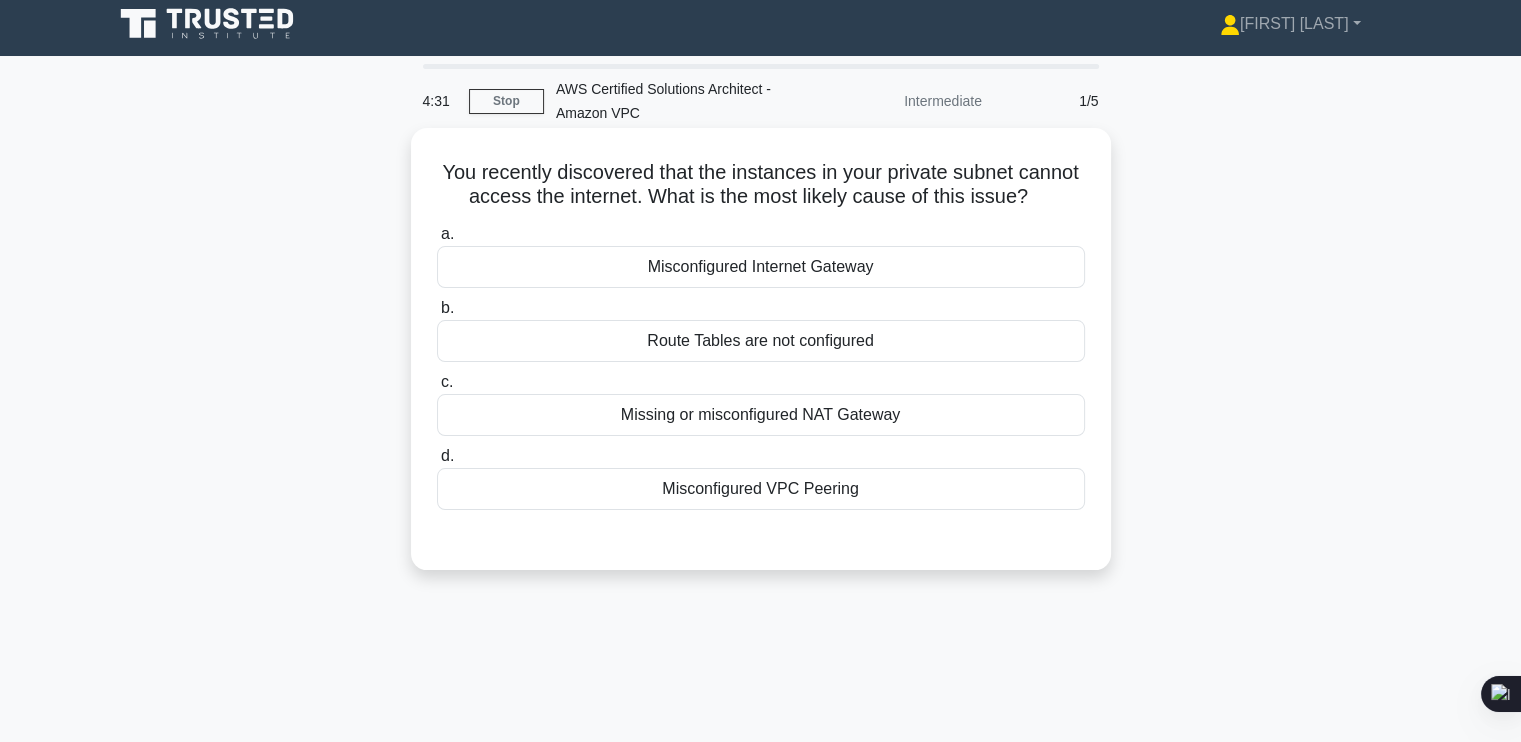 click on "Missing or misconfigured NAT Gateway" at bounding box center [761, 415] 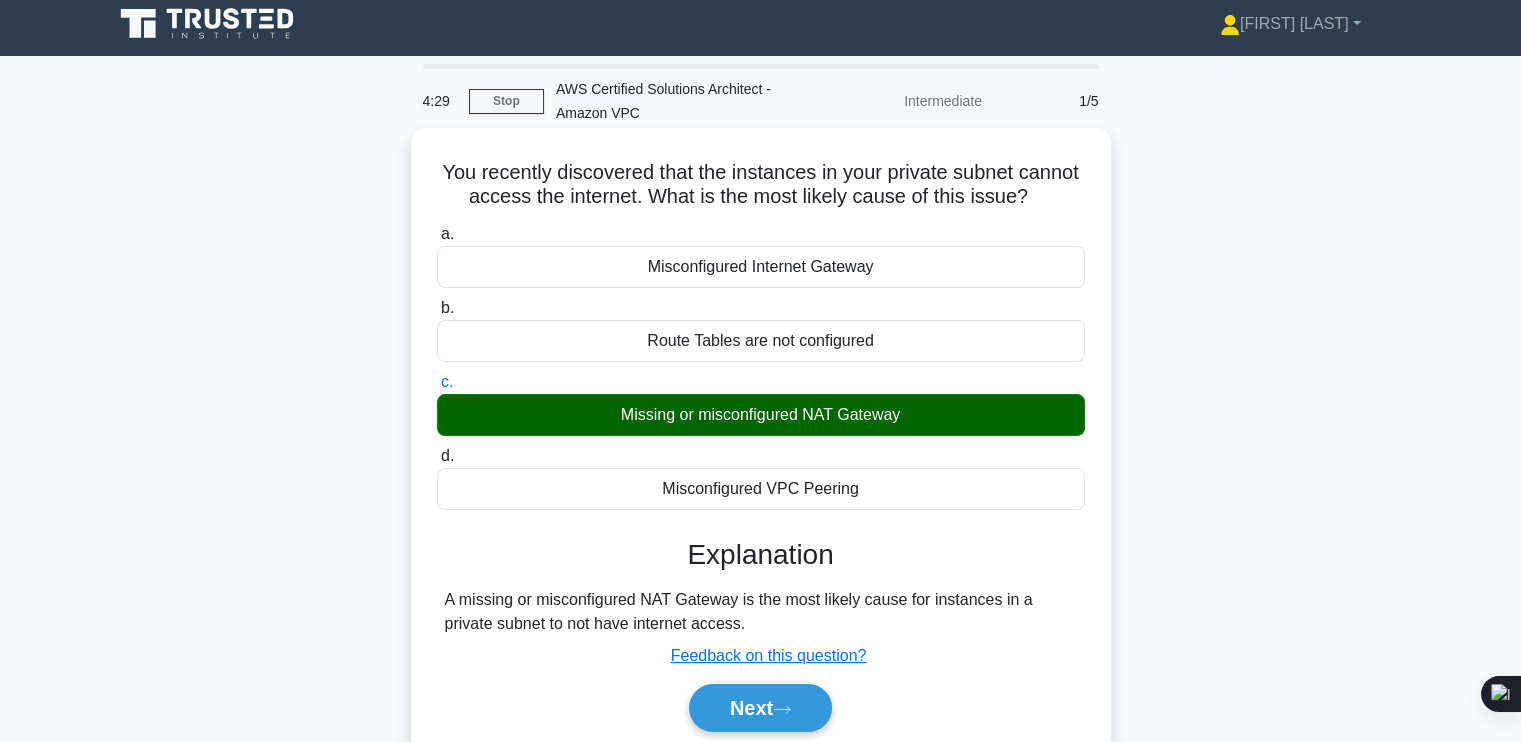 scroll, scrollTop: 100, scrollLeft: 0, axis: vertical 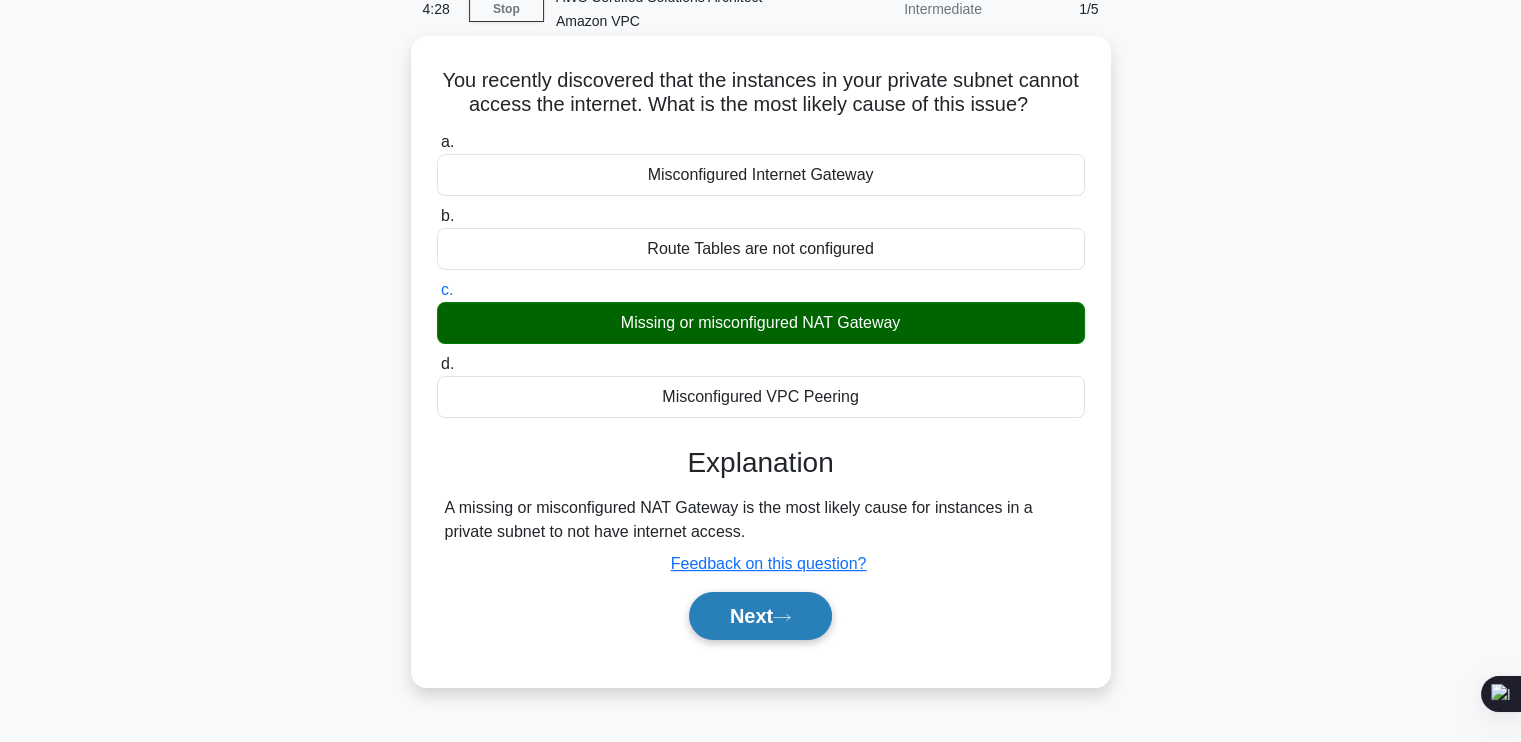click 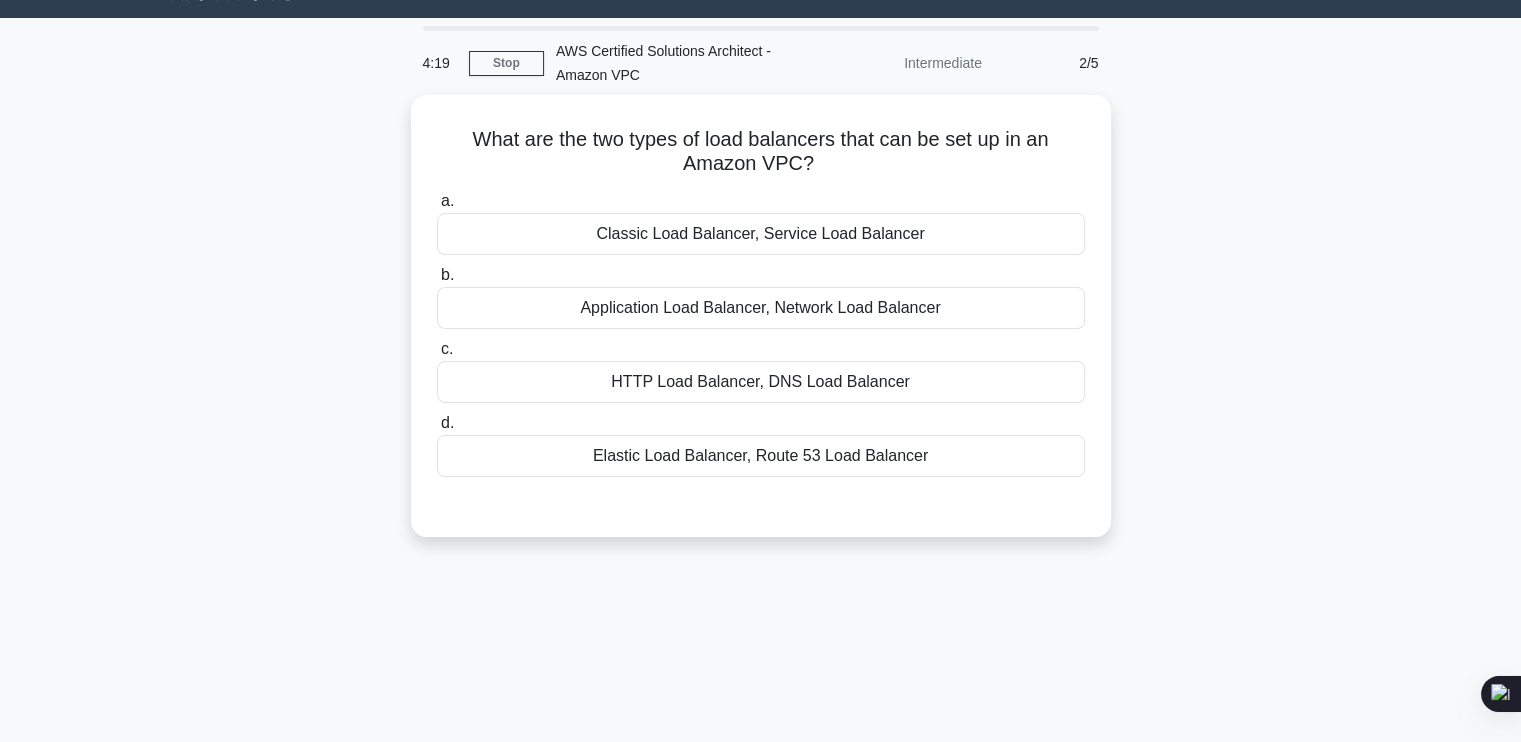 scroll, scrollTop: 44, scrollLeft: 0, axis: vertical 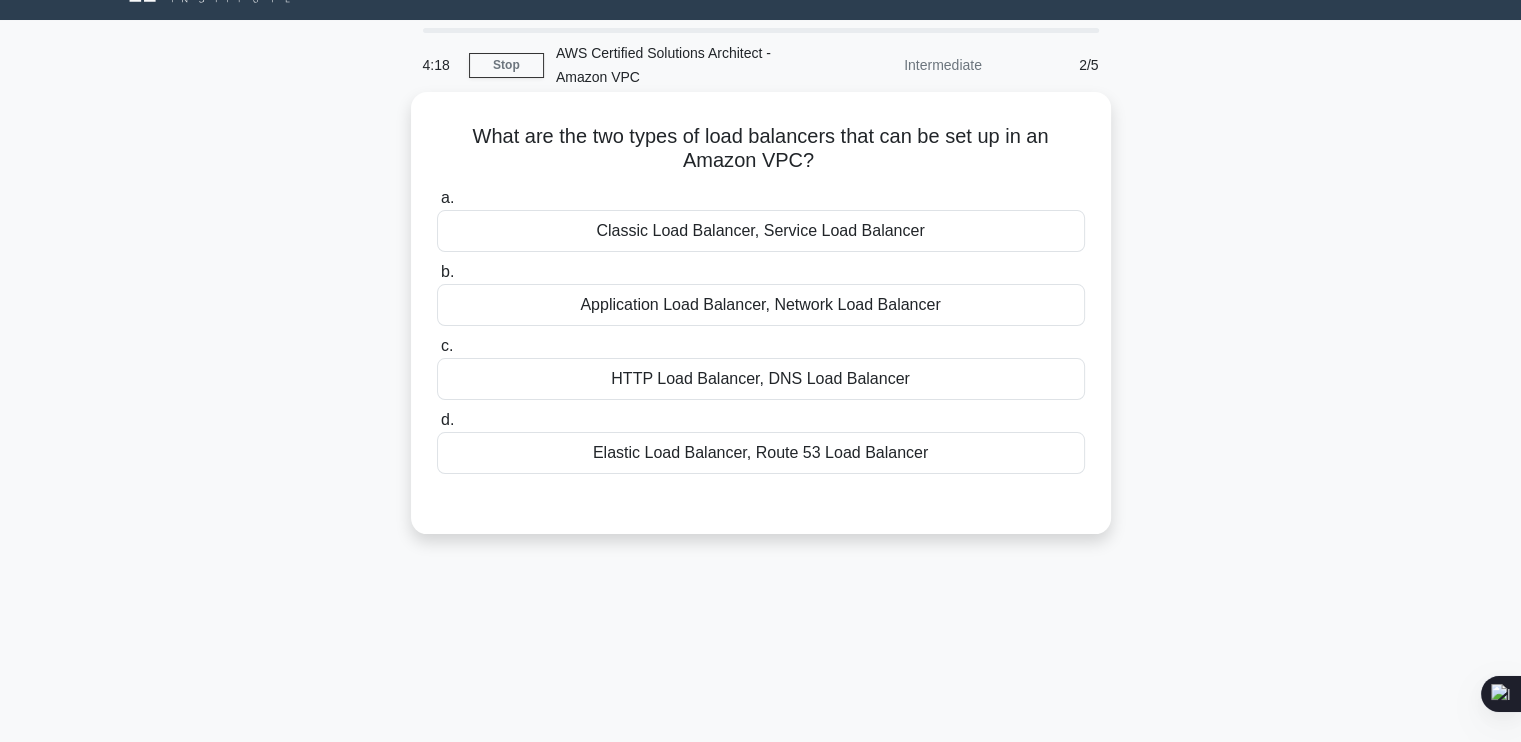click on "Application Load Balancer, Network Load Balancer" at bounding box center (761, 305) 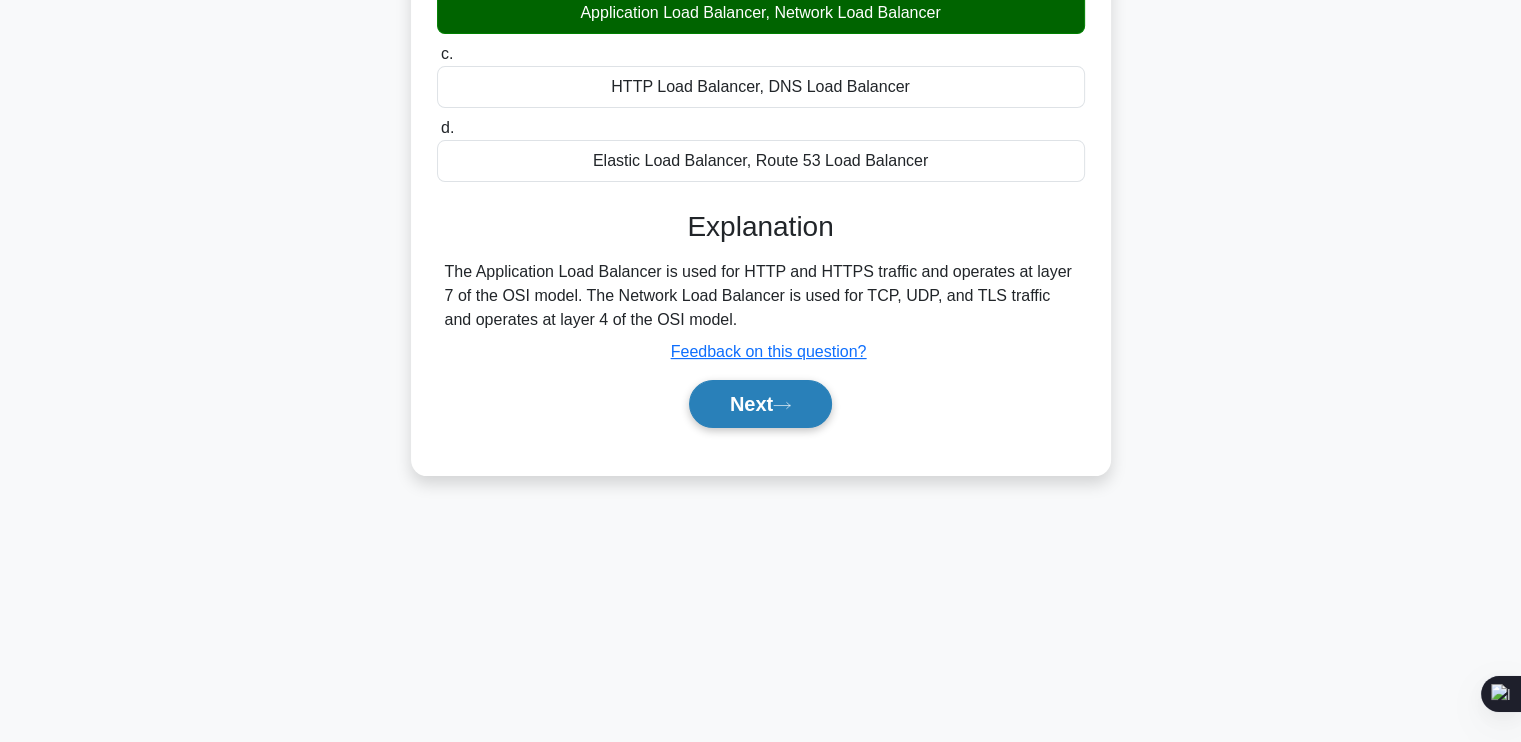 scroll, scrollTop: 338, scrollLeft: 0, axis: vertical 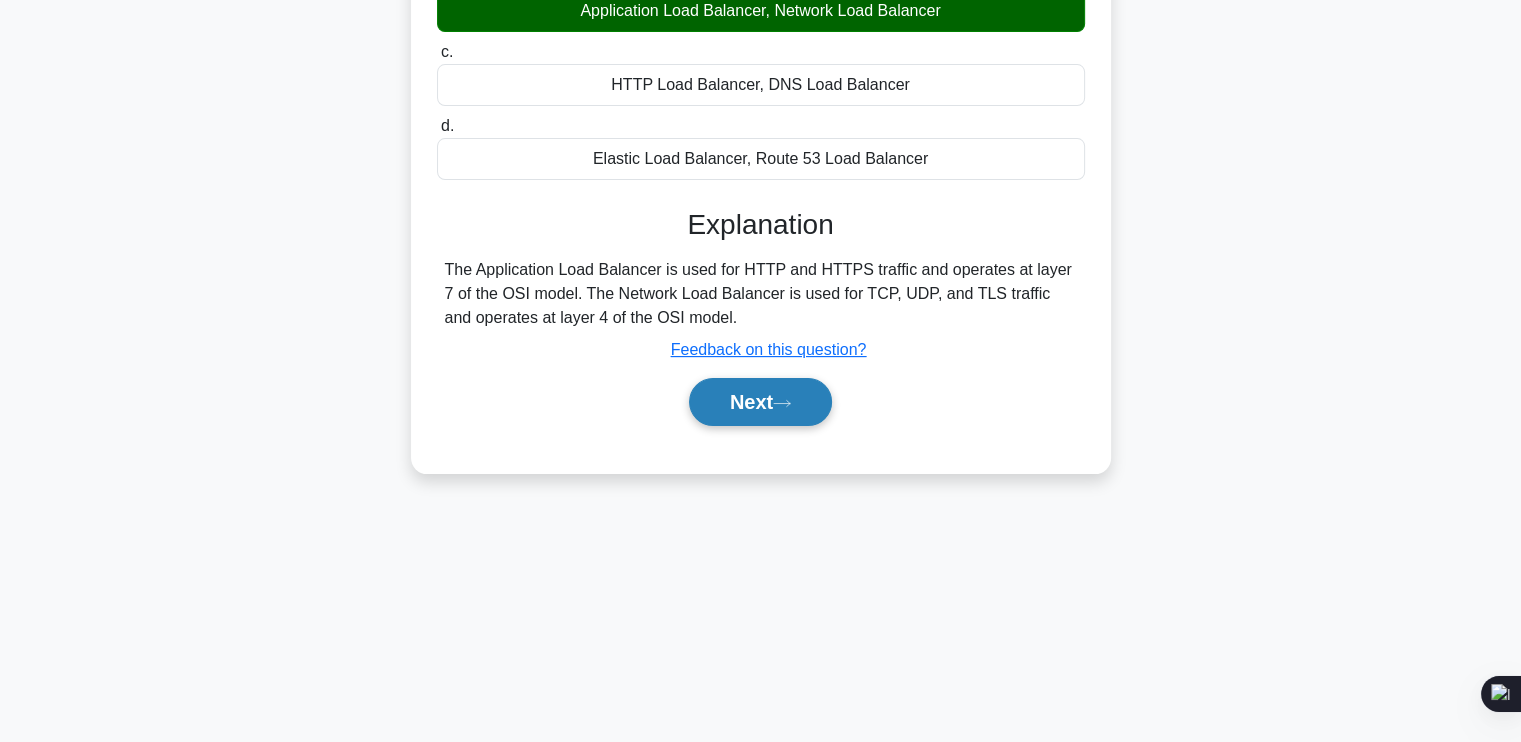 click on "Next" at bounding box center [760, 402] 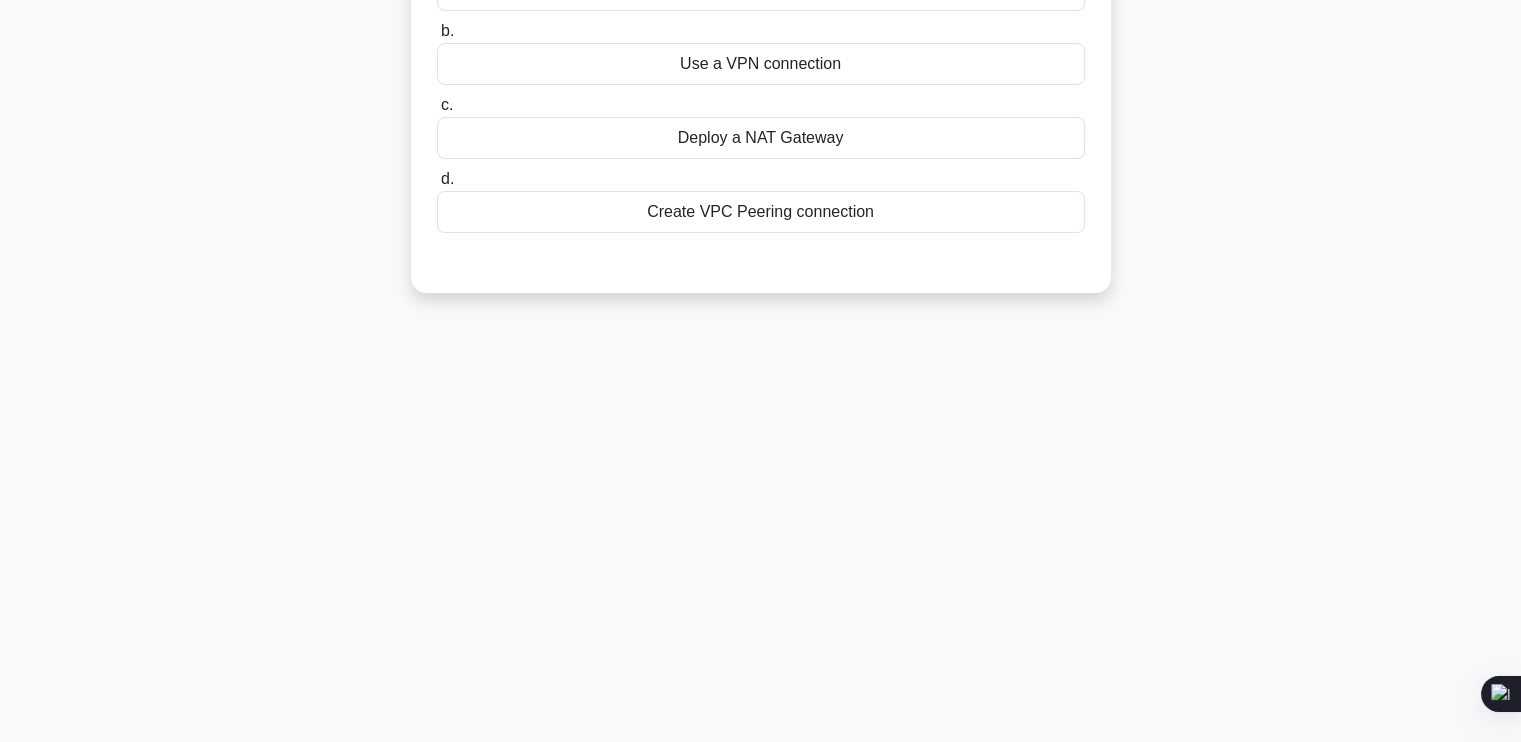 scroll, scrollTop: 0, scrollLeft: 0, axis: both 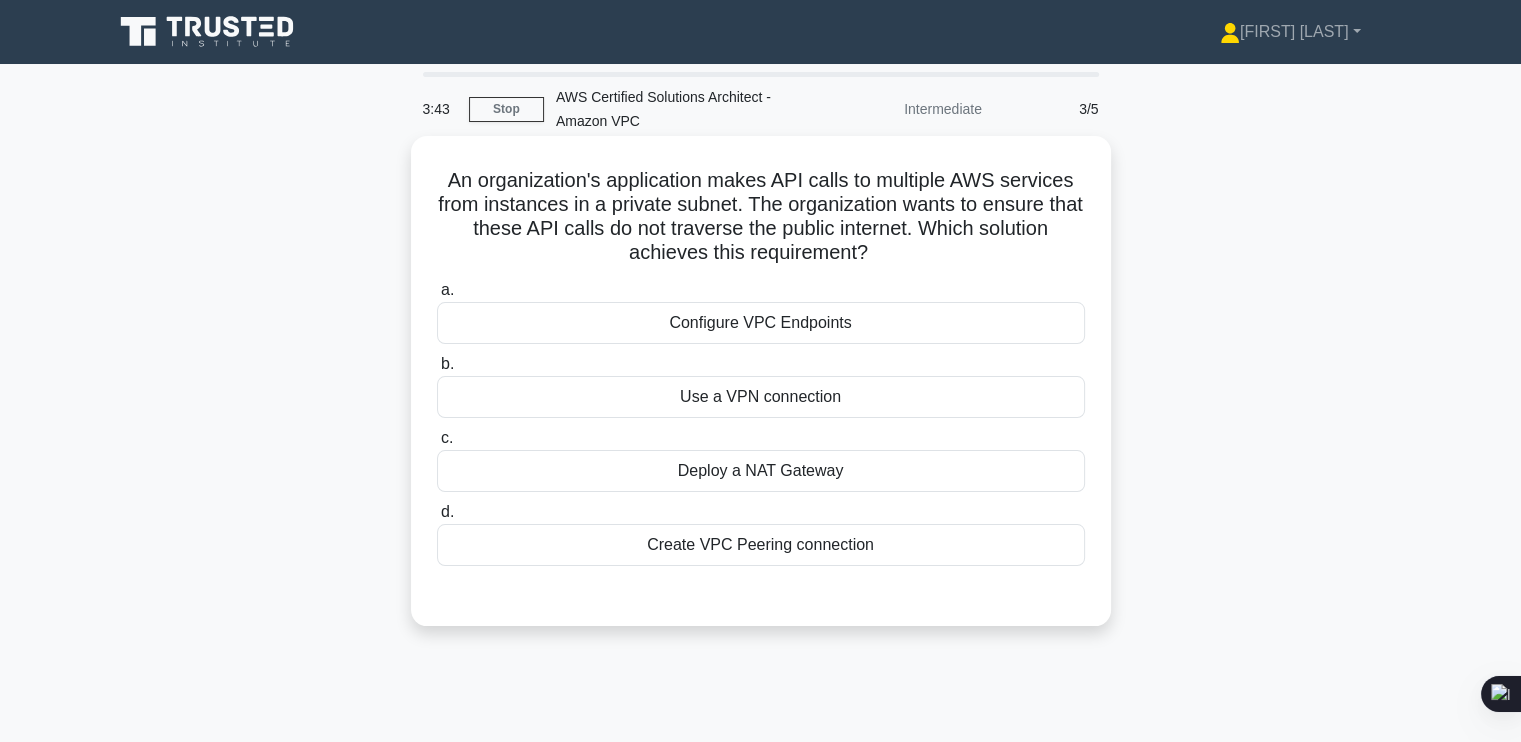 click on "Configure VPC Endpoints" at bounding box center [761, 323] 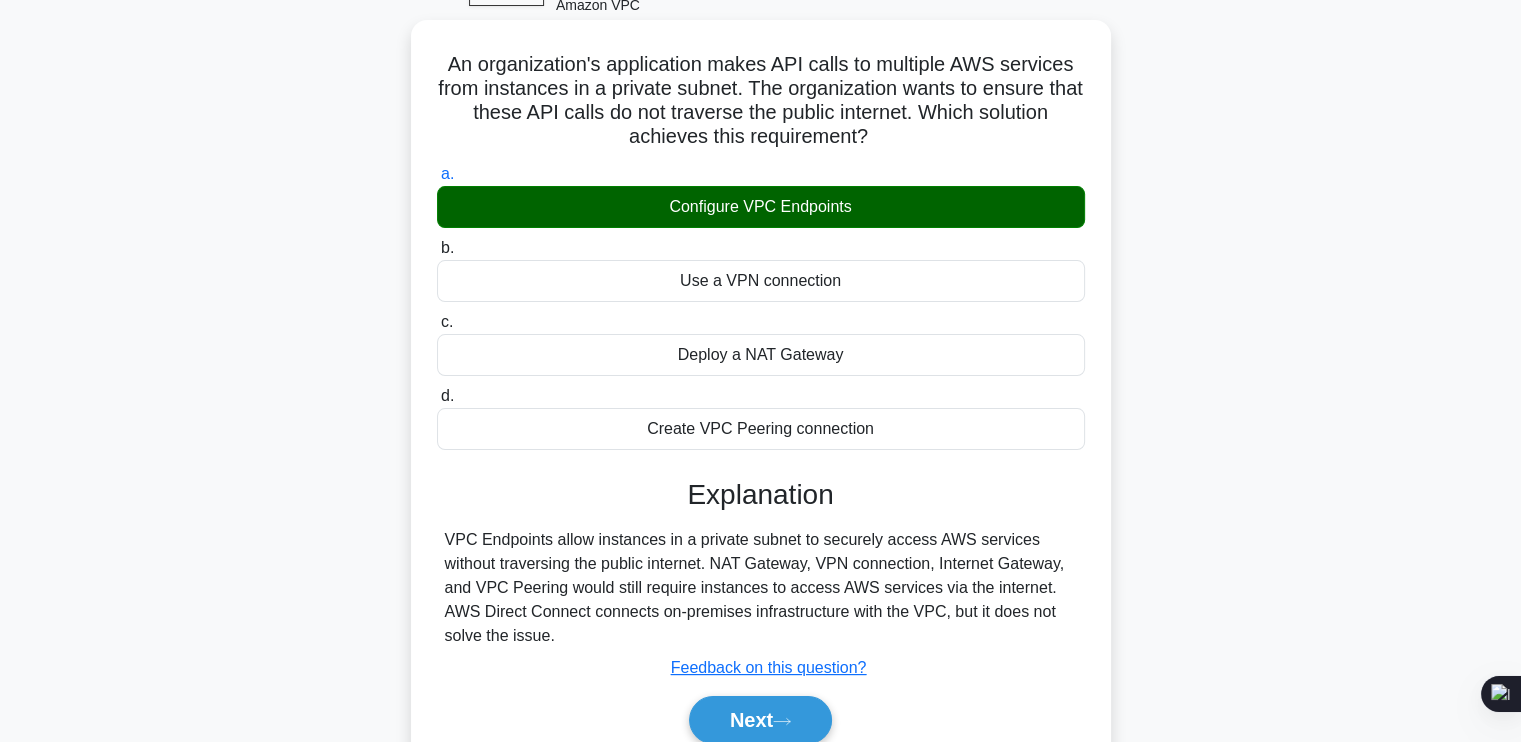scroll, scrollTop: 272, scrollLeft: 0, axis: vertical 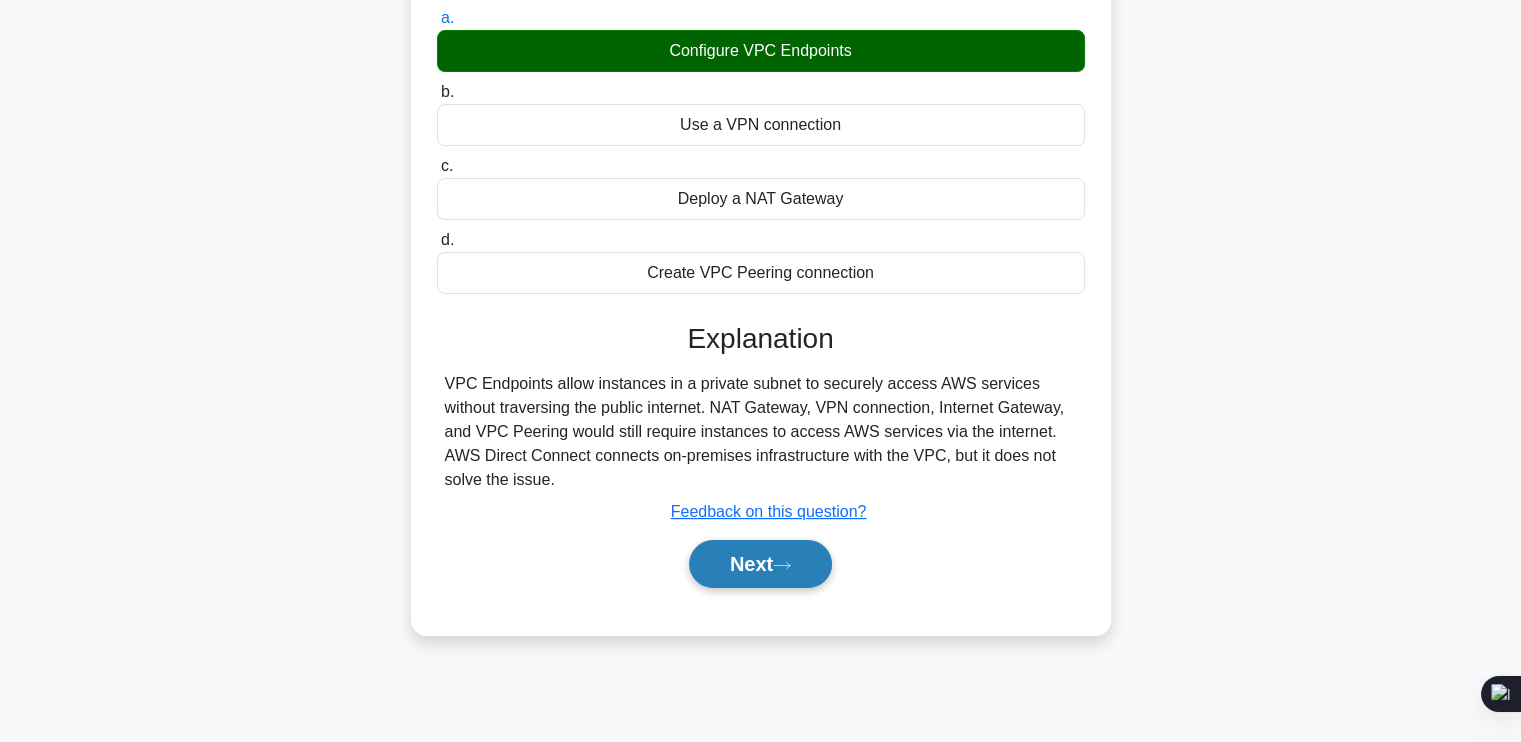 click on "Next" at bounding box center (760, 564) 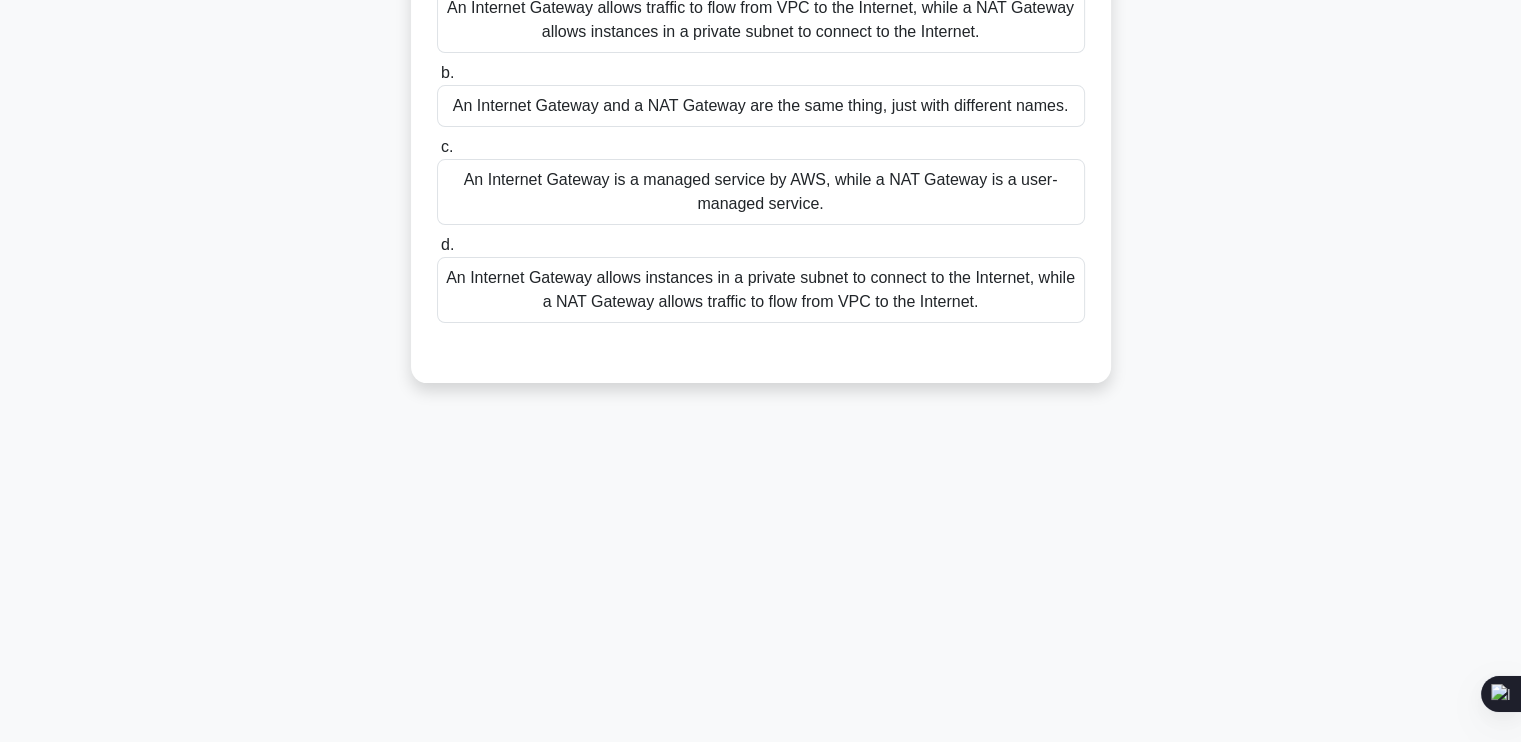 scroll, scrollTop: 0, scrollLeft: 0, axis: both 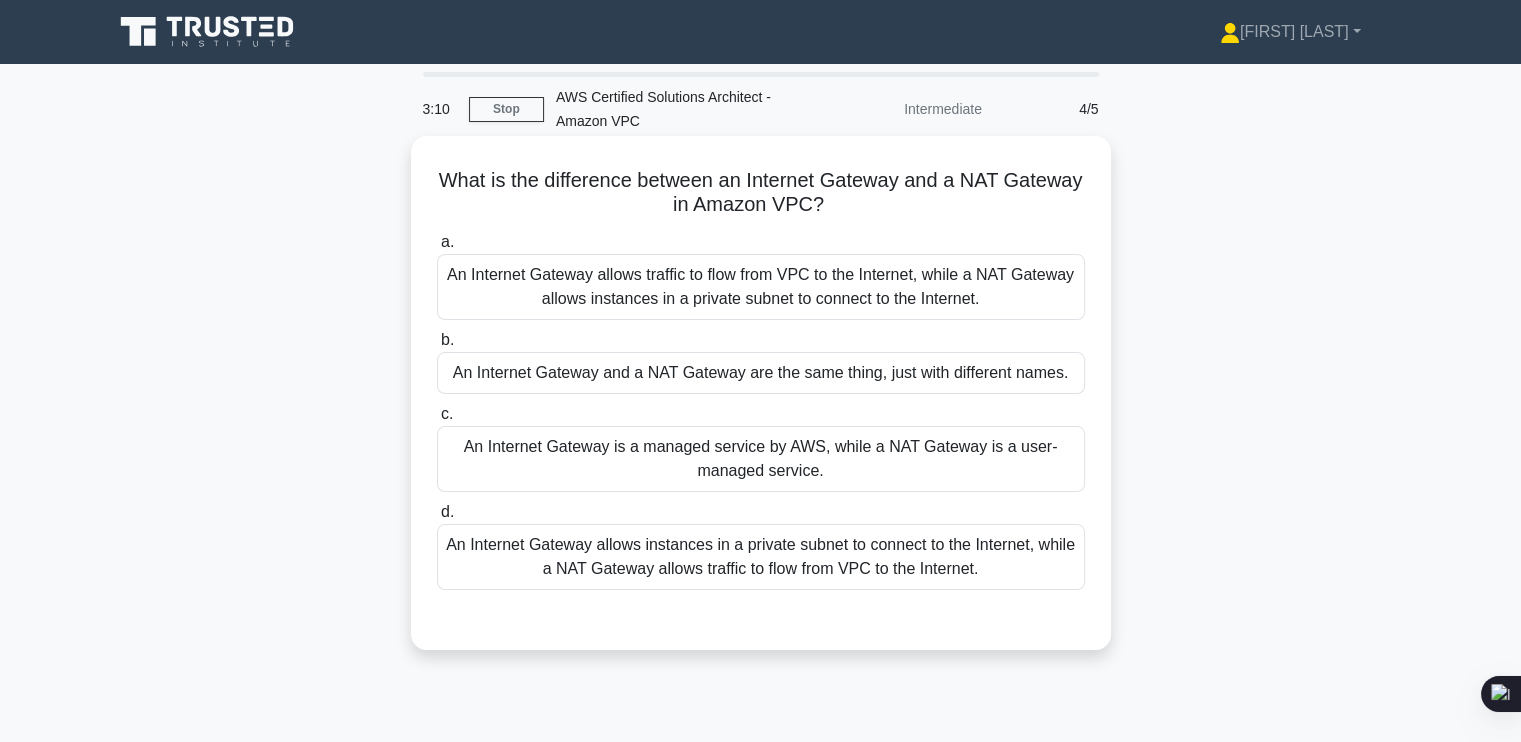 click on "An Internet Gateway allows traffic to flow from VPC to the Internet, while a NAT Gateway allows instances in a private subnet to connect to the Internet." at bounding box center (761, 287) 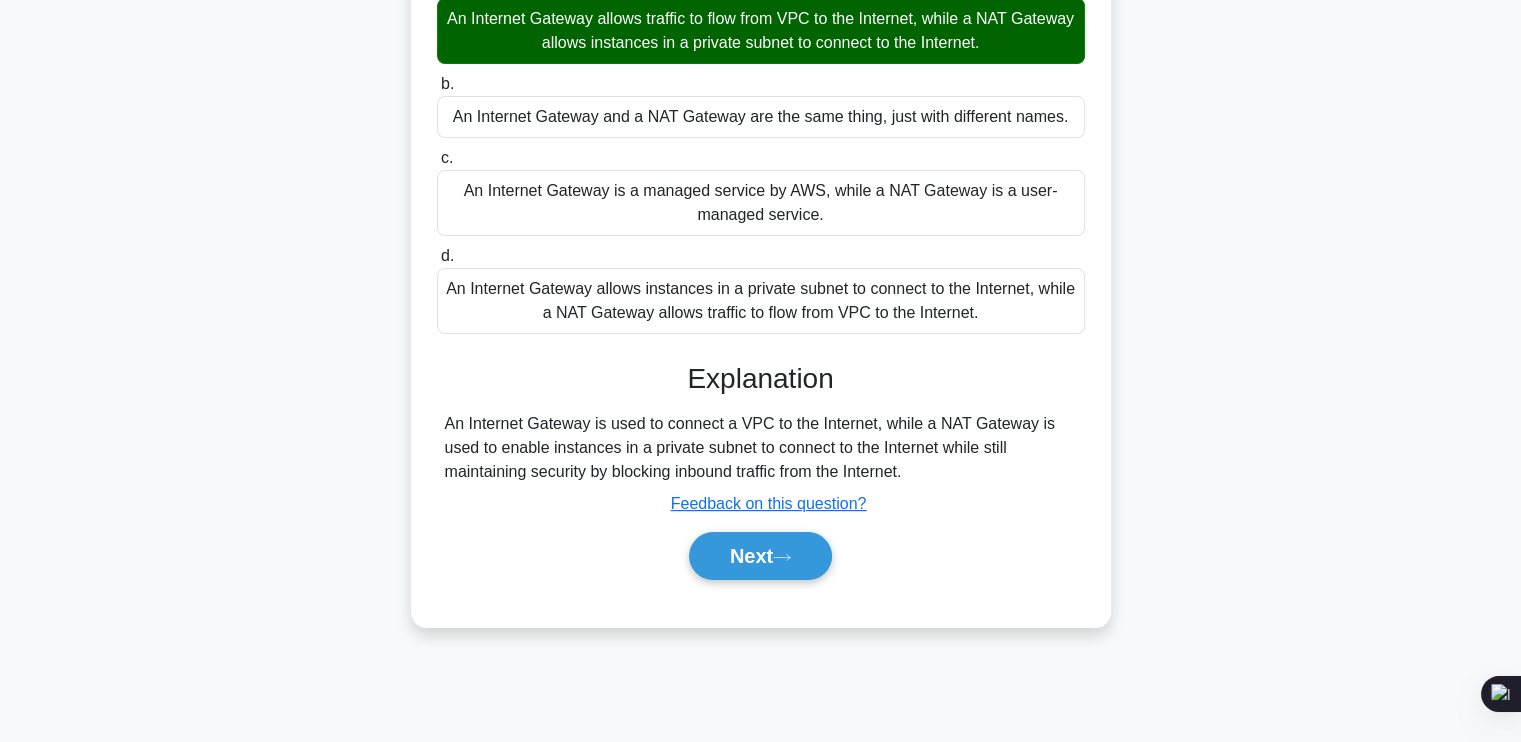 scroll, scrollTop: 338, scrollLeft: 0, axis: vertical 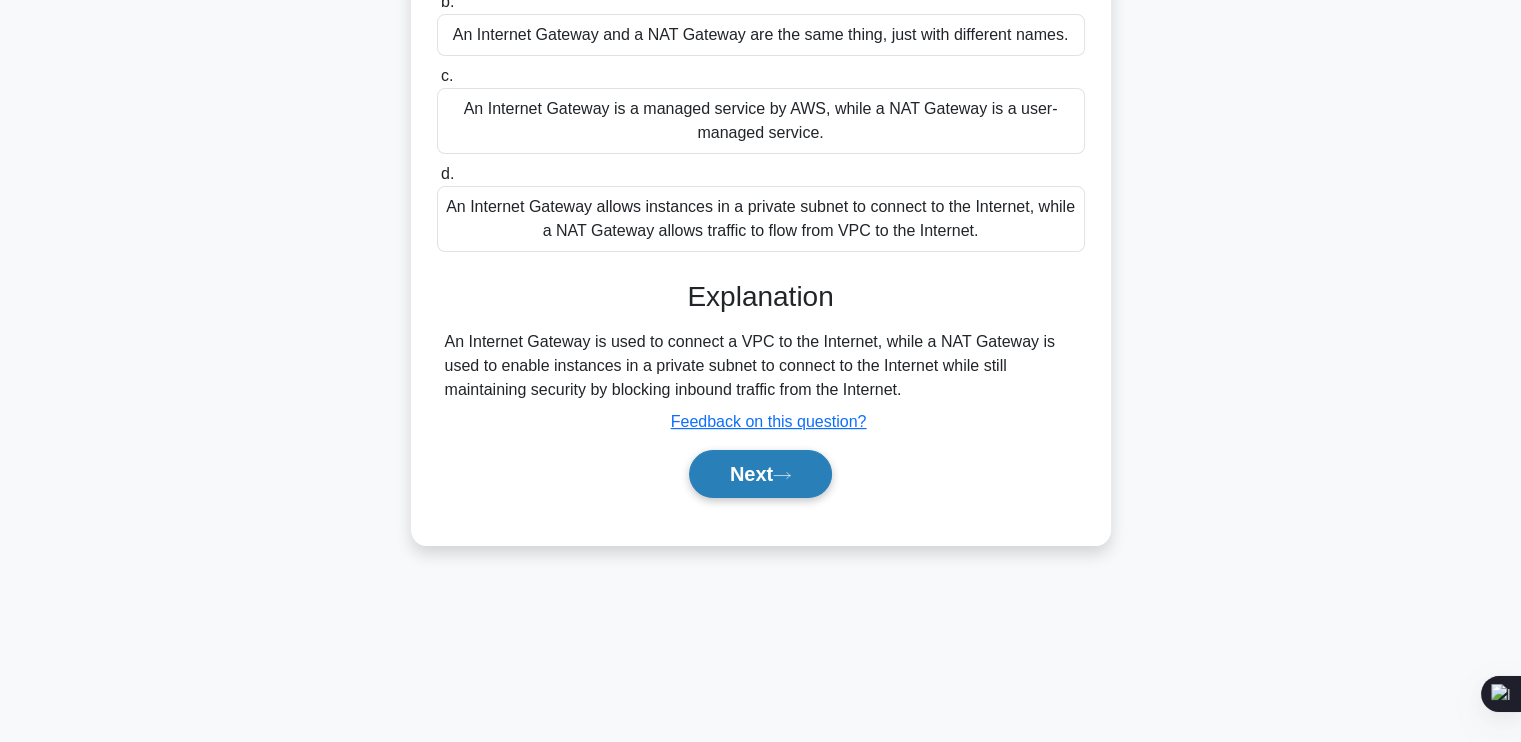 click on "Next" at bounding box center (760, 474) 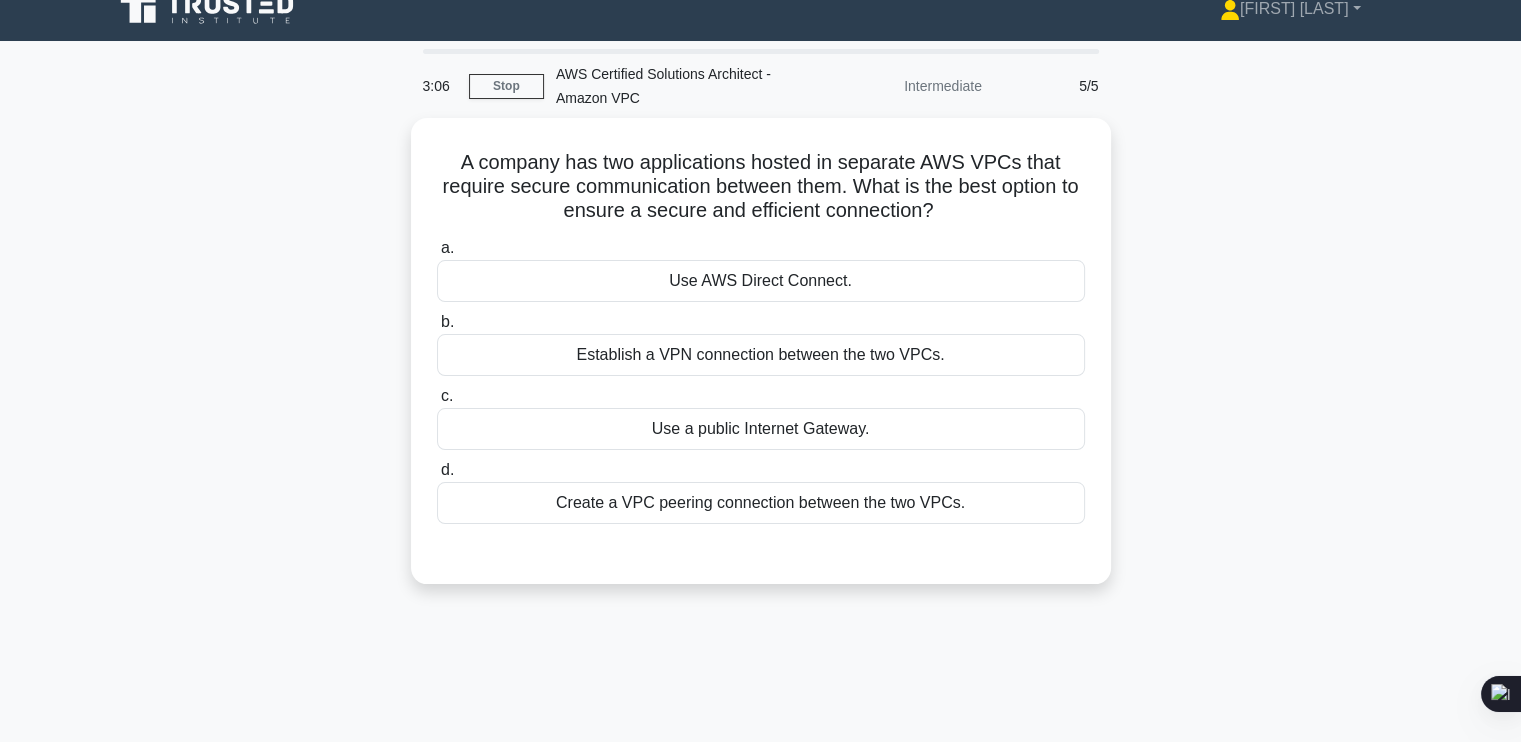 scroll, scrollTop: 22, scrollLeft: 0, axis: vertical 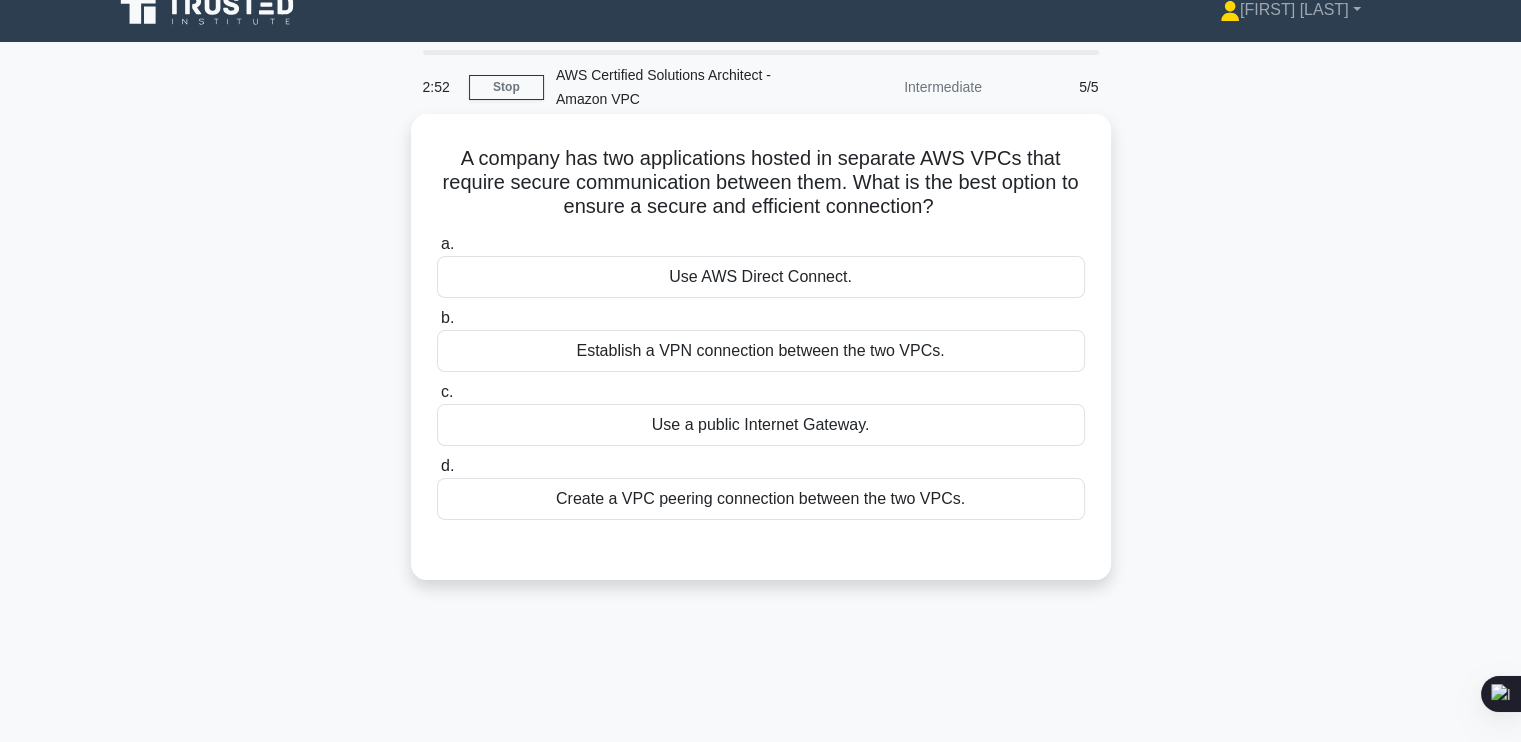click on "Create a VPC peering connection between the two VPCs." at bounding box center (761, 499) 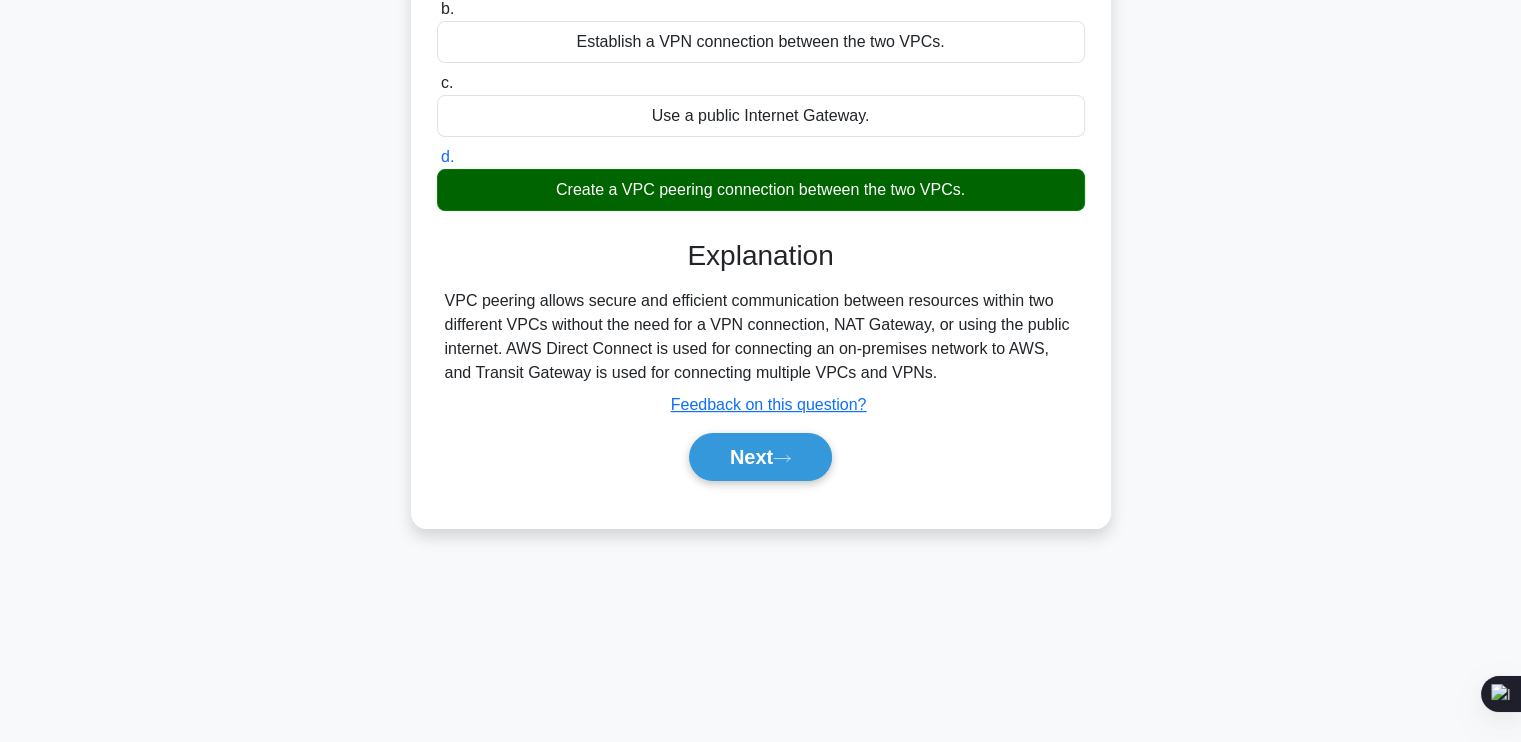 scroll, scrollTop: 338, scrollLeft: 0, axis: vertical 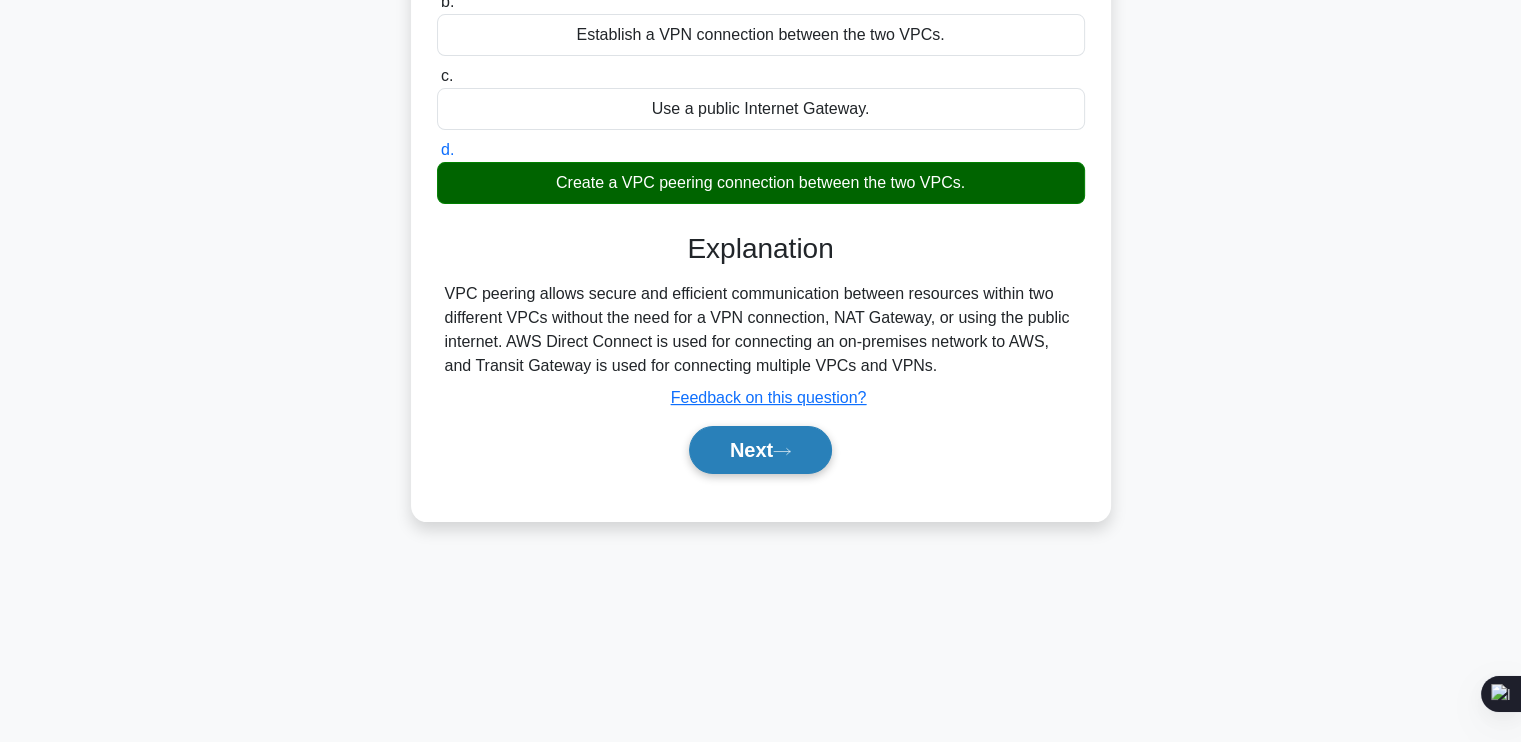 click 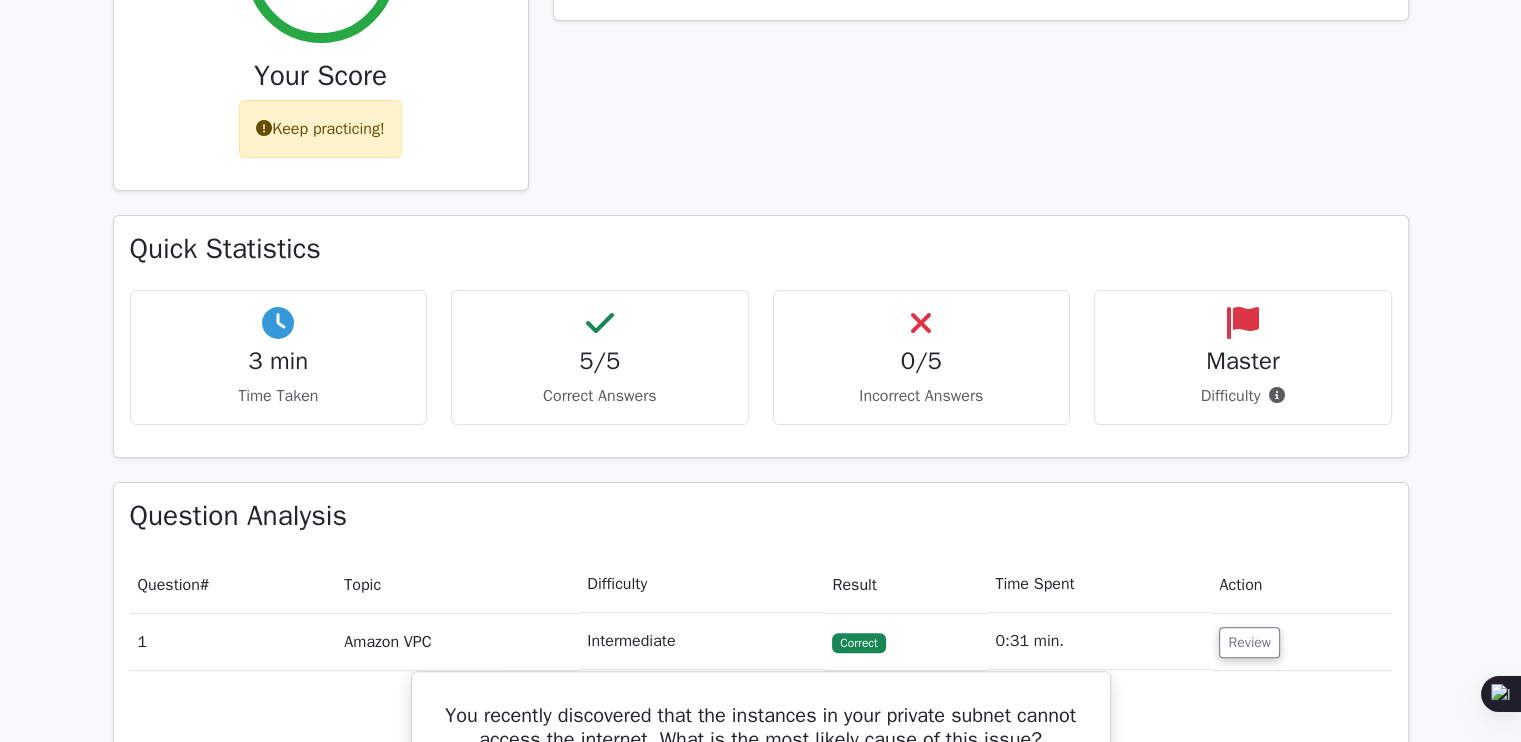 scroll, scrollTop: 0, scrollLeft: 0, axis: both 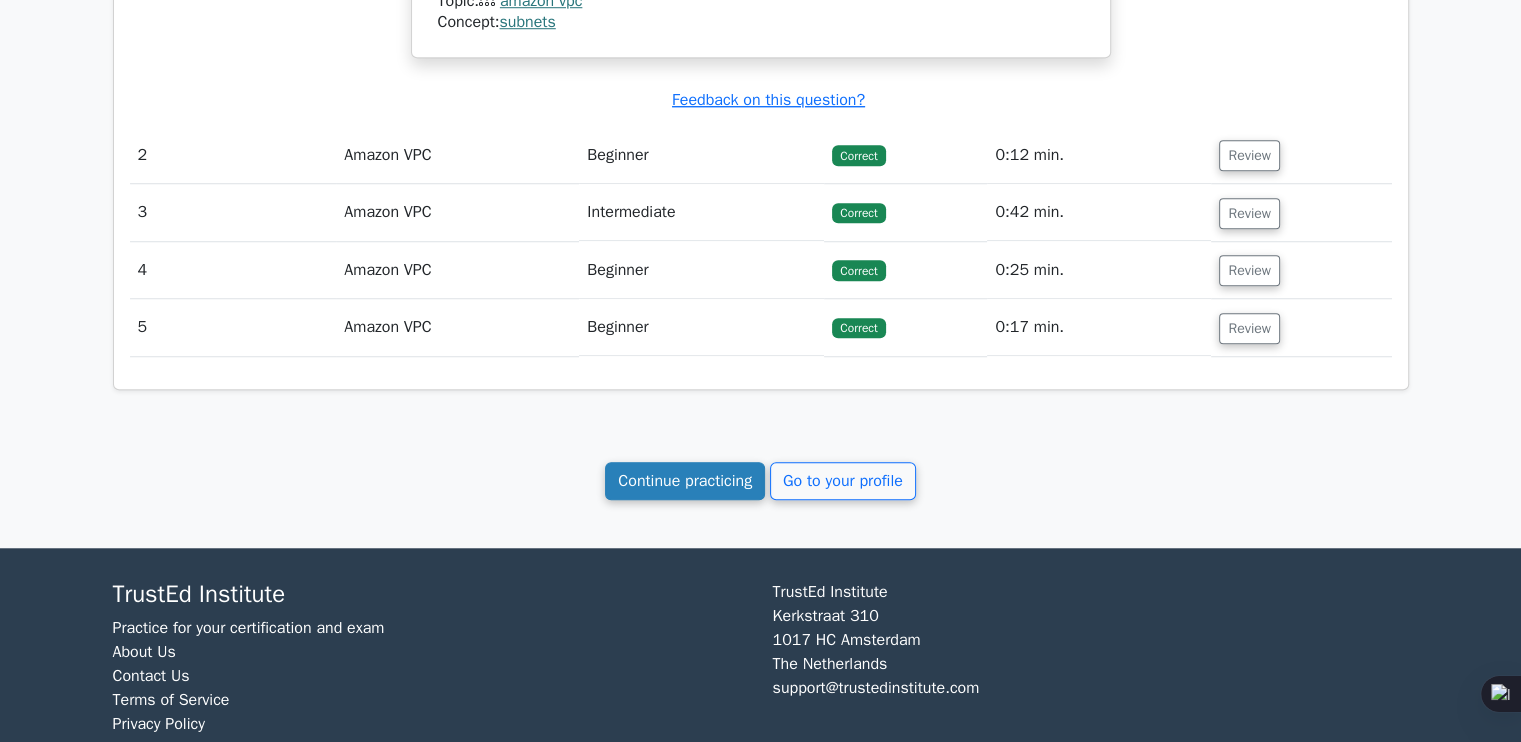 click on "Continue practicing" at bounding box center (685, 481) 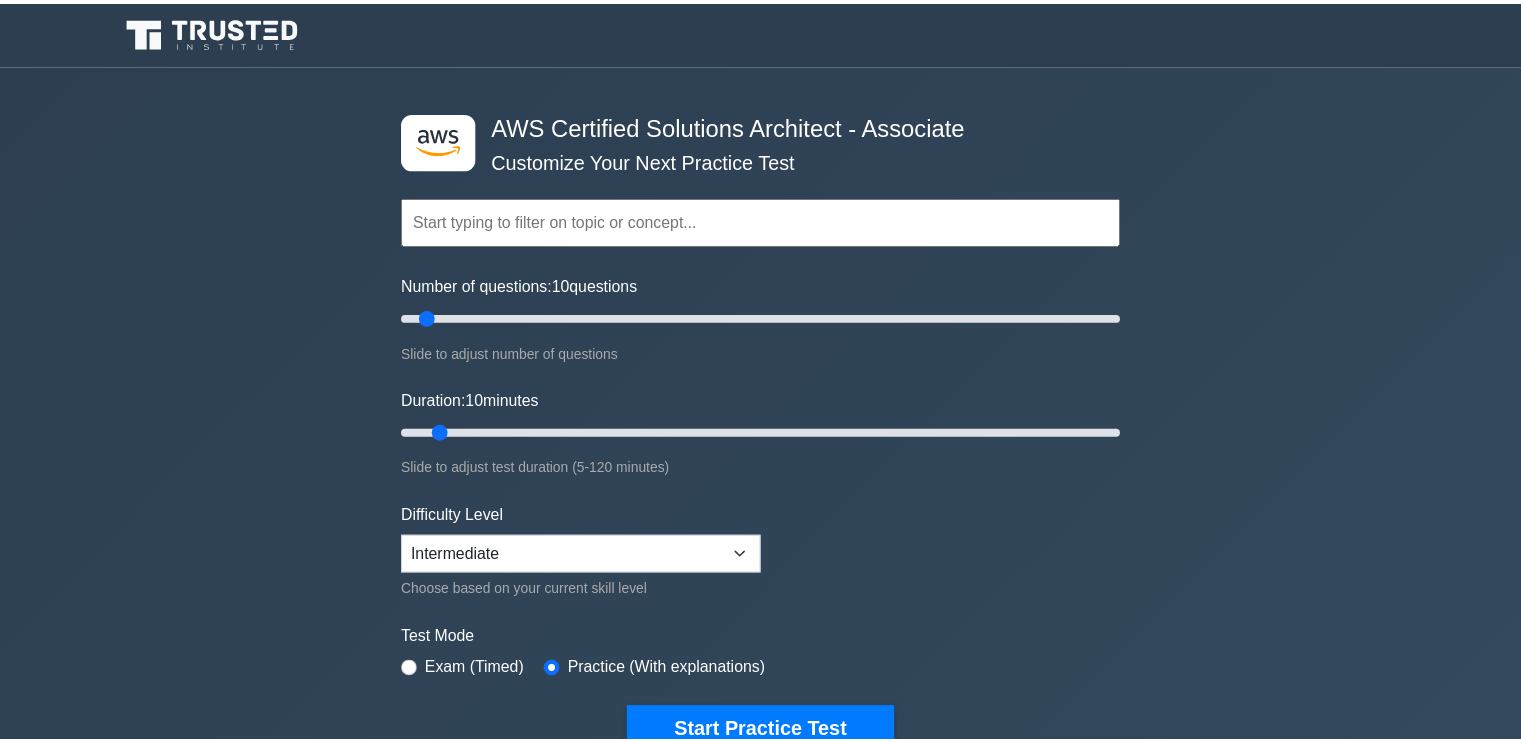 scroll, scrollTop: 0, scrollLeft: 0, axis: both 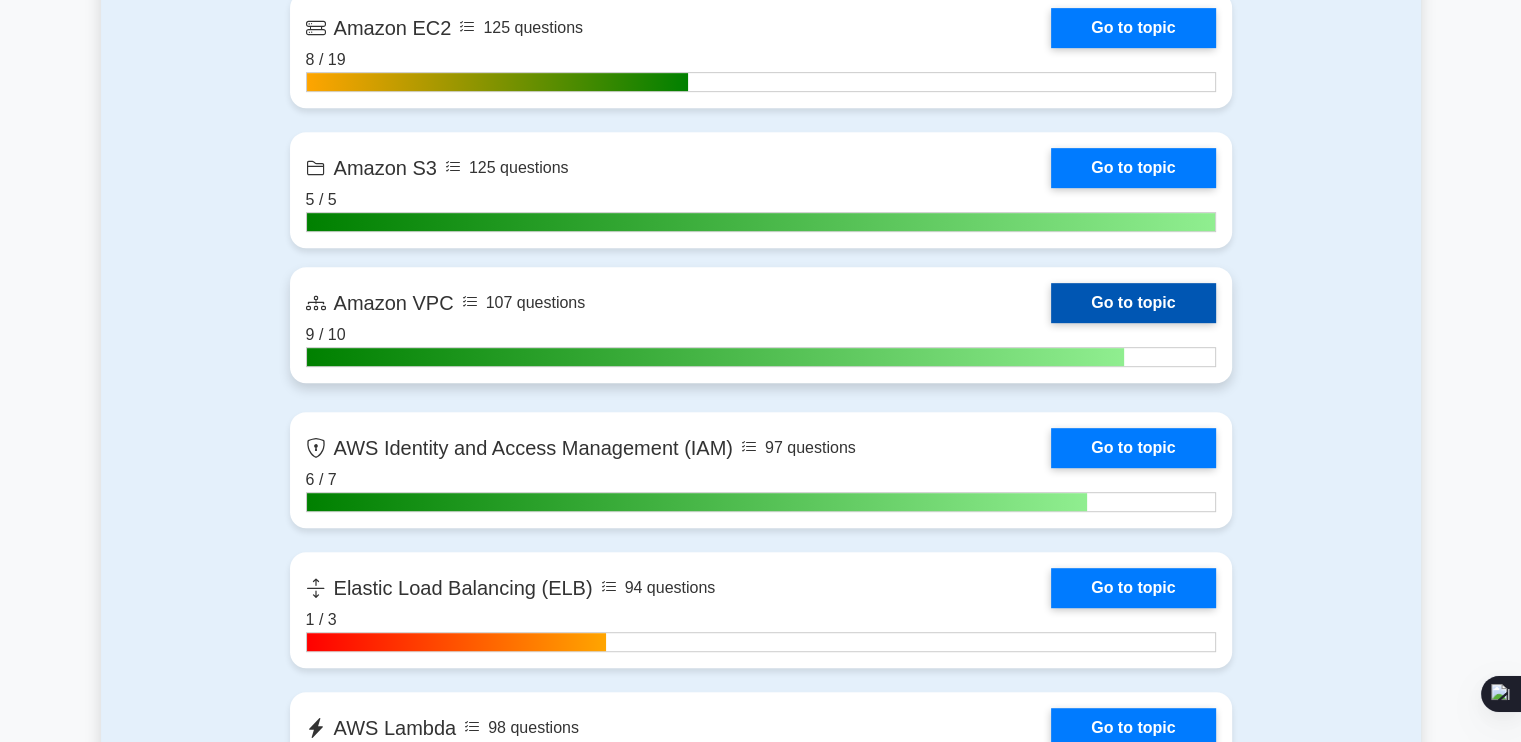 click on "Go to topic" at bounding box center [1133, 303] 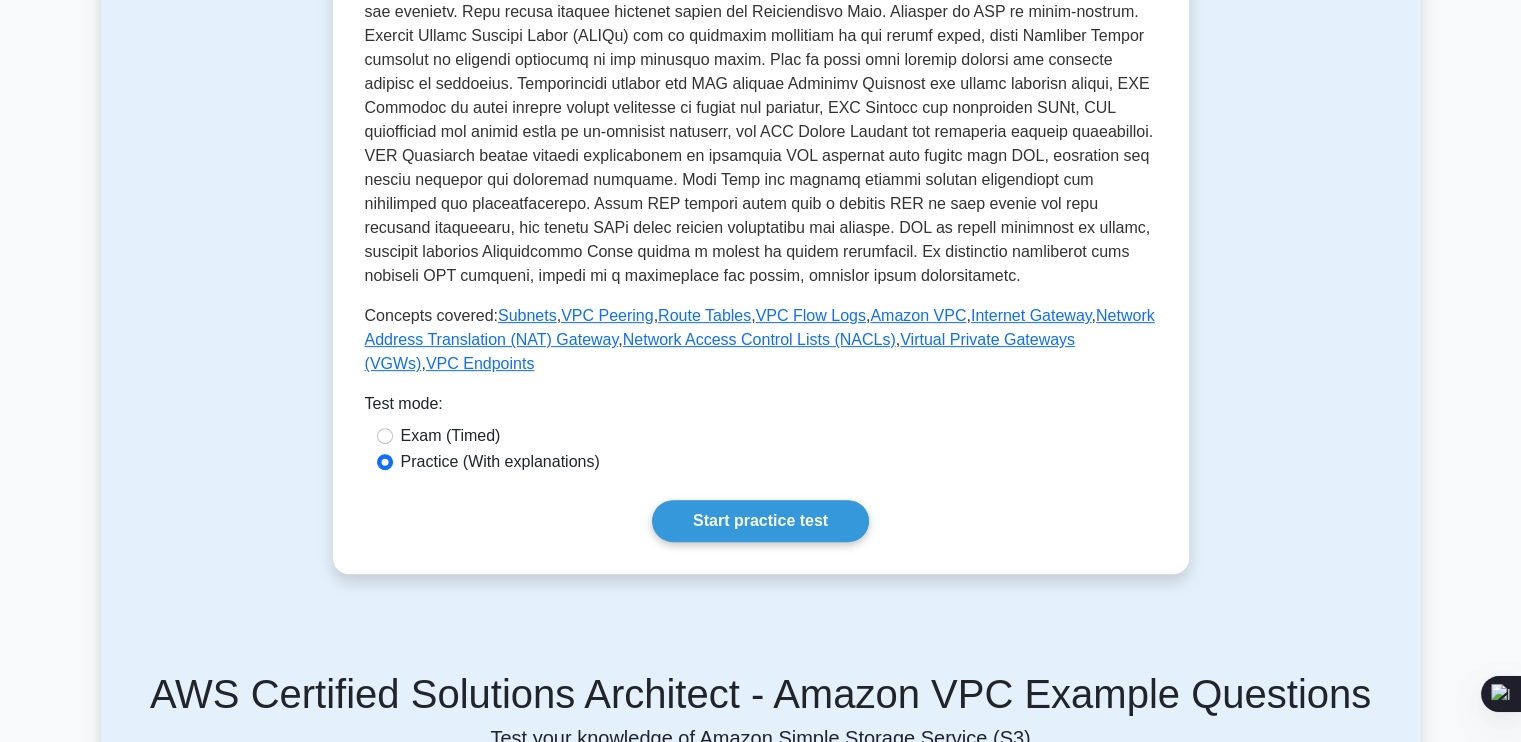 scroll, scrollTop: 948, scrollLeft: 0, axis: vertical 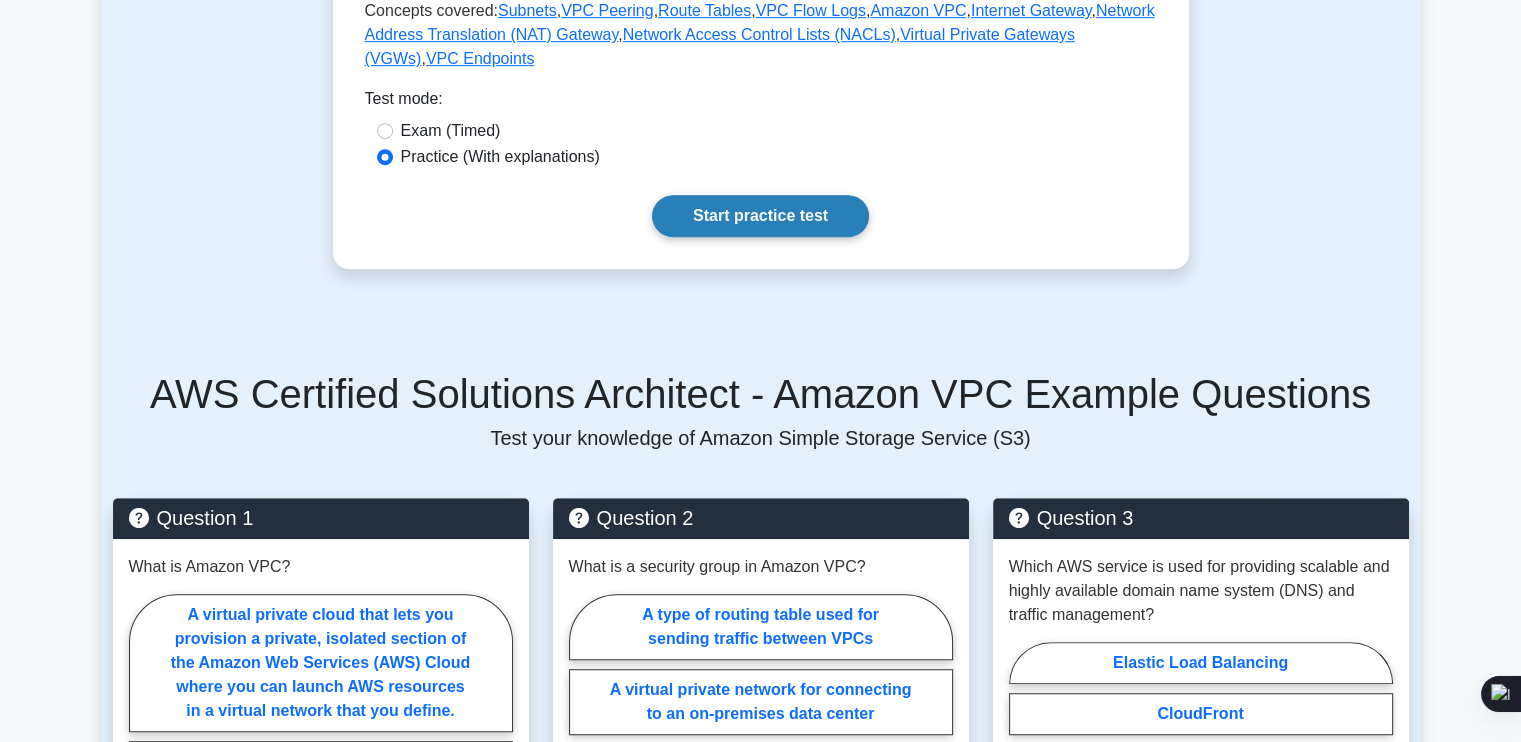 click on "Start practice test" at bounding box center [760, 216] 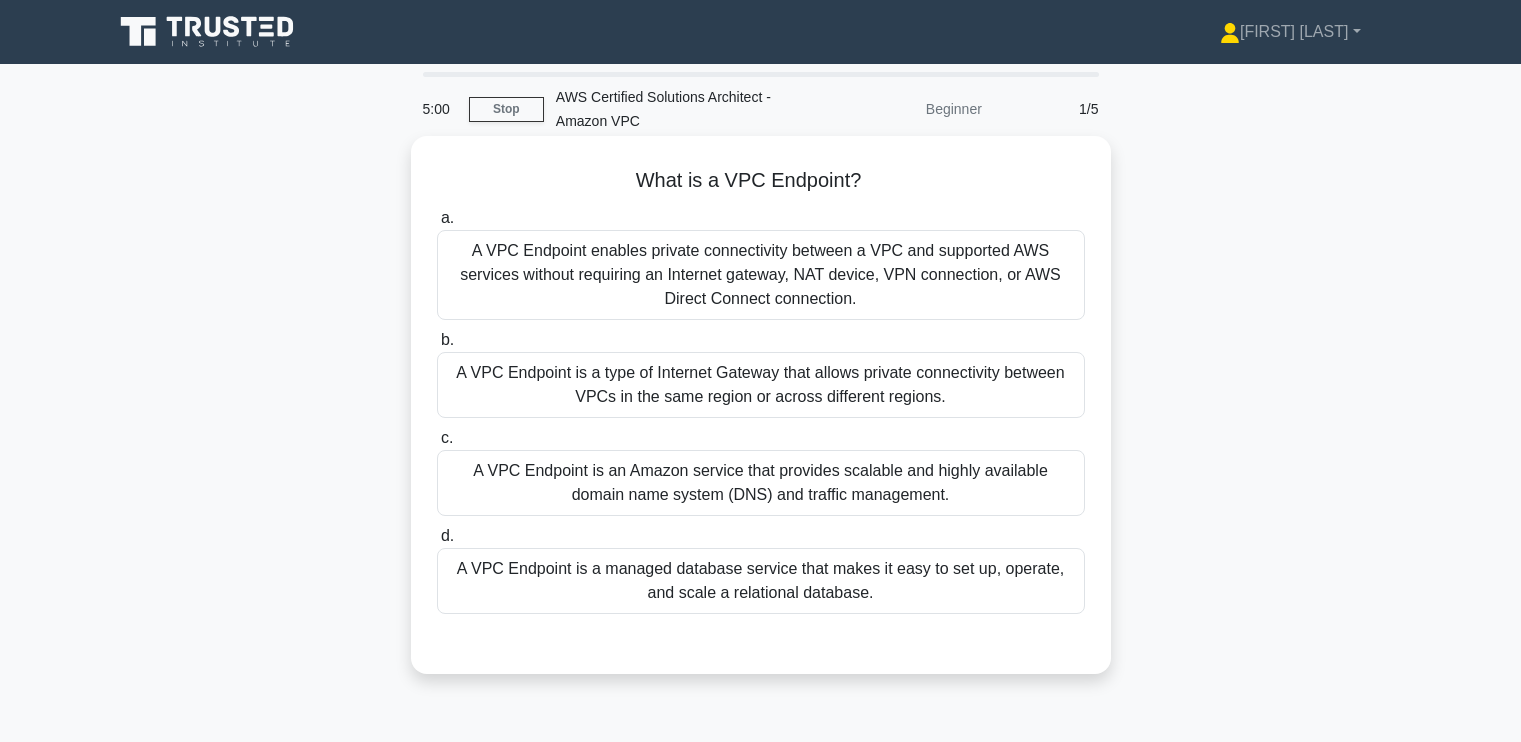 scroll, scrollTop: 0, scrollLeft: 0, axis: both 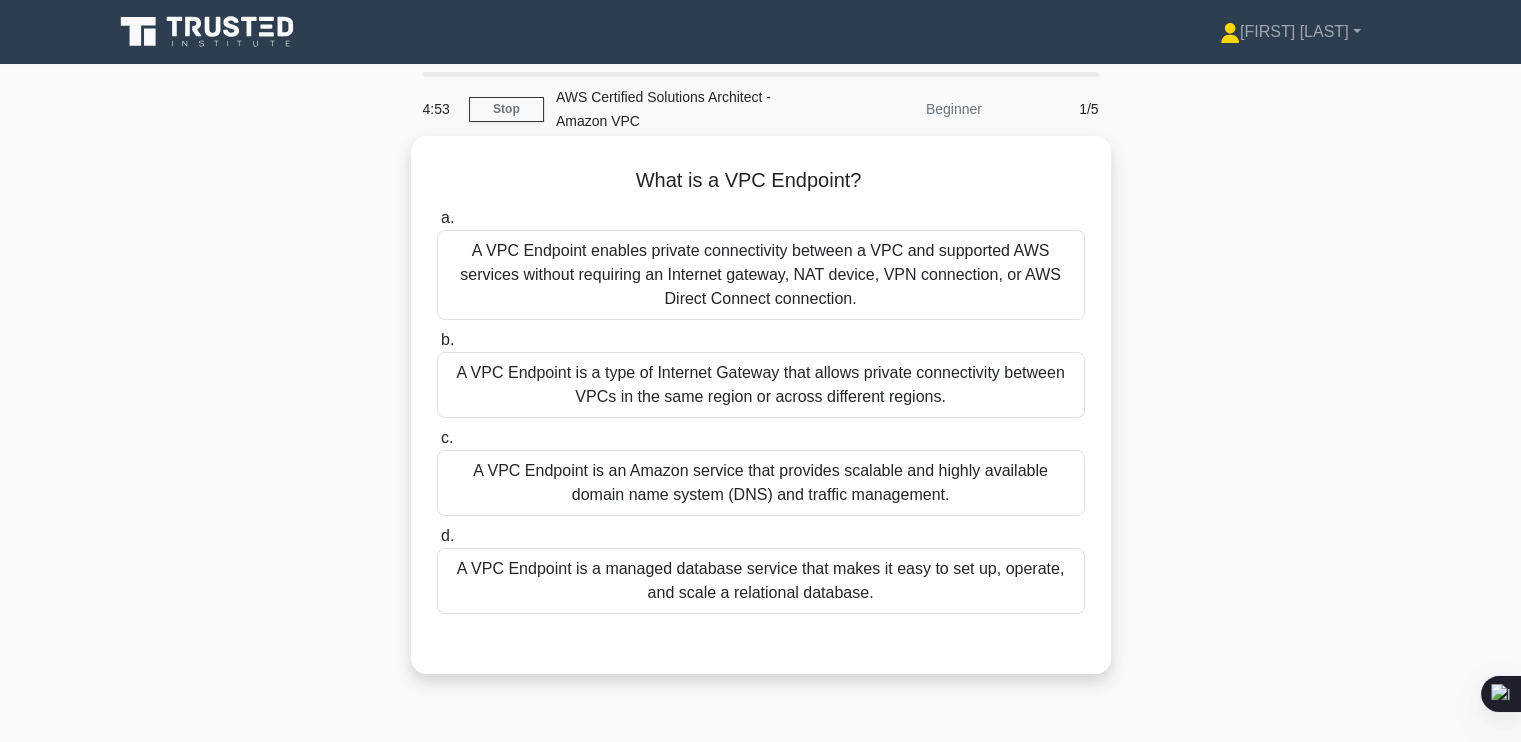 click on "A VPC Endpoint enables private connectivity between a VPC and supported AWS services without requiring an Internet gateway, NAT device, VPN connection, or AWS Direct Connect connection." at bounding box center [761, 275] 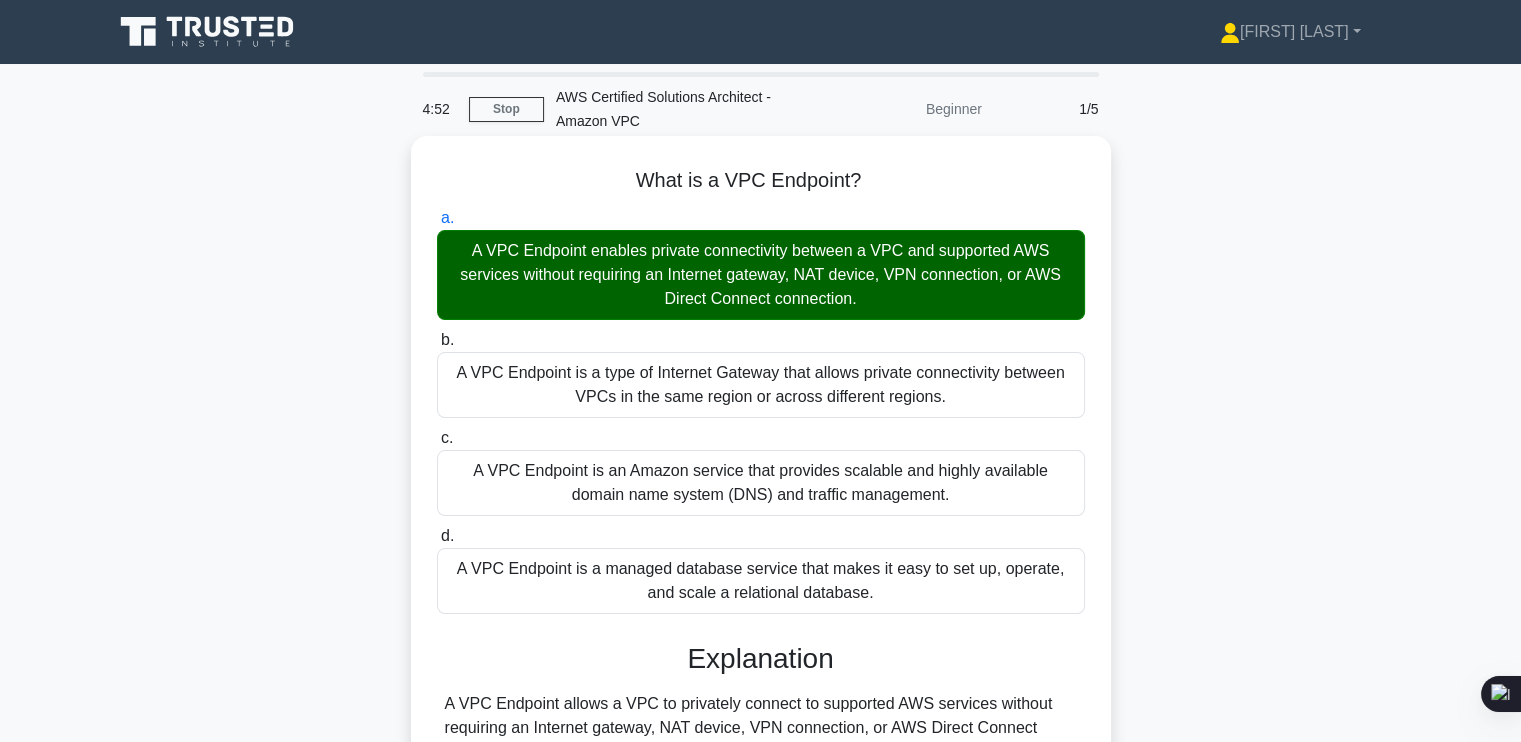 scroll, scrollTop: 338, scrollLeft: 0, axis: vertical 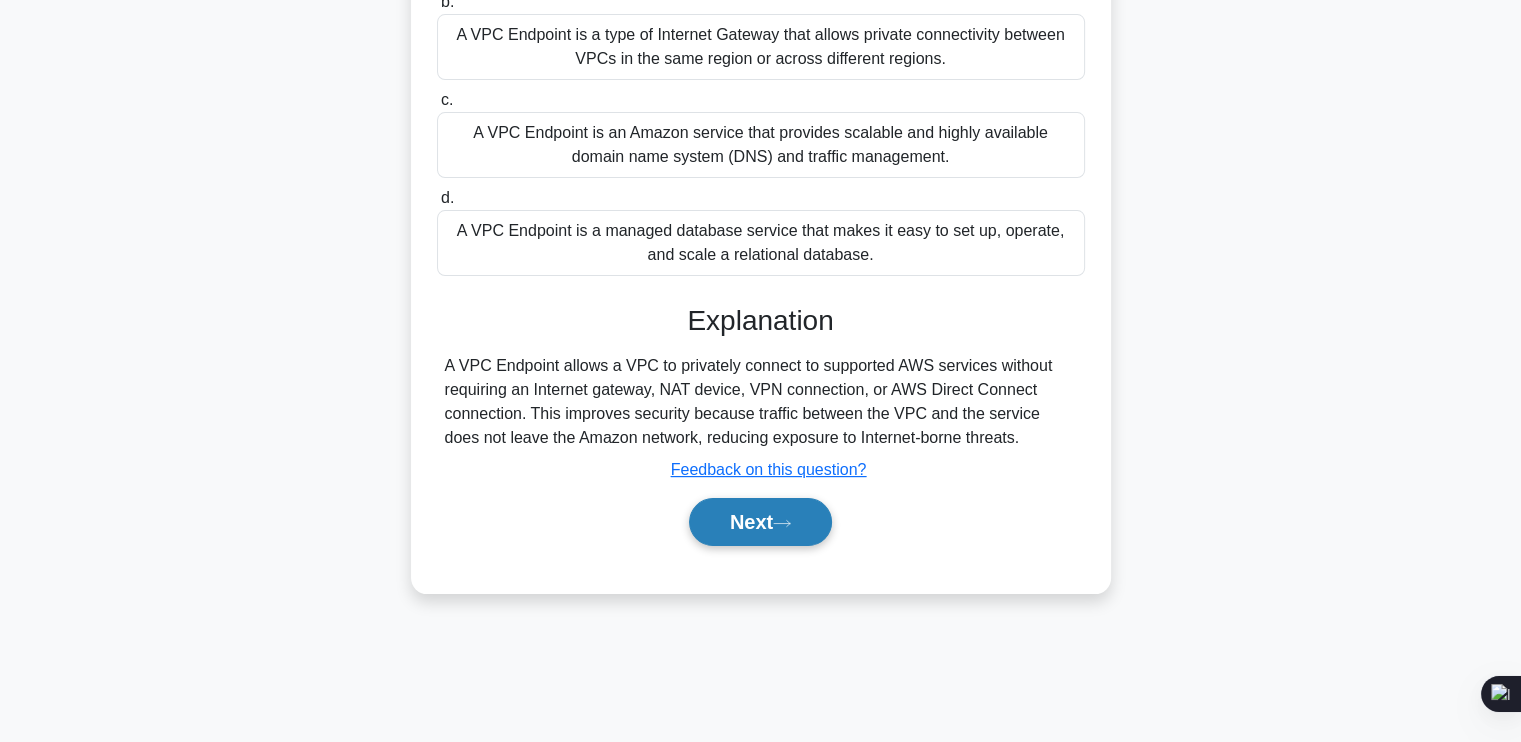 click on "Next" at bounding box center (760, 522) 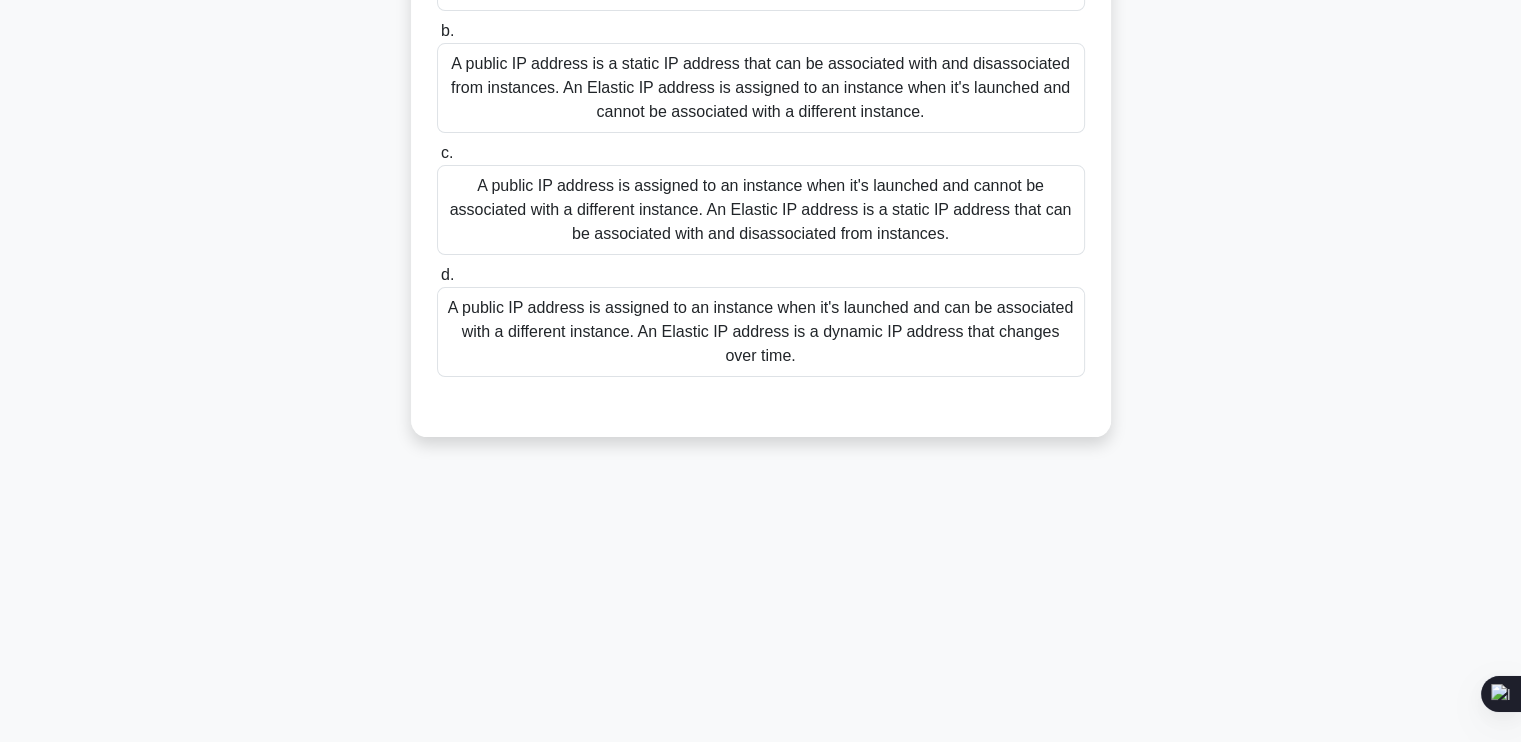 scroll, scrollTop: 0, scrollLeft: 0, axis: both 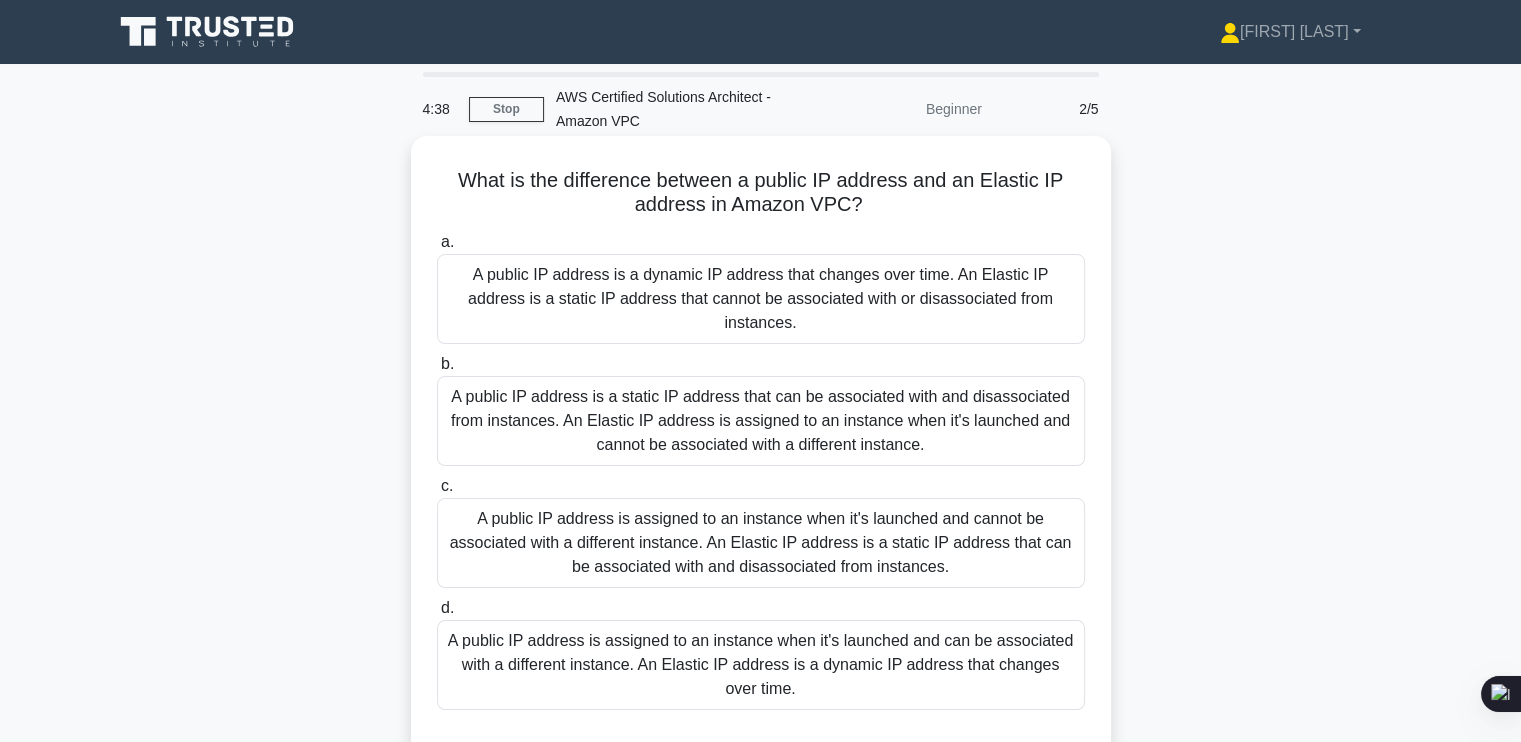 click on "A public IP address is a dynamic IP address that changes over time. An Elastic IP address is a static IP address that cannot be associated with or disassociated from instances." at bounding box center [761, 299] 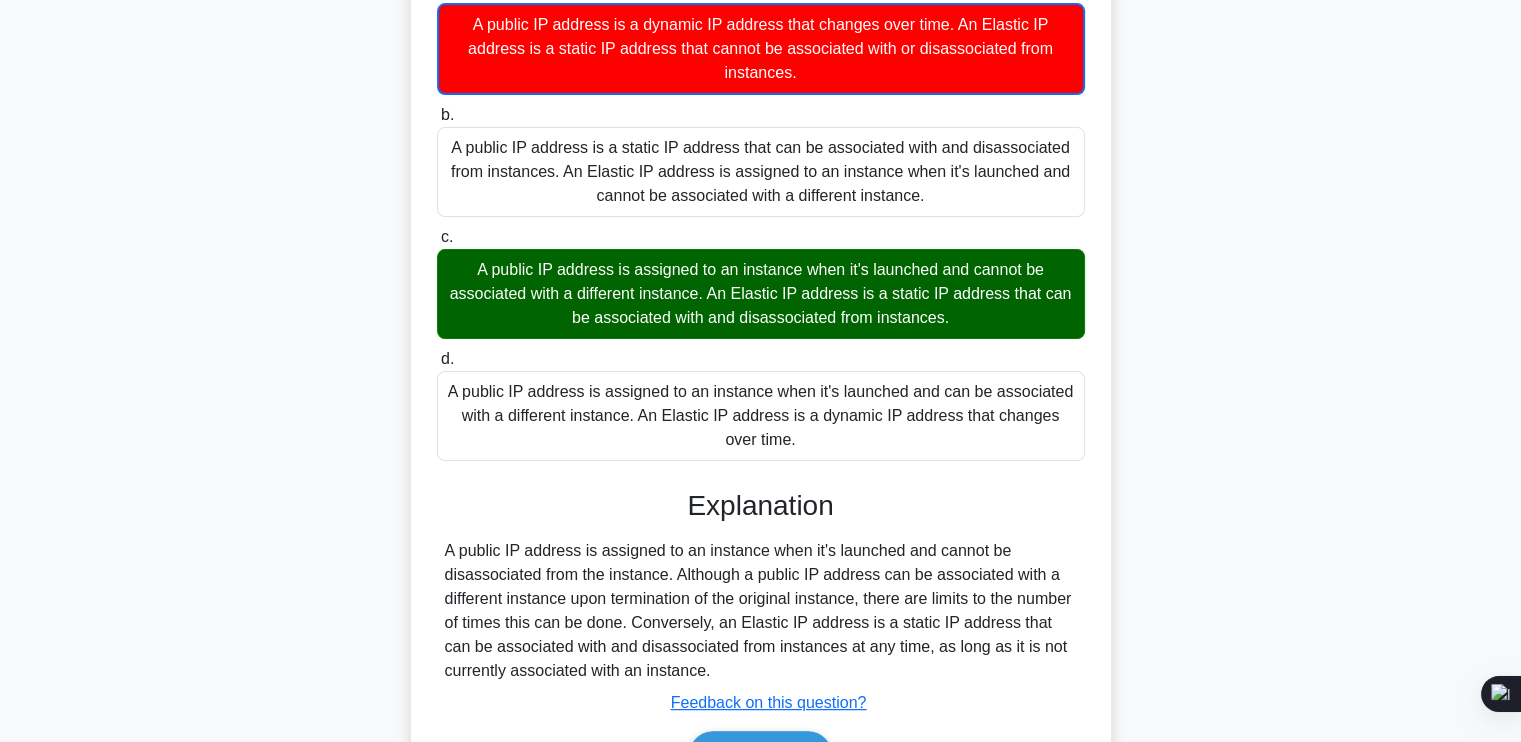 scroll, scrollTop: 371, scrollLeft: 0, axis: vertical 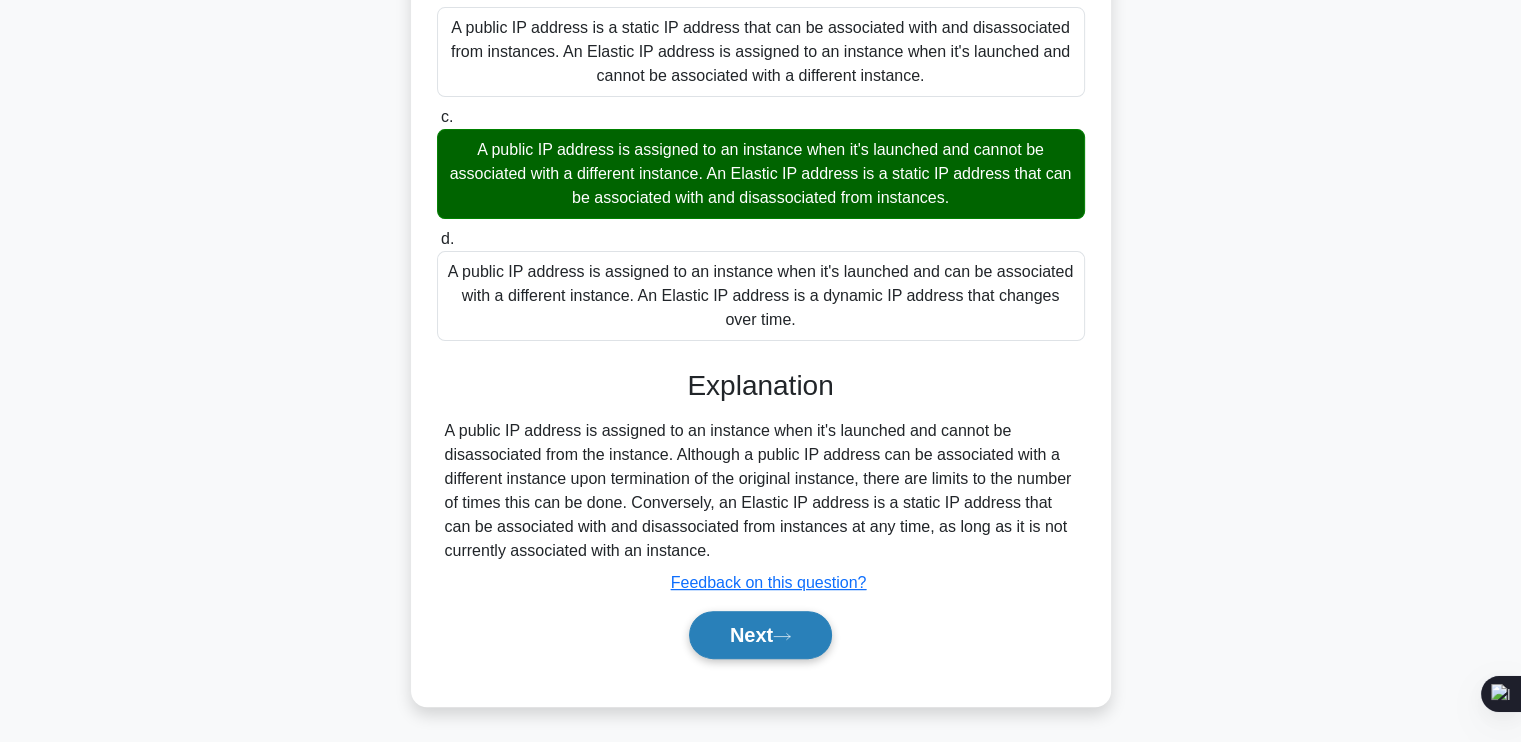 click on "Next" at bounding box center (760, 635) 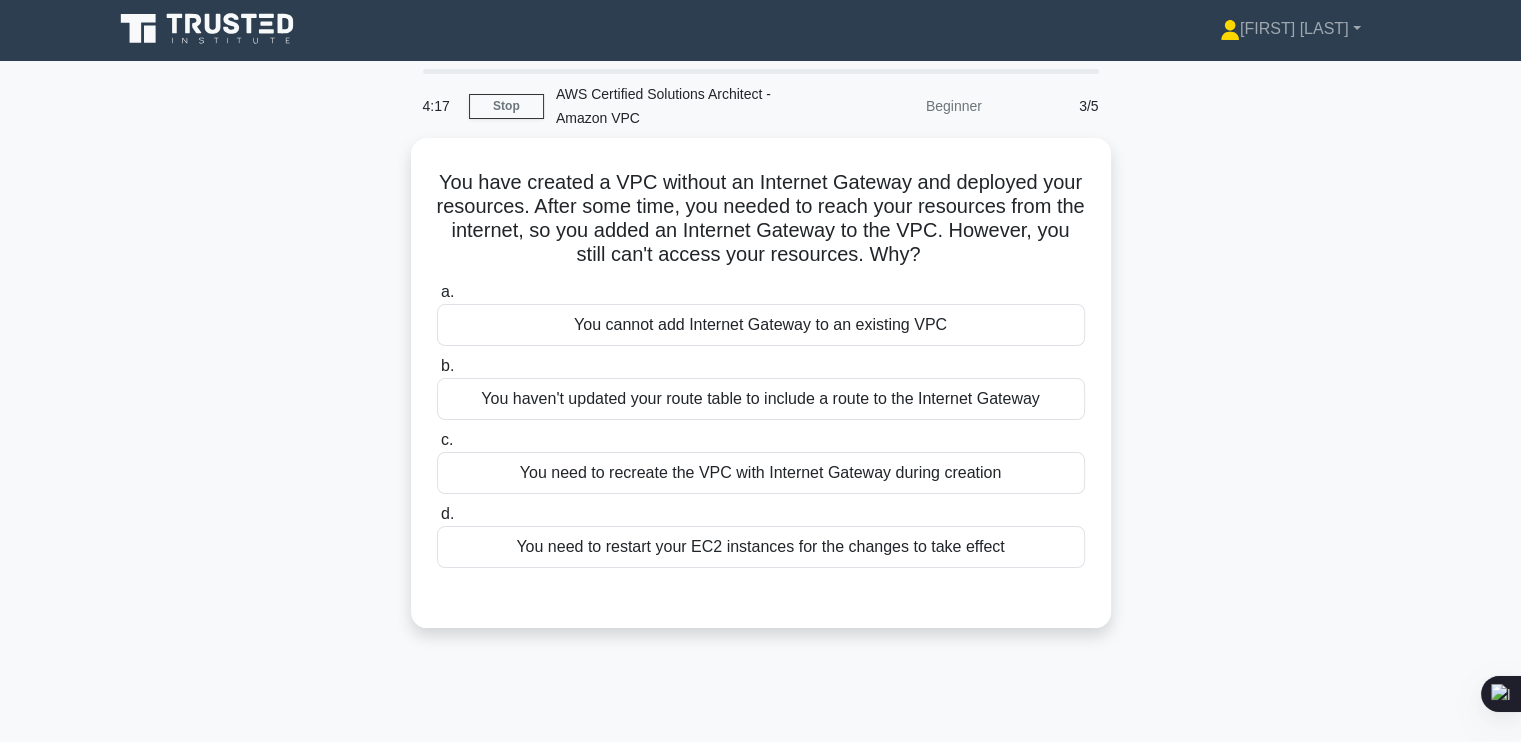 scroll, scrollTop: 0, scrollLeft: 0, axis: both 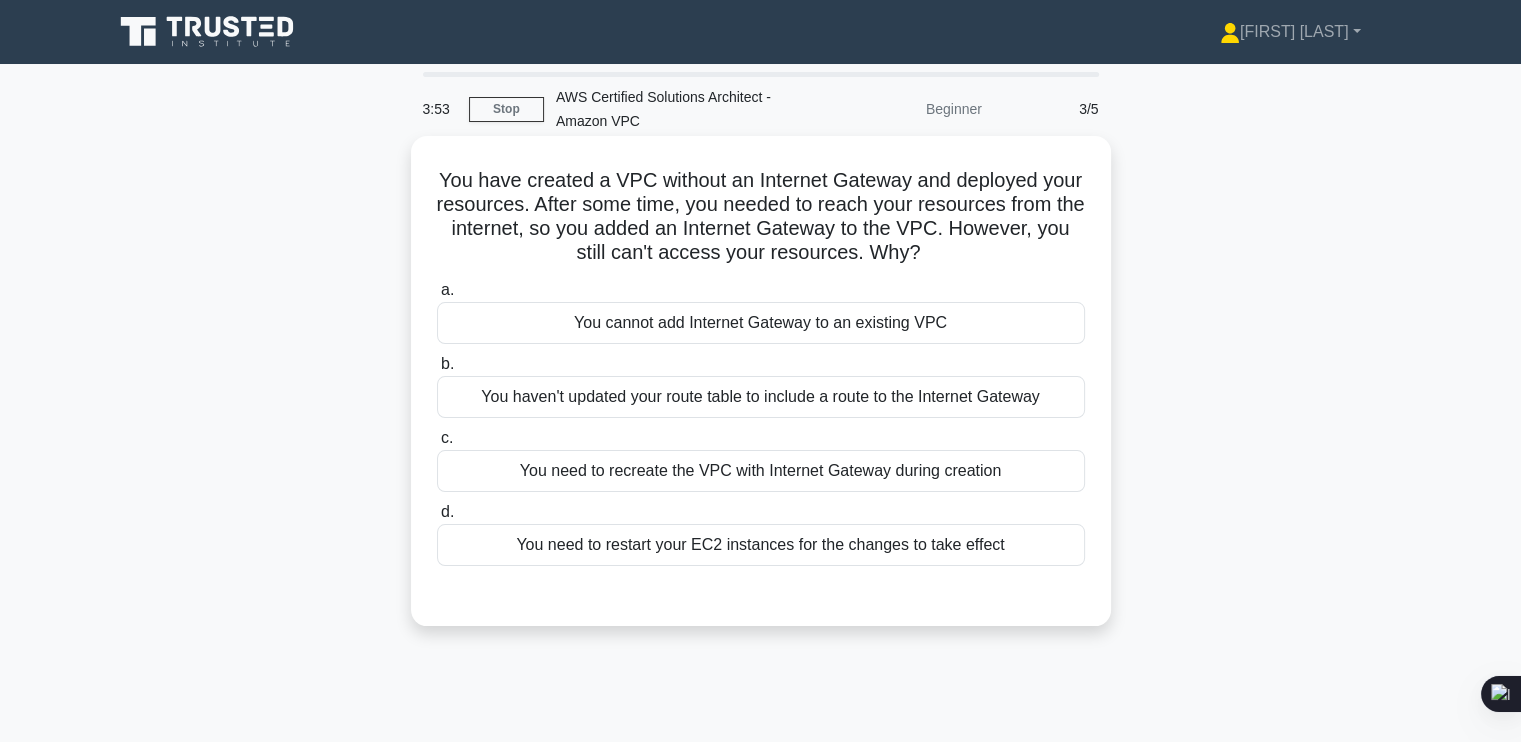 click on "You haven't updated your route table to include a route to the Internet Gateway" at bounding box center [761, 397] 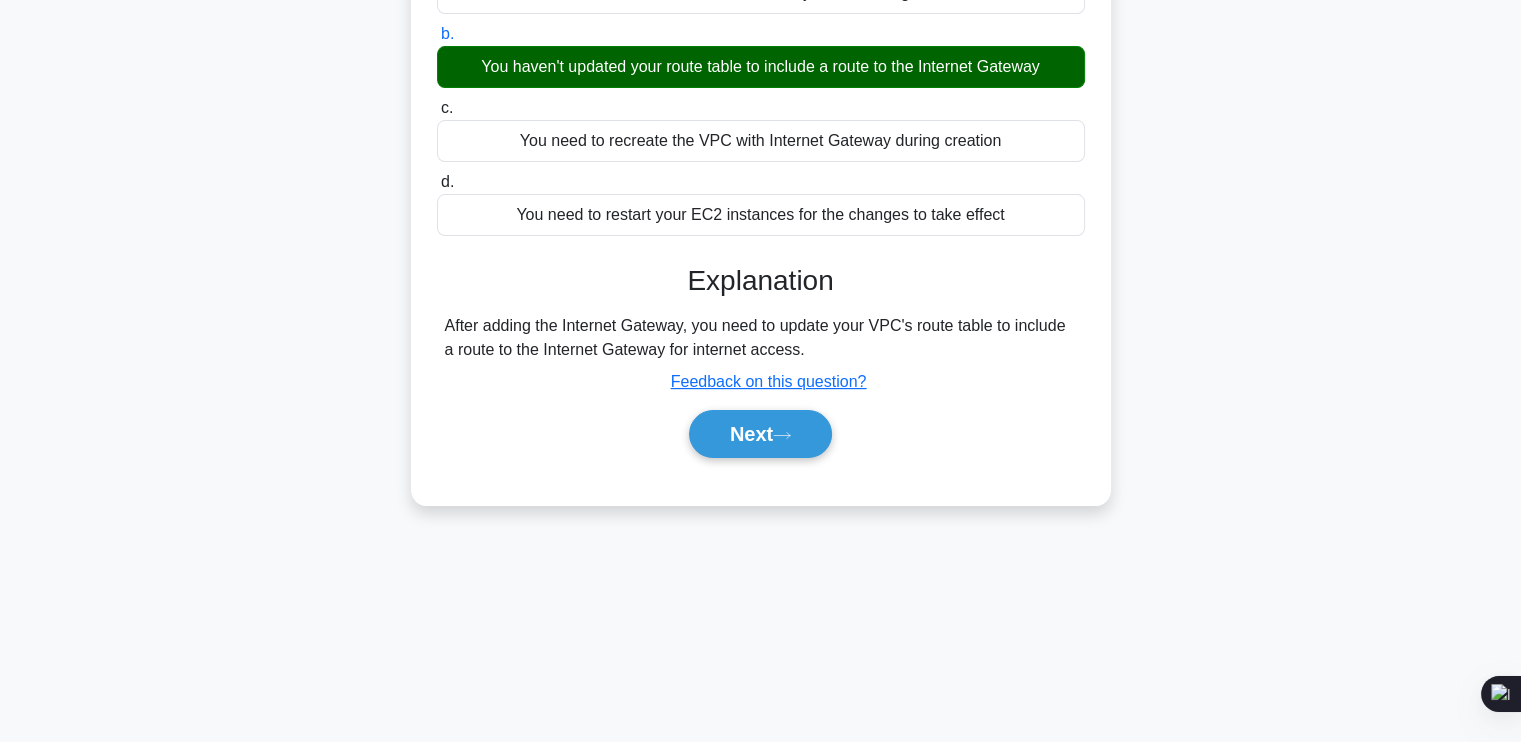 scroll, scrollTop: 338, scrollLeft: 0, axis: vertical 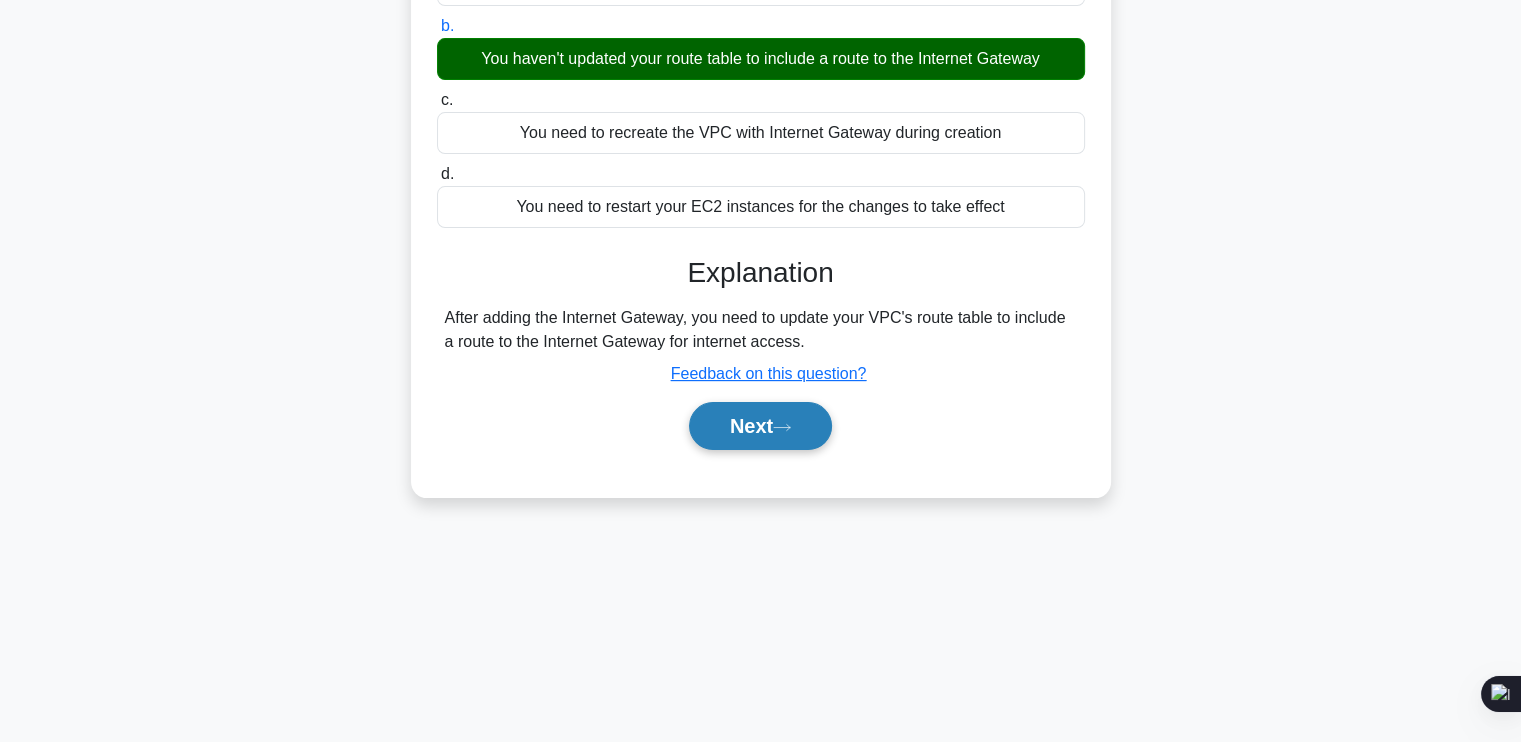 click on "Next" at bounding box center [760, 426] 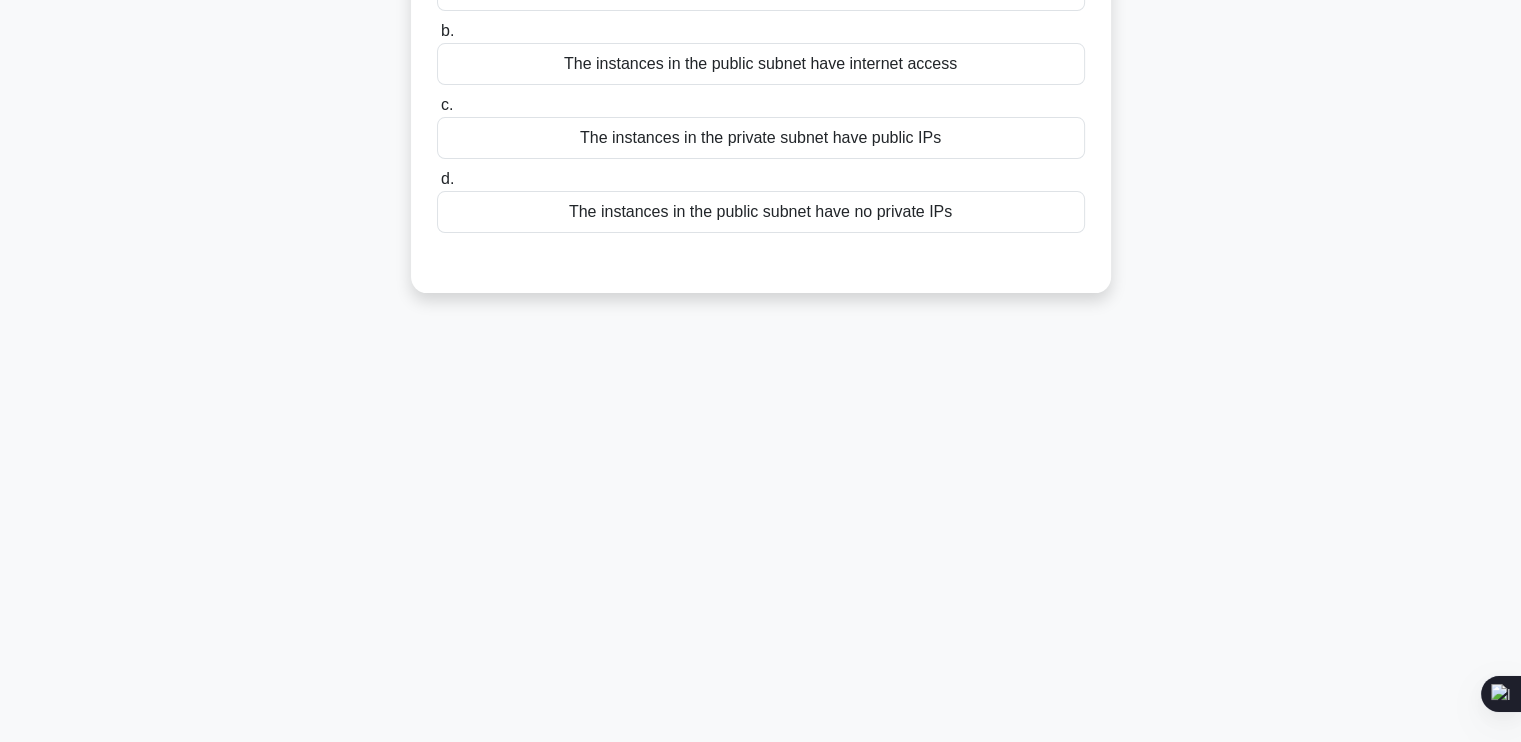 scroll, scrollTop: 0, scrollLeft: 0, axis: both 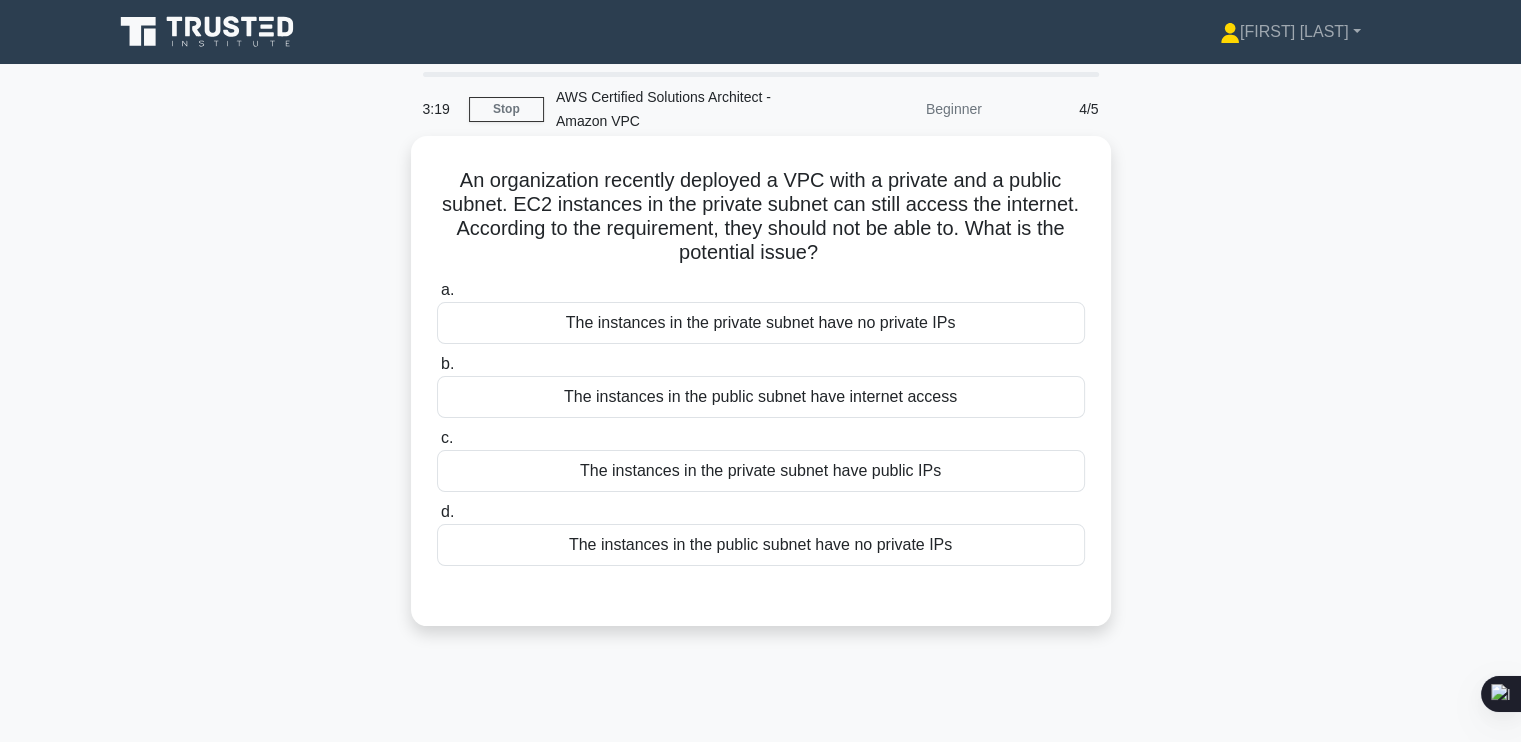 click on "The instances in the private subnet have public IPs" at bounding box center [761, 471] 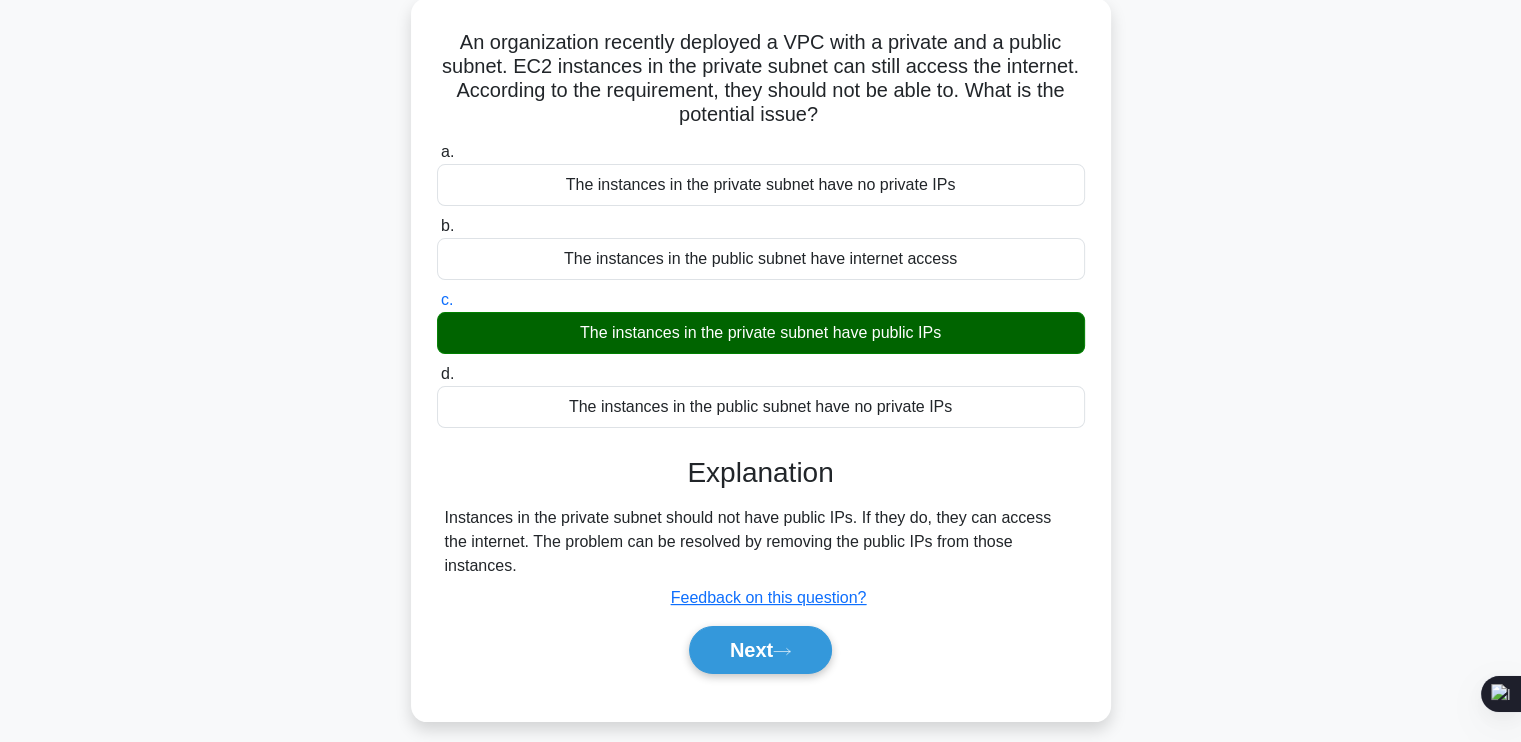 scroll, scrollTop: 142, scrollLeft: 0, axis: vertical 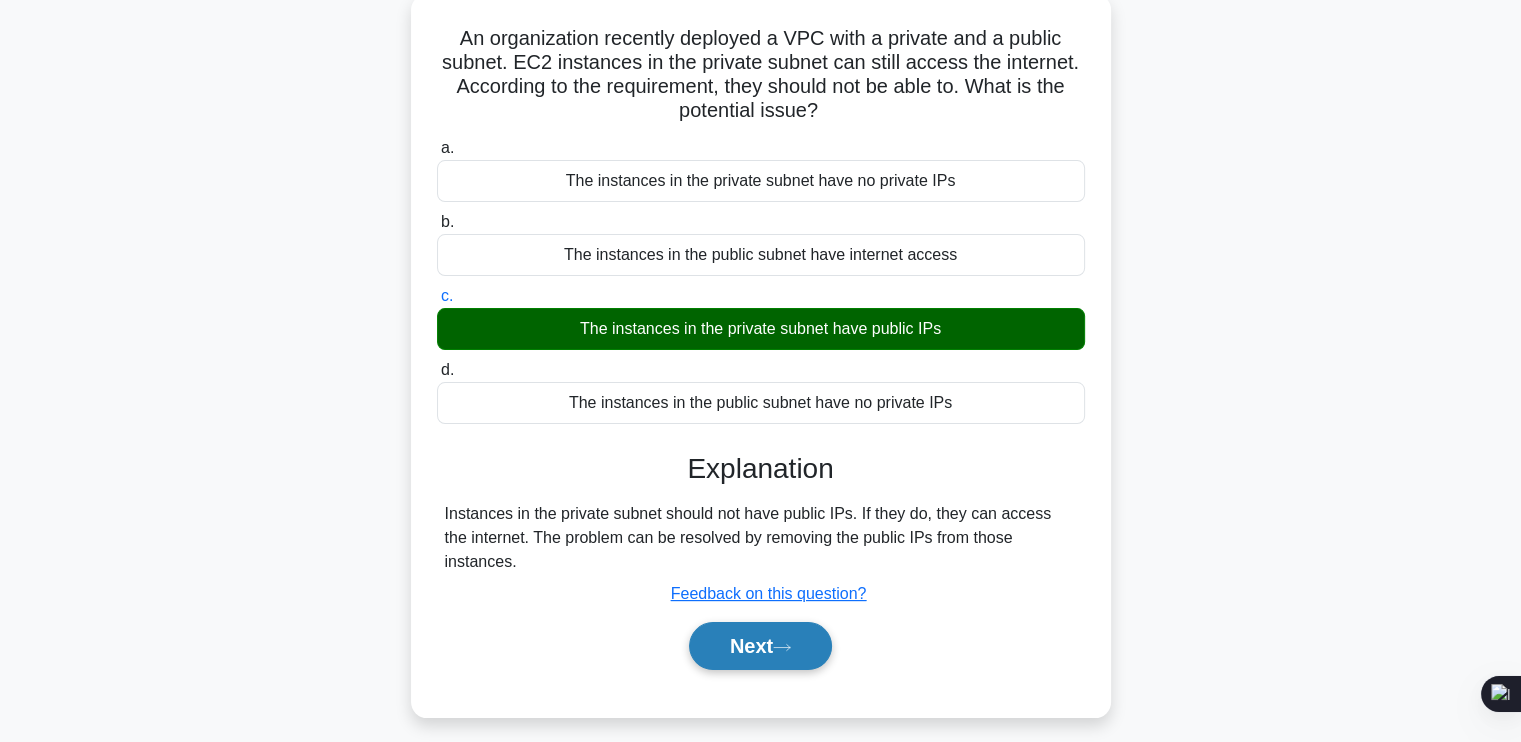 click on "Next" at bounding box center (760, 646) 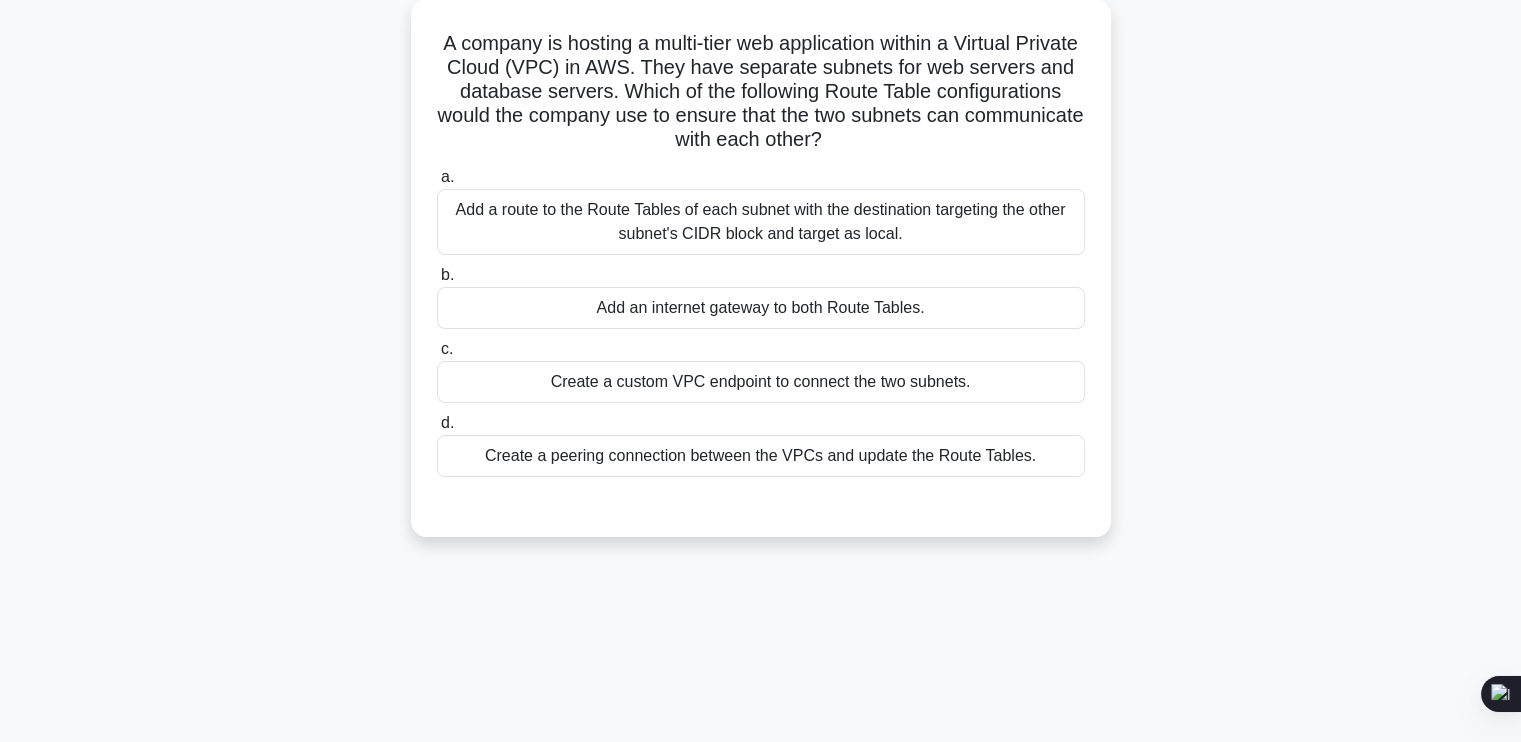 scroll, scrollTop: 0, scrollLeft: 0, axis: both 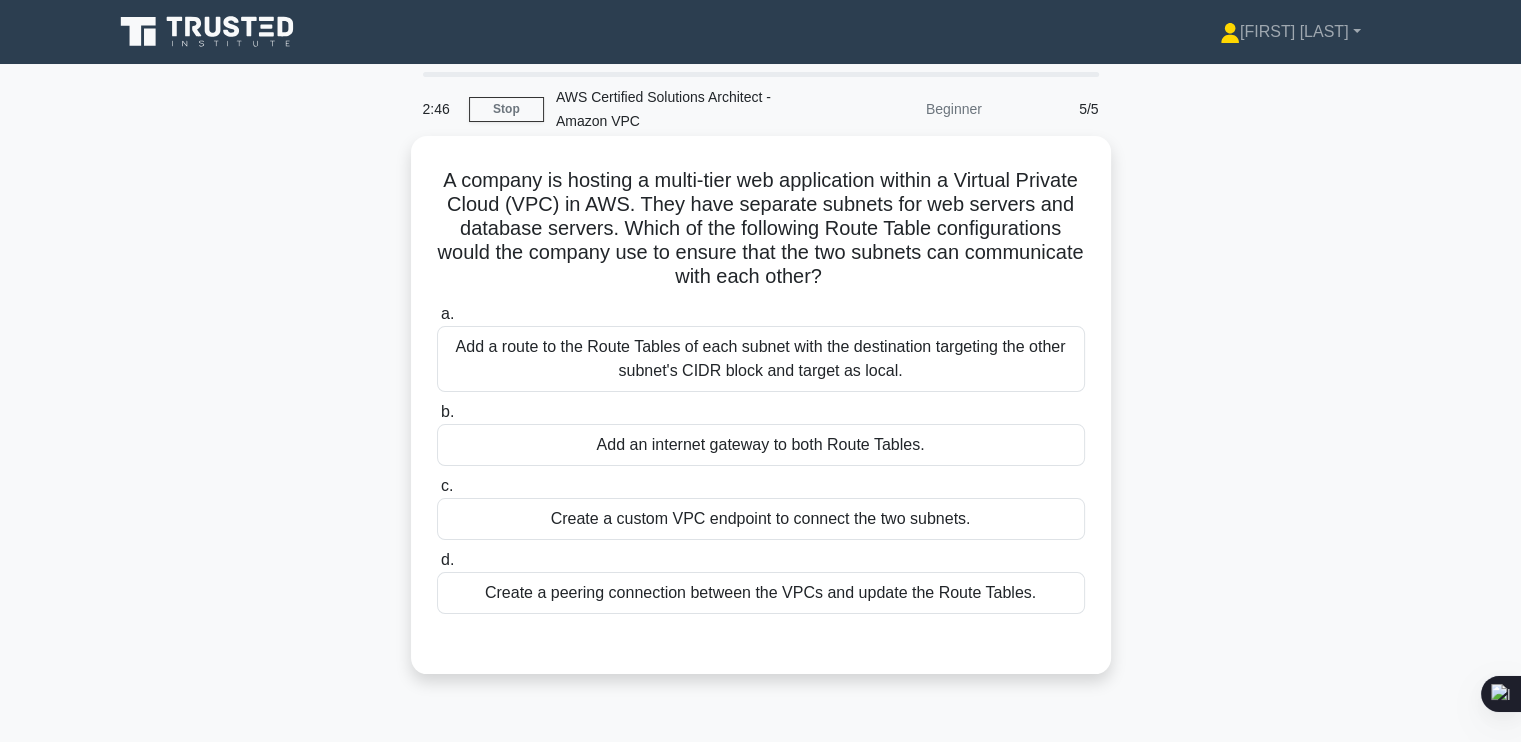 click on "Add a route to the Route Tables of each subnet with the destination targeting the other subnet's CIDR block and target as local." at bounding box center (761, 359) 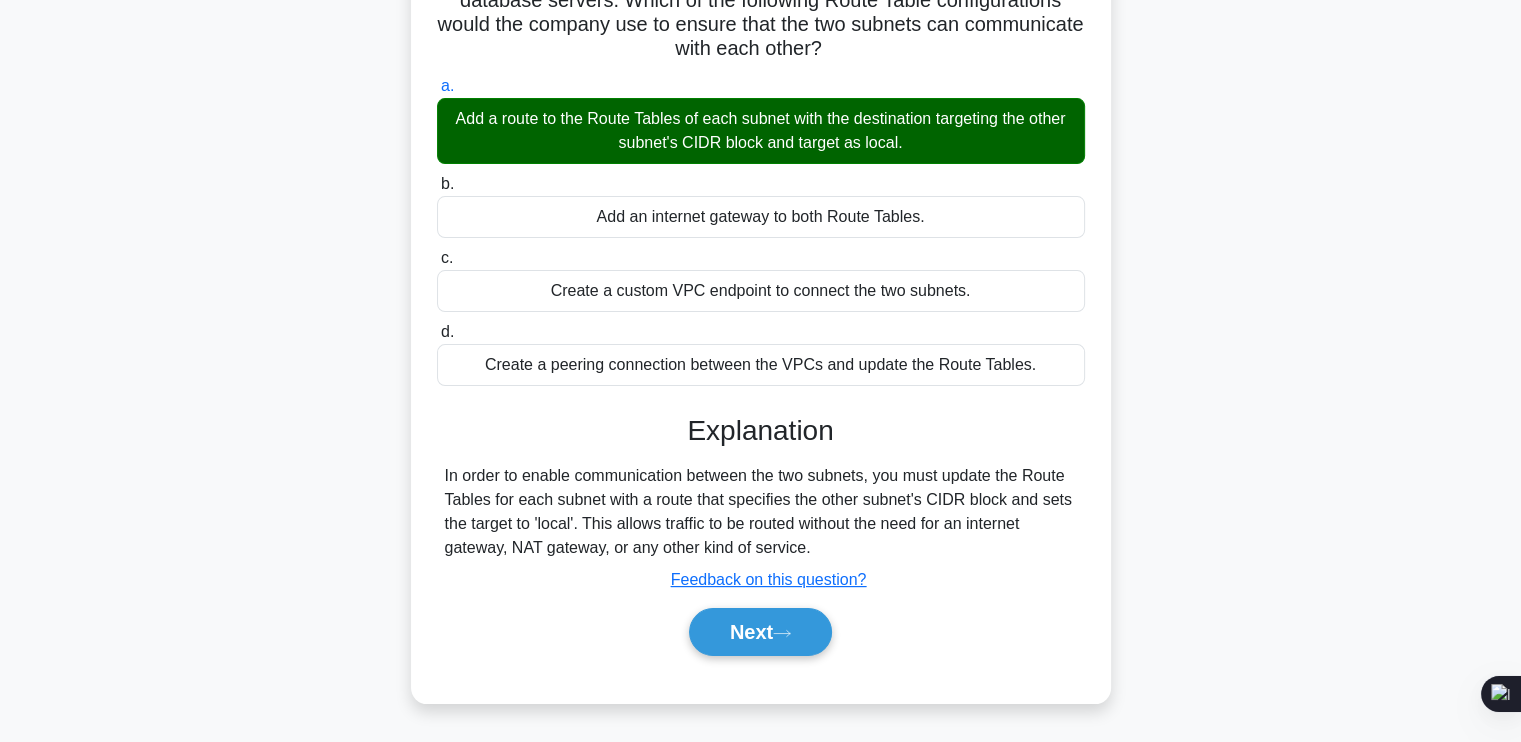 scroll, scrollTop: 235, scrollLeft: 0, axis: vertical 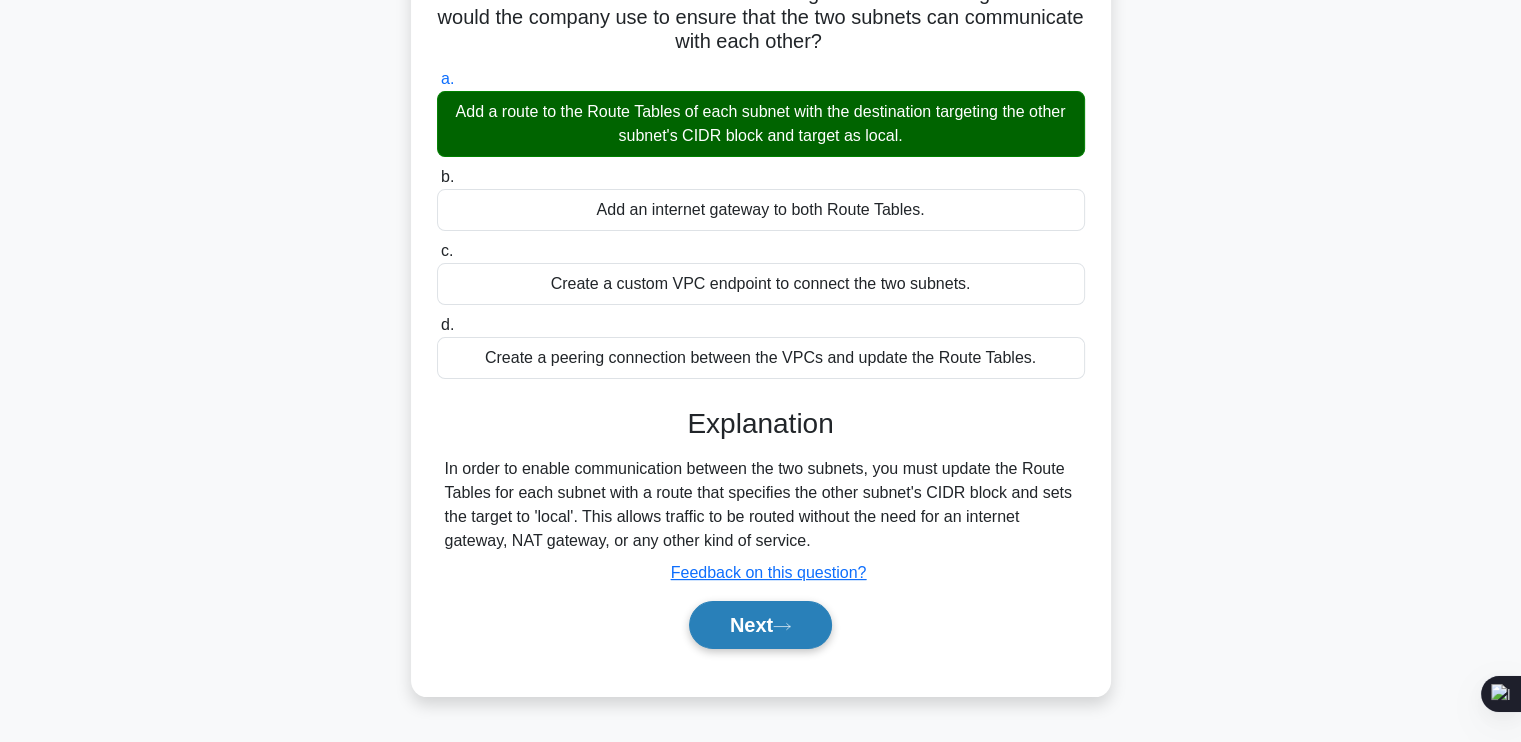 click on "Next" at bounding box center (760, 625) 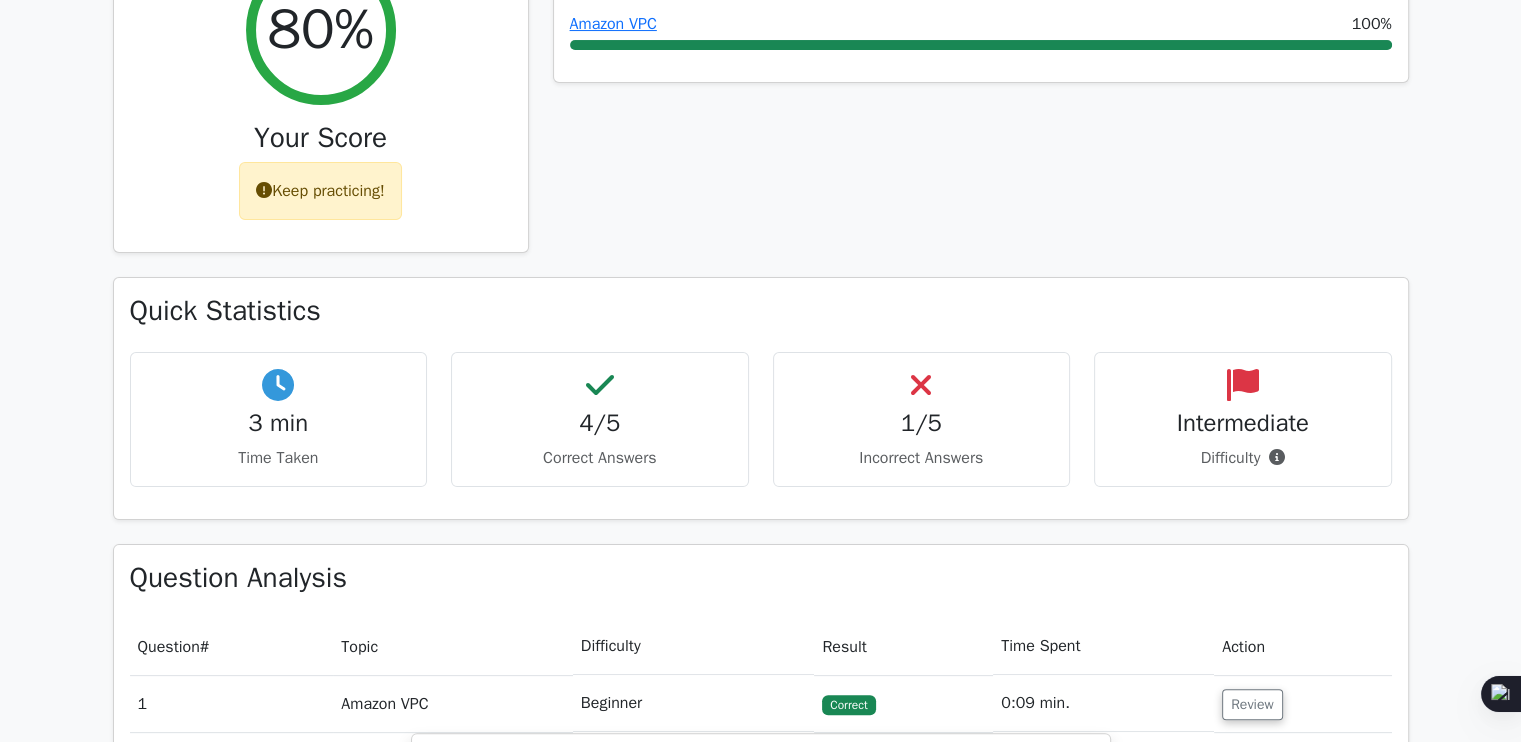 scroll, scrollTop: 407, scrollLeft: 0, axis: vertical 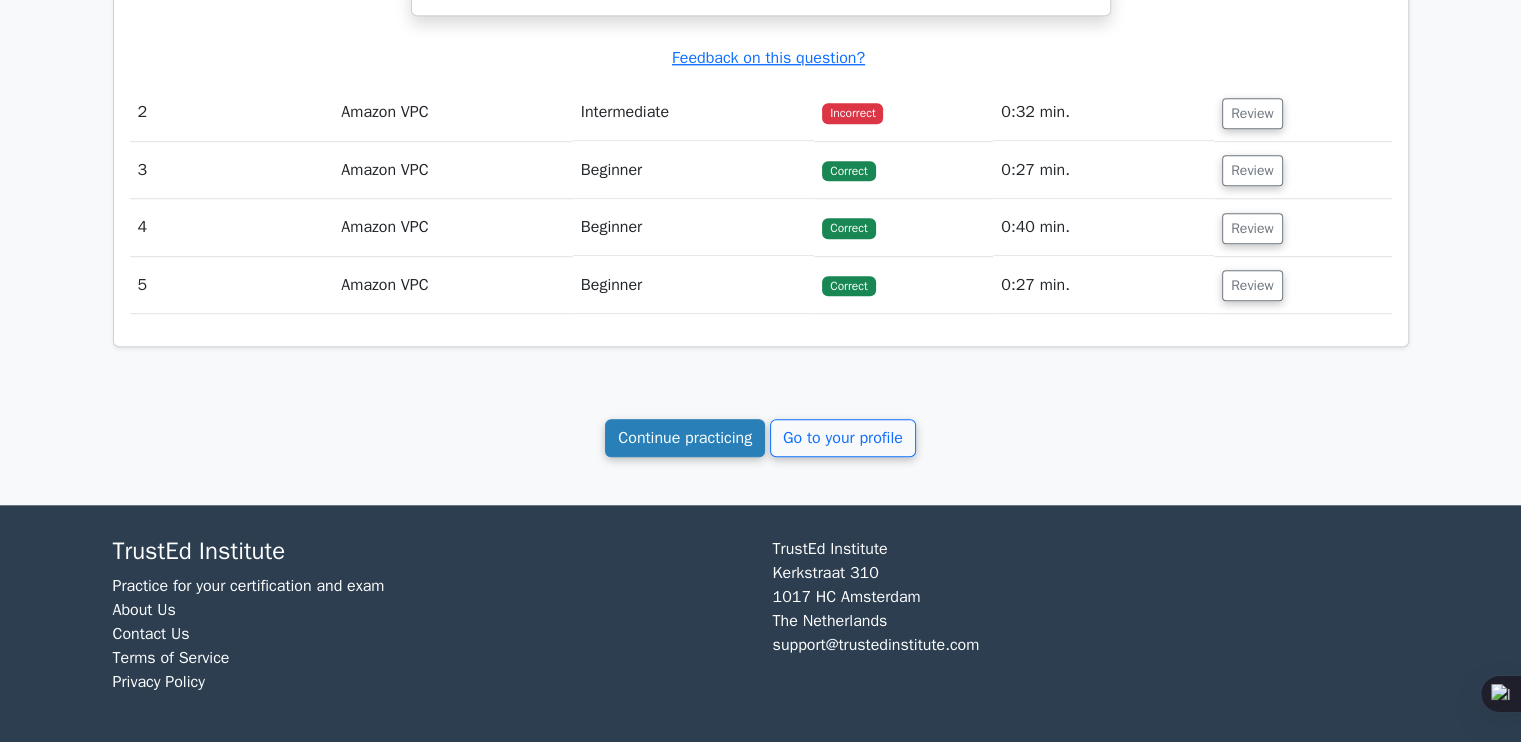 click on "Continue practicing" at bounding box center [685, 438] 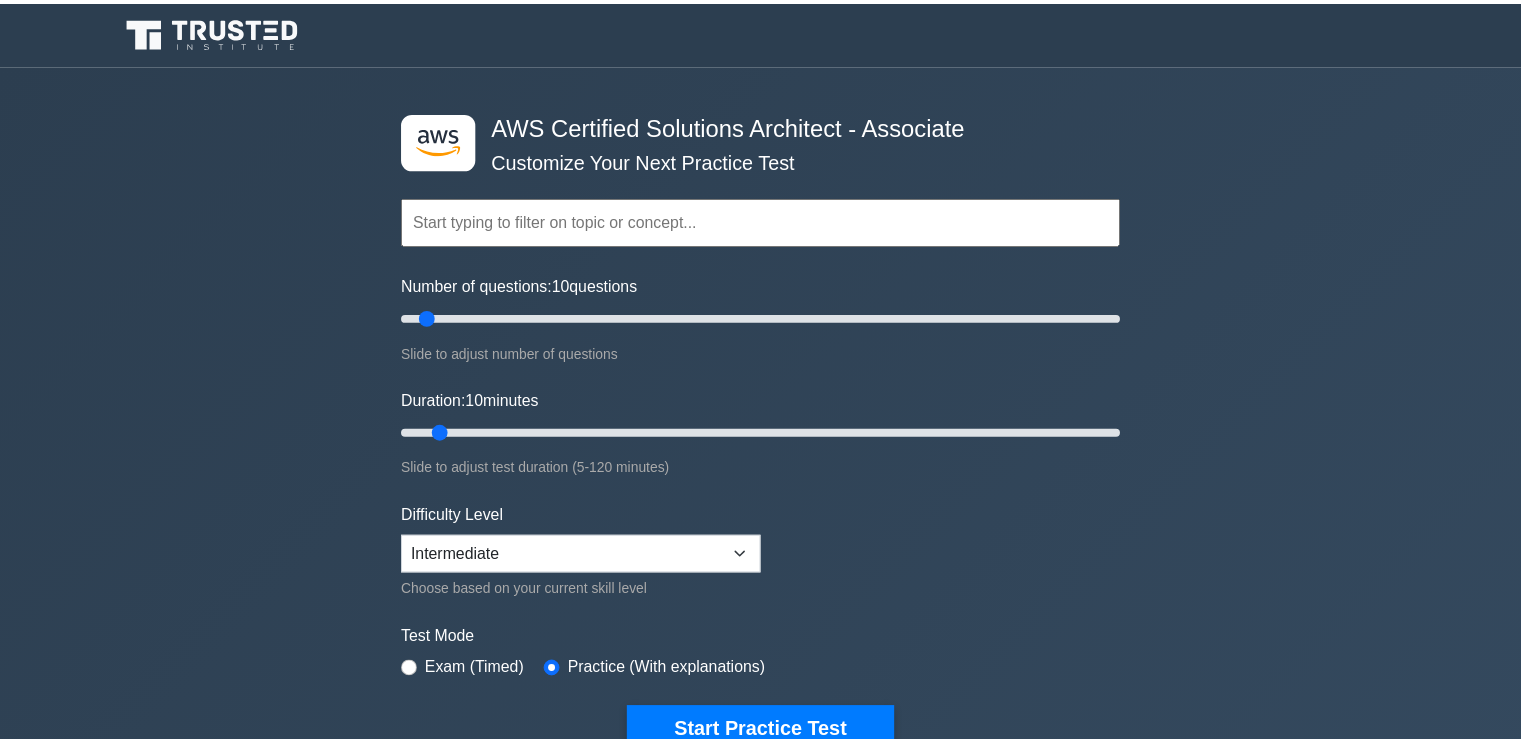 scroll, scrollTop: 0, scrollLeft: 0, axis: both 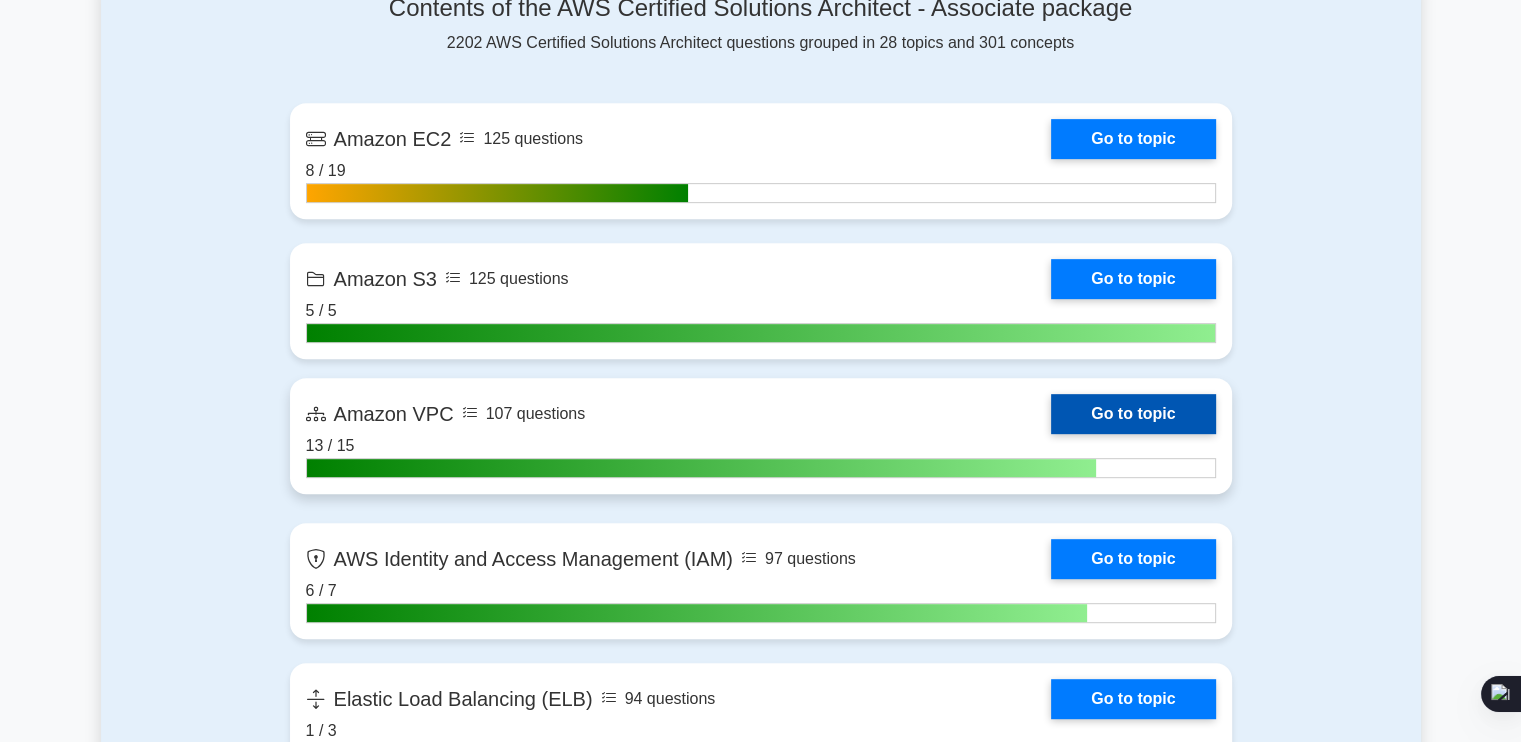click on "Go to topic" at bounding box center (1133, 414) 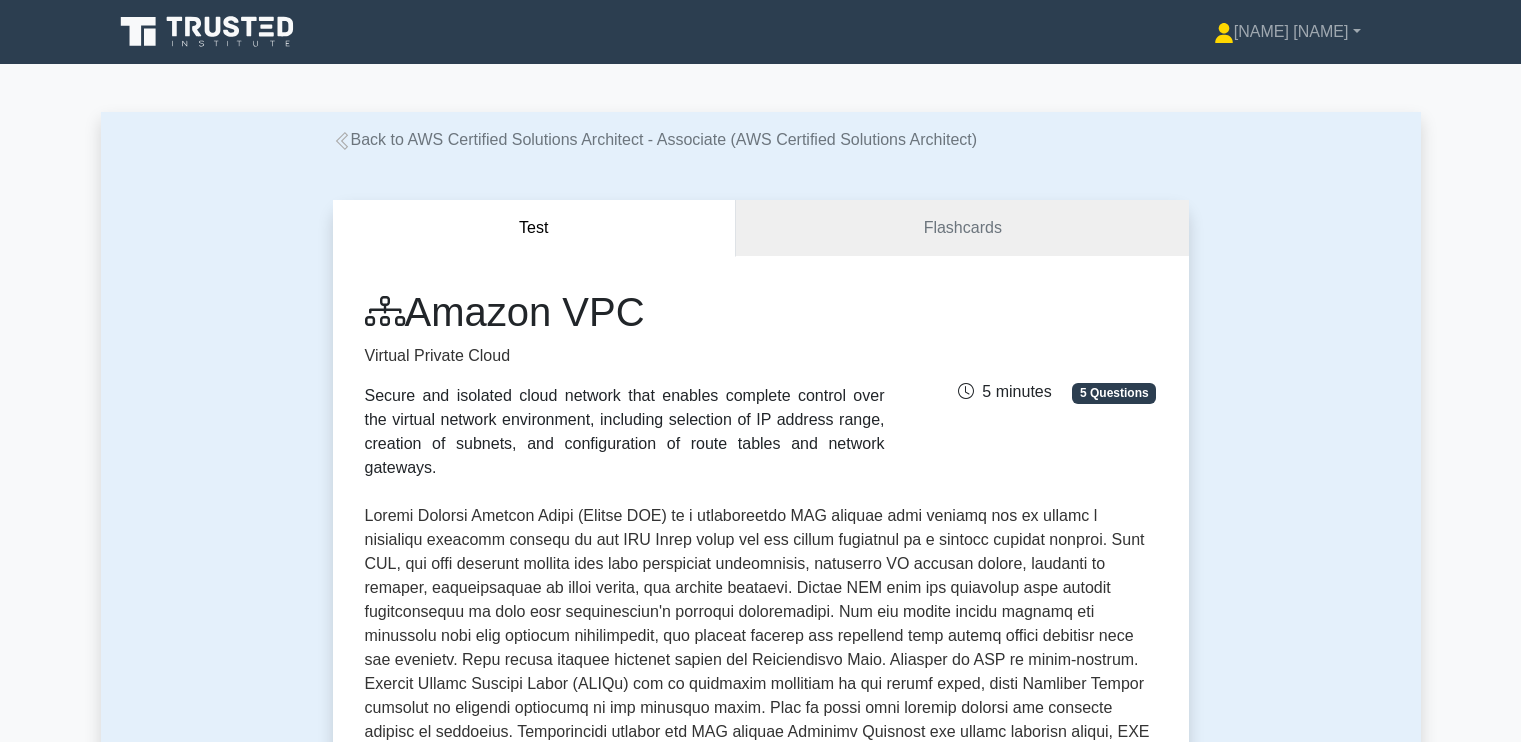 scroll, scrollTop: 0, scrollLeft: 0, axis: both 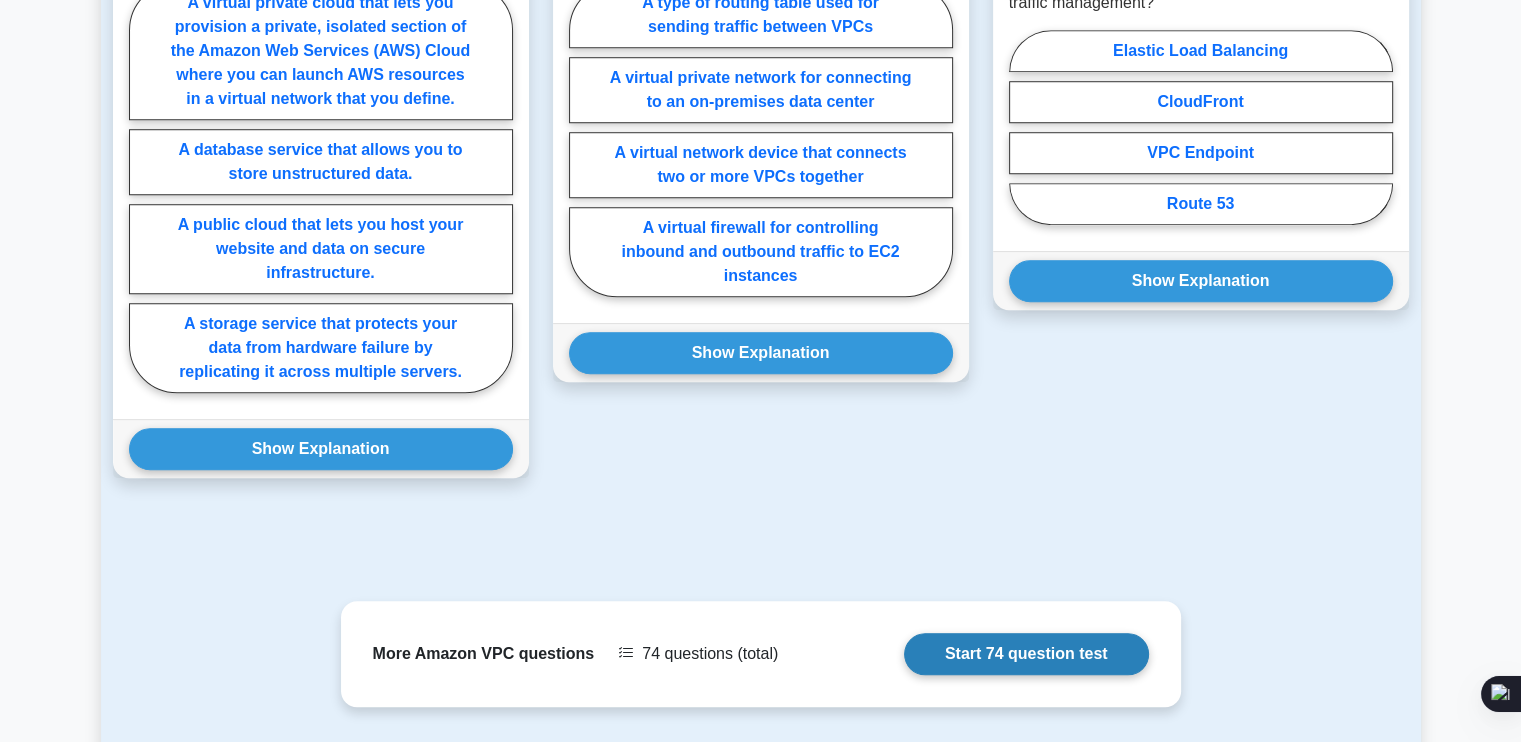click on "Start 74 question test" at bounding box center (1026, 654) 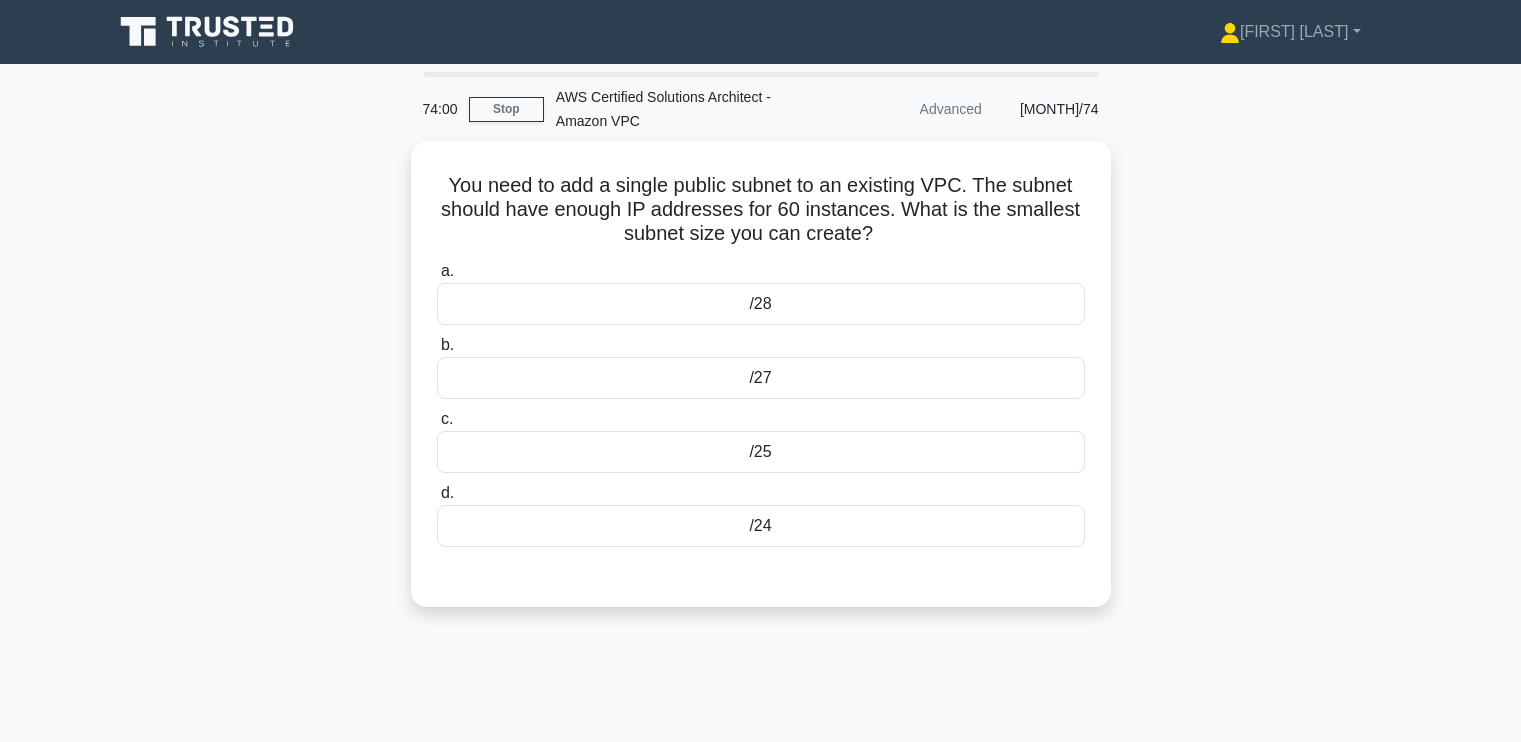 scroll, scrollTop: 59, scrollLeft: 0, axis: vertical 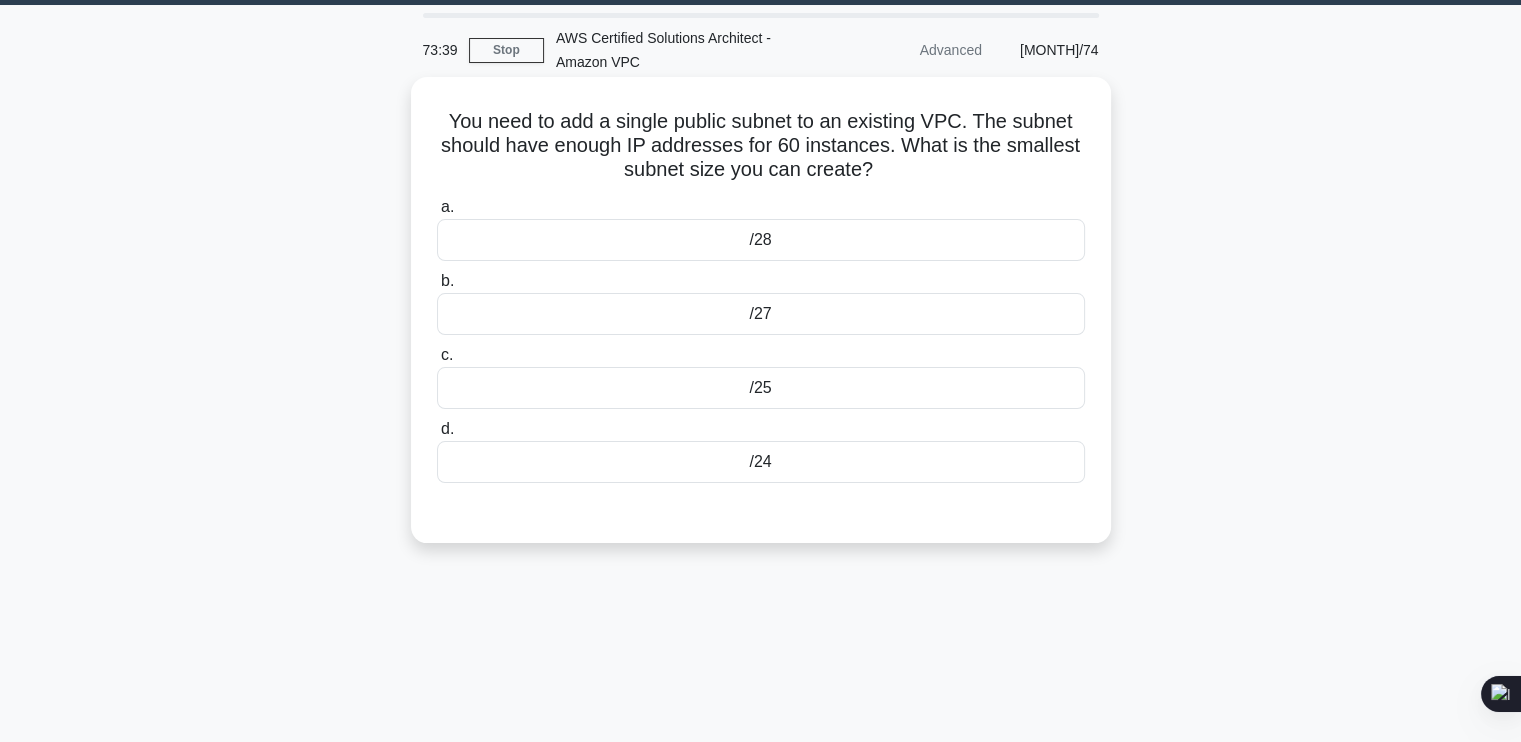 click on "/28" at bounding box center (761, 240) 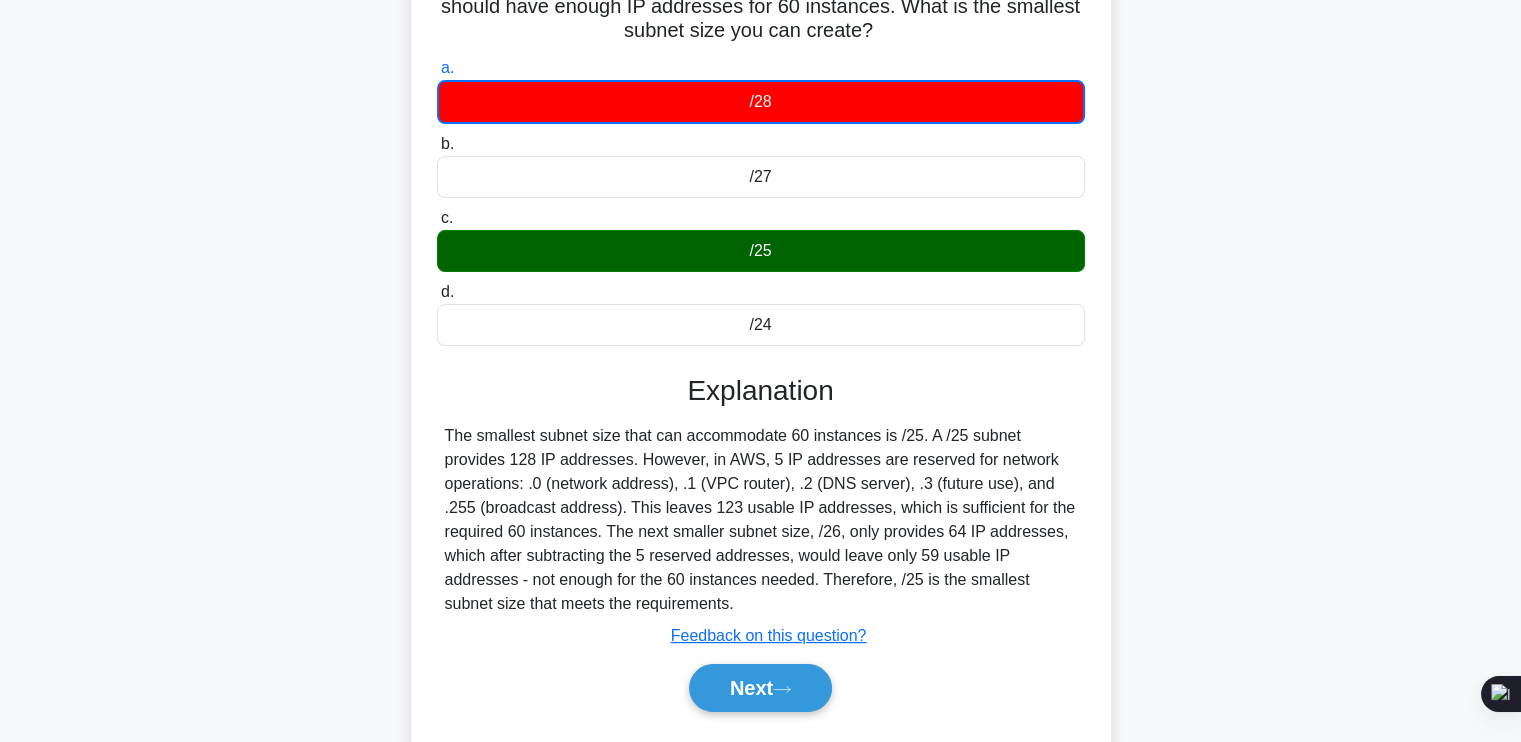 scroll, scrollTop: 204, scrollLeft: 0, axis: vertical 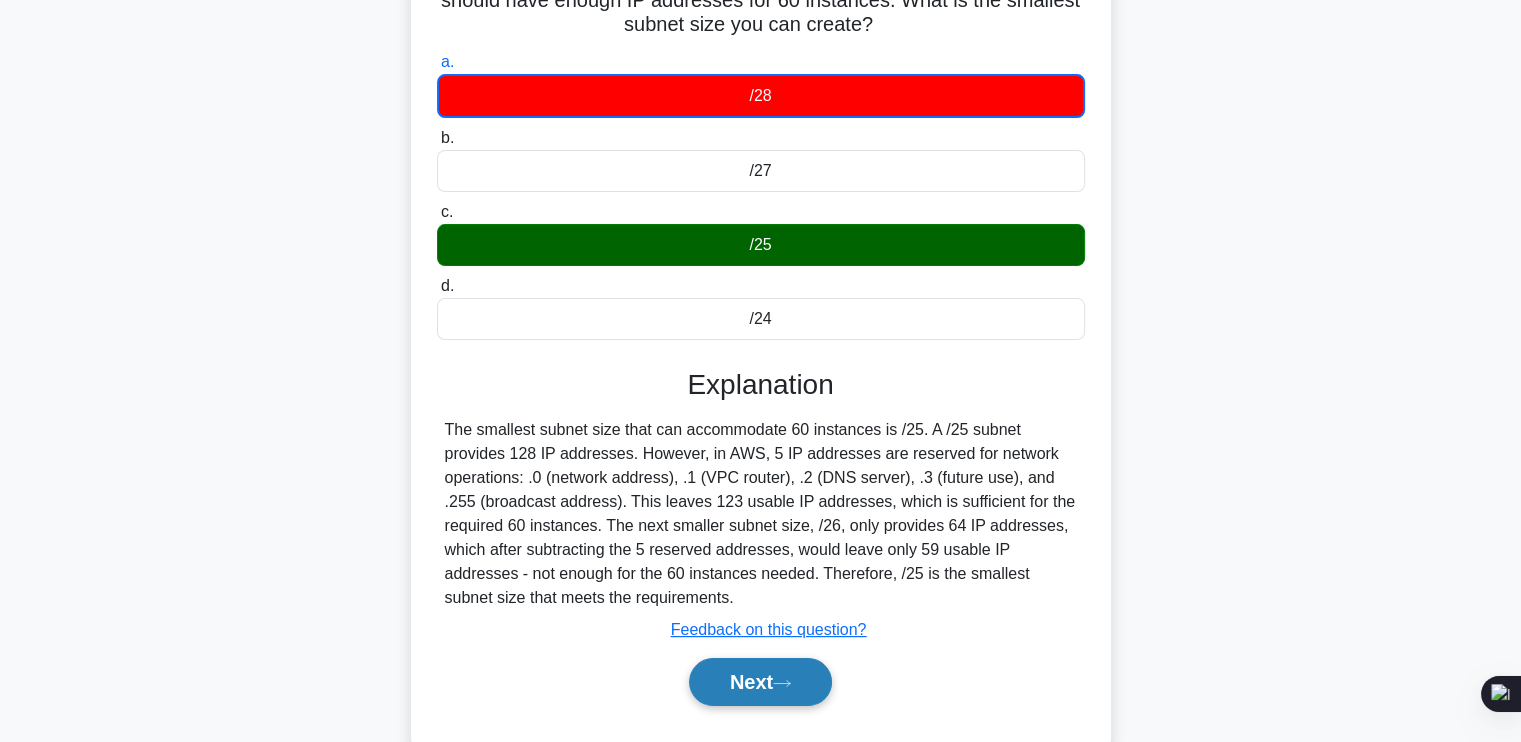 click on "Next" at bounding box center [760, 682] 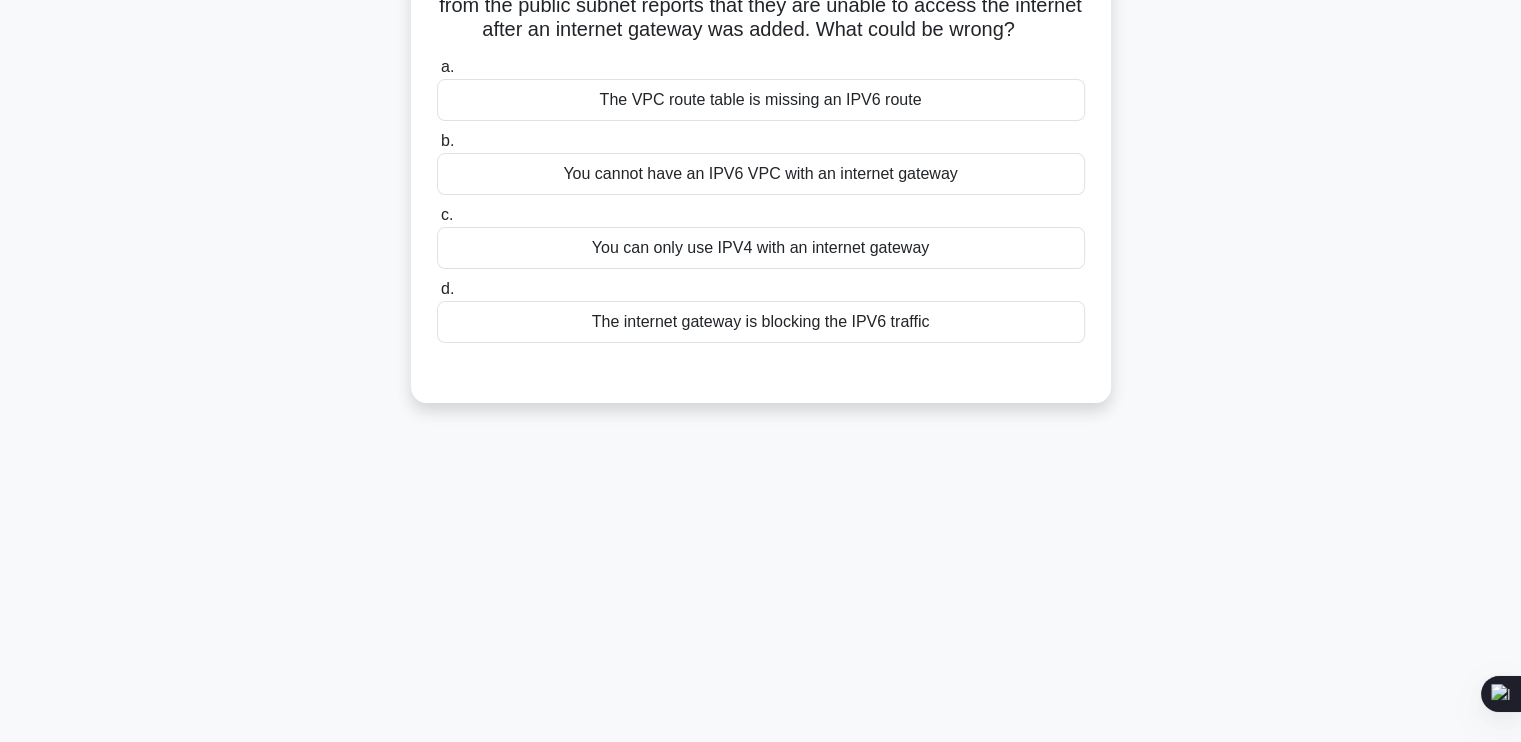 scroll, scrollTop: 14, scrollLeft: 0, axis: vertical 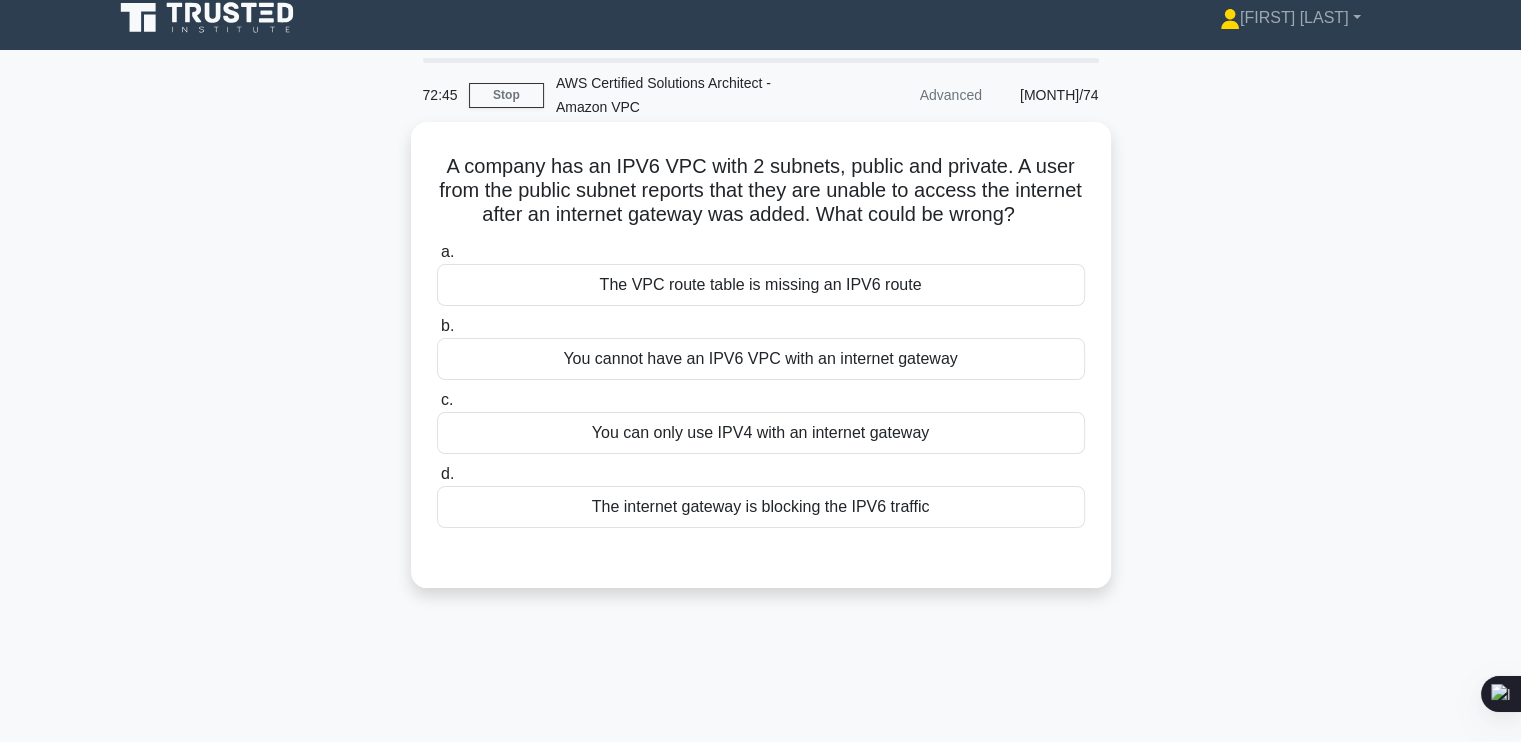 click on "The VPC route table is missing an IPV6 route" at bounding box center (761, 285) 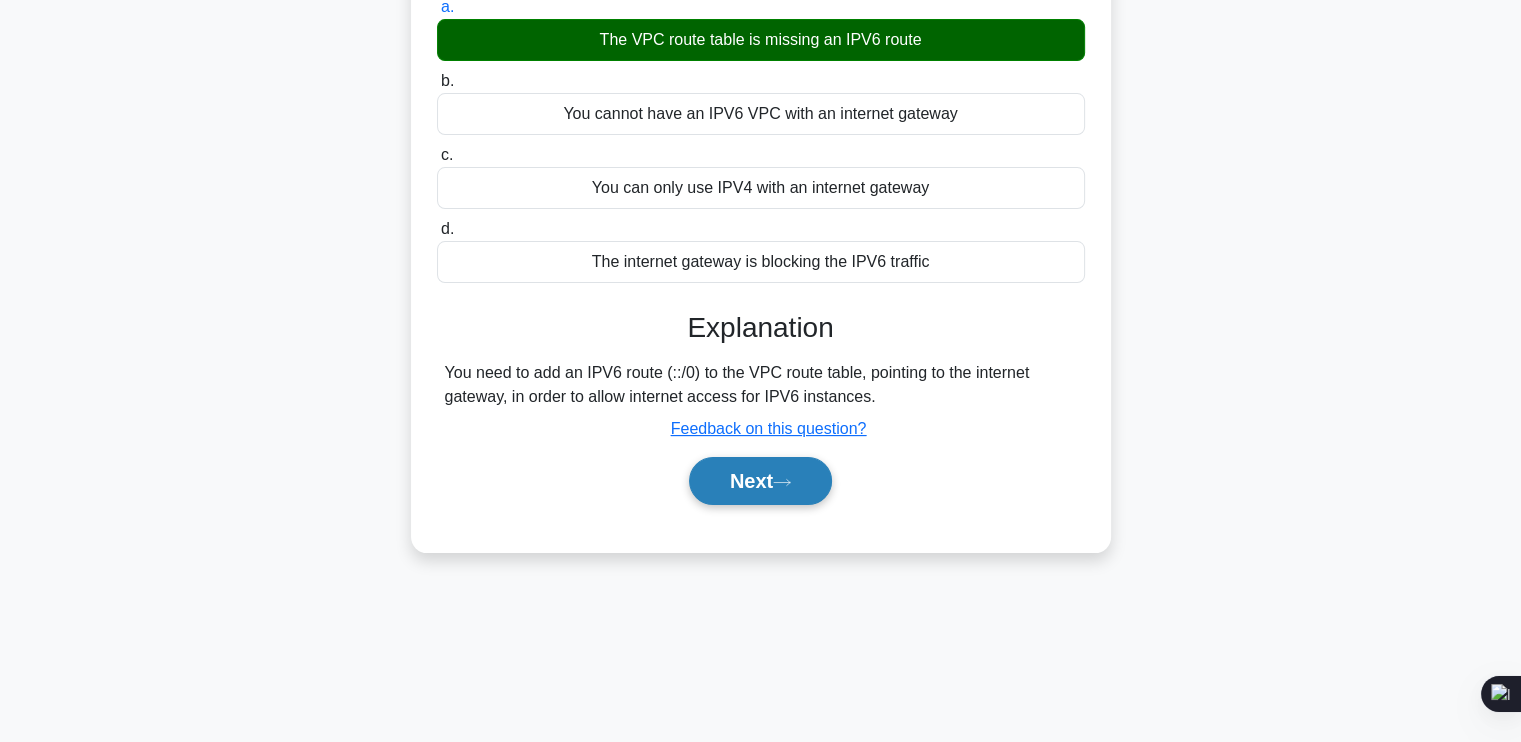 scroll, scrollTop: 279, scrollLeft: 0, axis: vertical 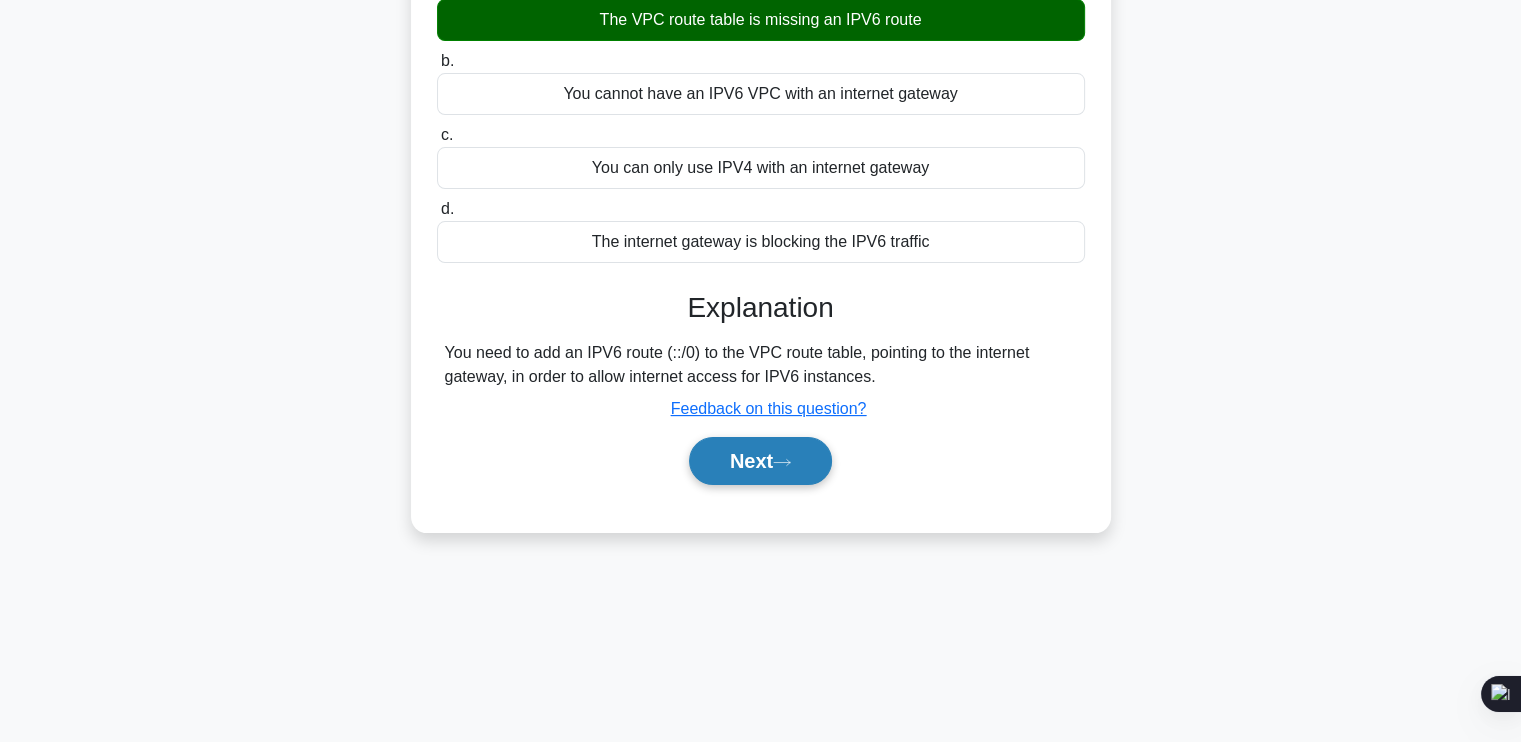 click on "Next" at bounding box center (760, 461) 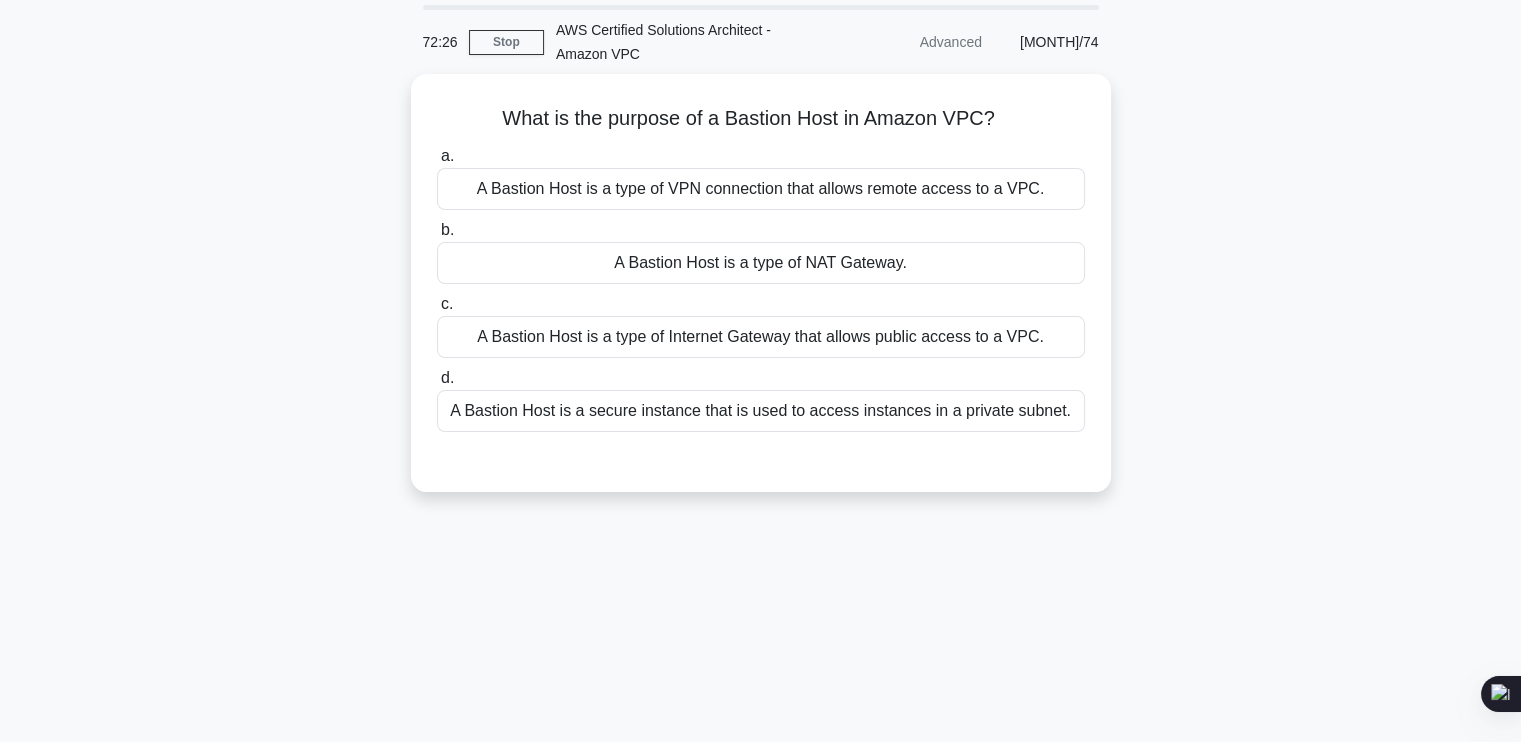 scroll, scrollTop: 66, scrollLeft: 0, axis: vertical 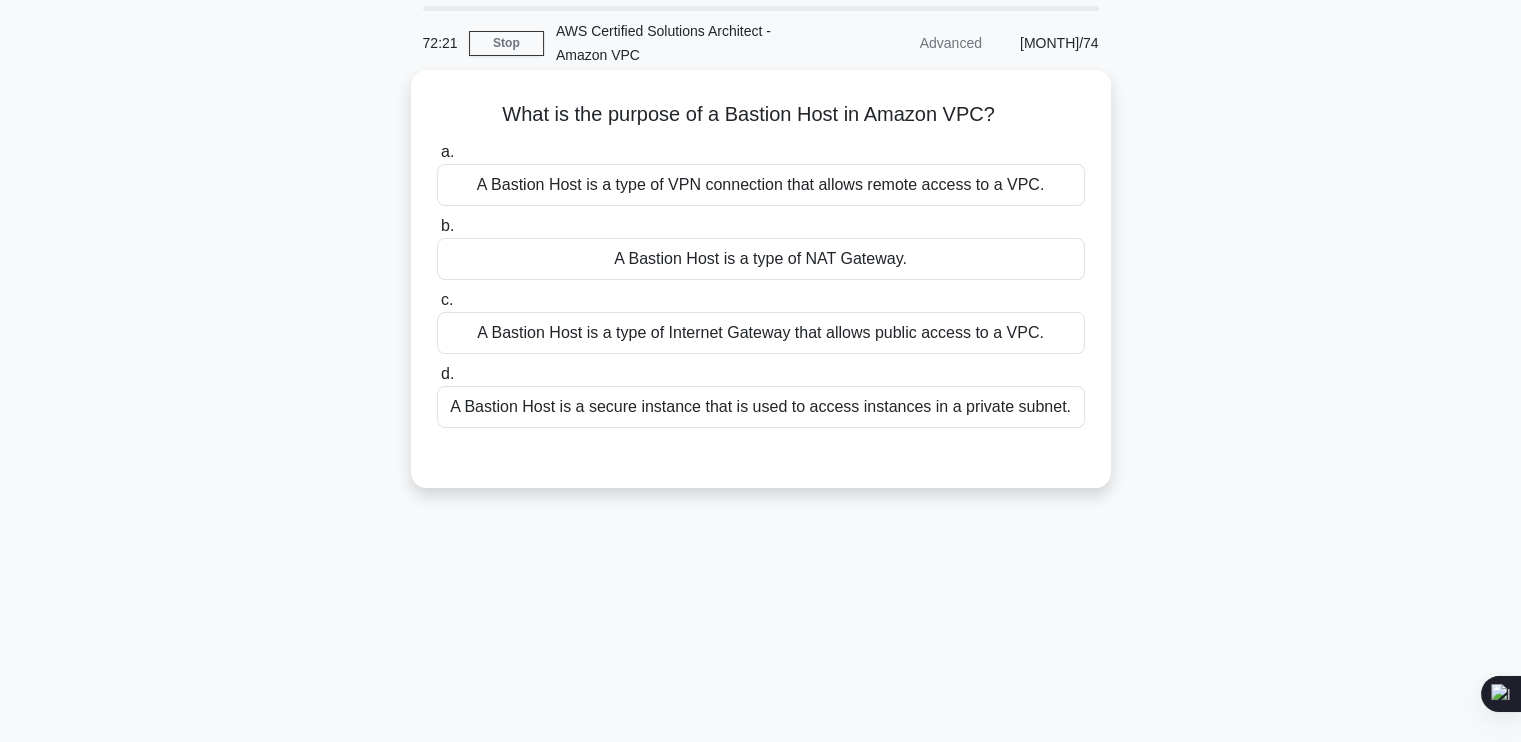 click on "A Bastion Host is a secure instance that is used to access instances in a private subnet." at bounding box center (761, 407) 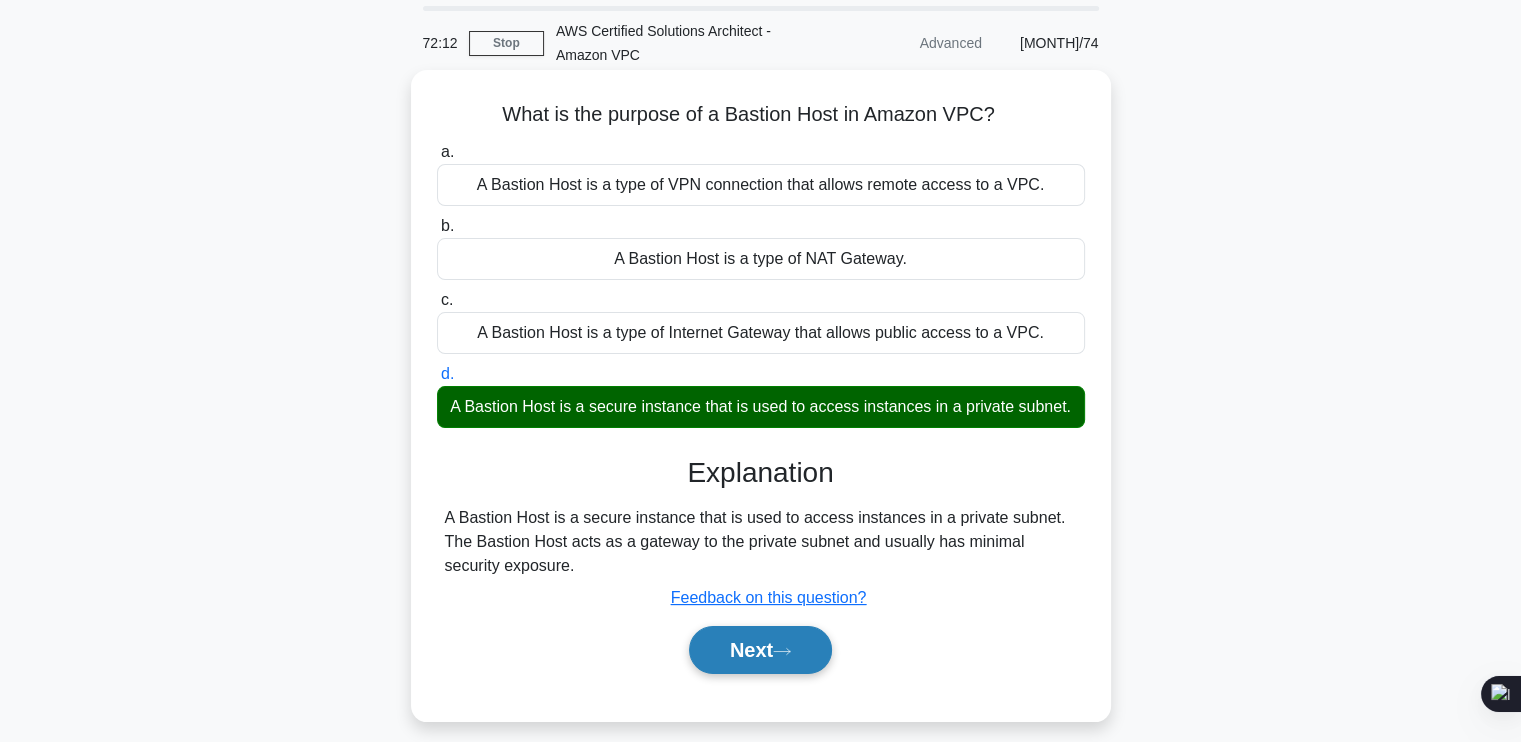 click on "Next" at bounding box center (760, 650) 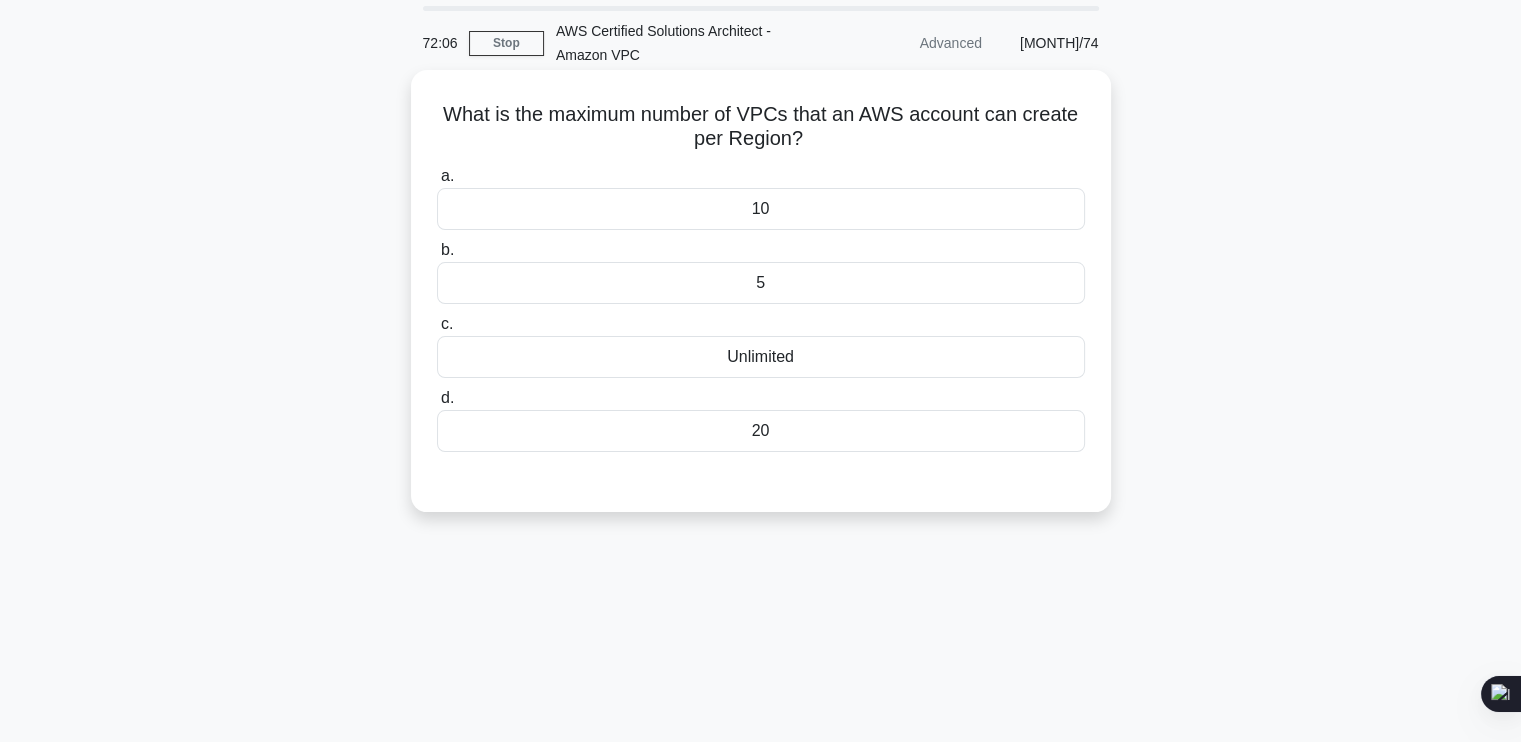 click on "5" at bounding box center (761, 283) 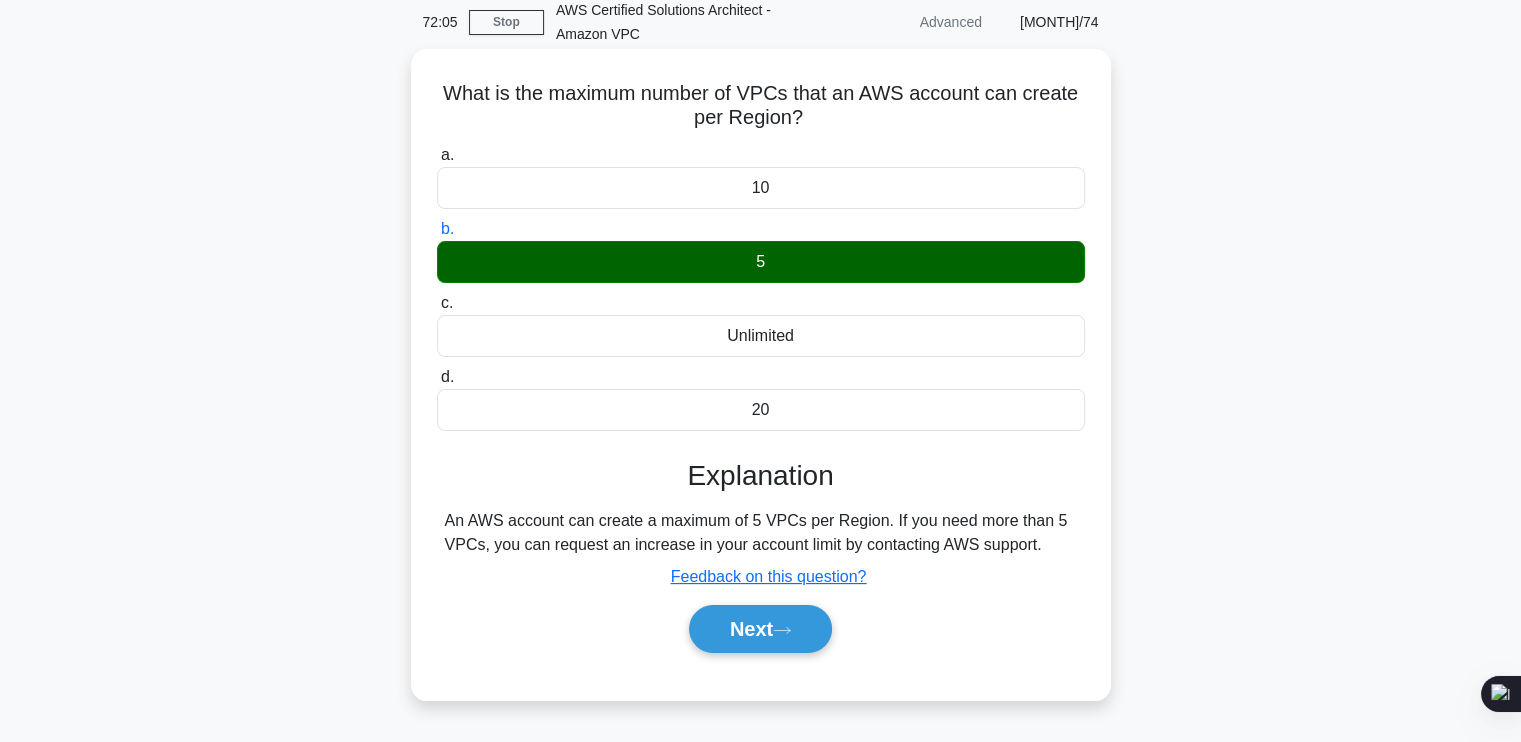 scroll, scrollTop: 88, scrollLeft: 0, axis: vertical 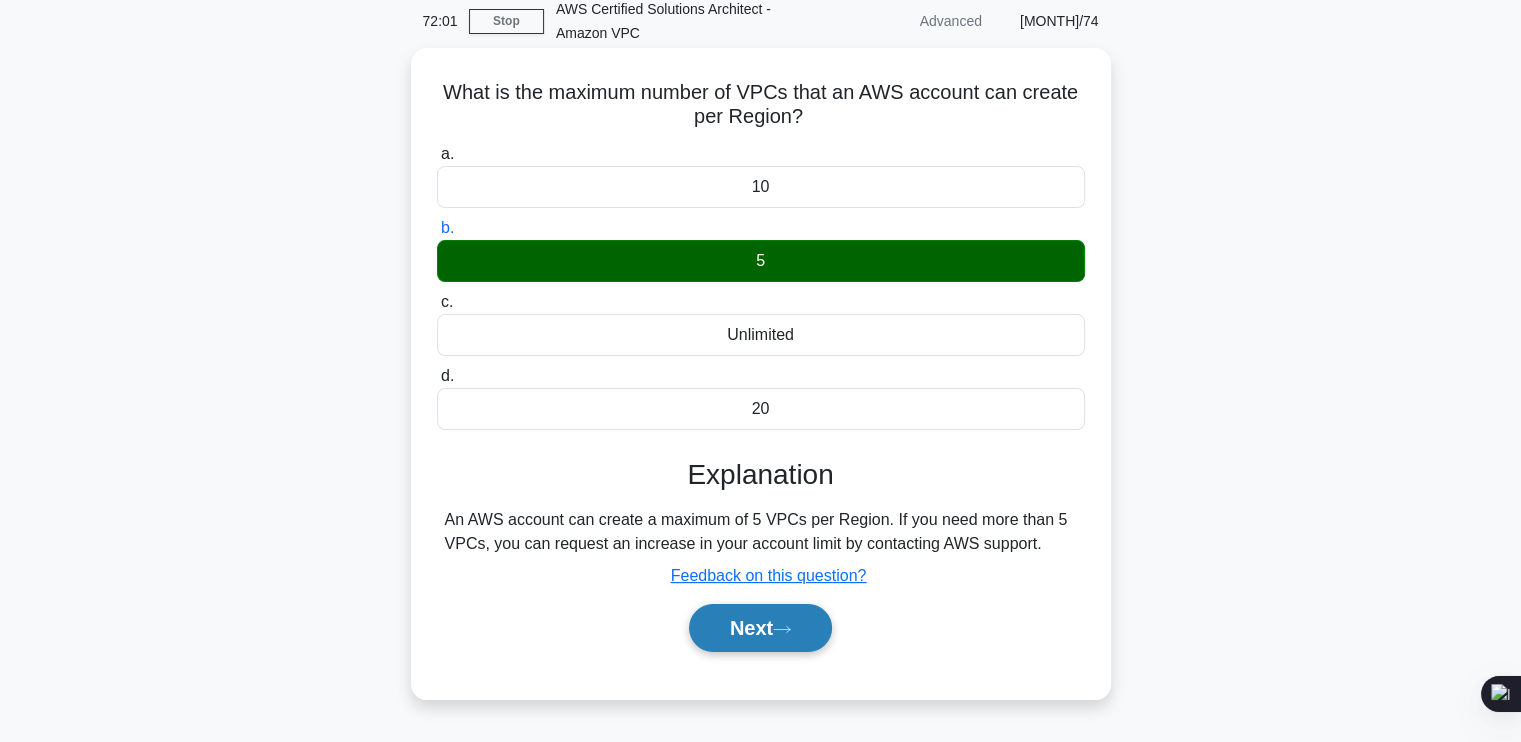 click on "Next" at bounding box center [760, 628] 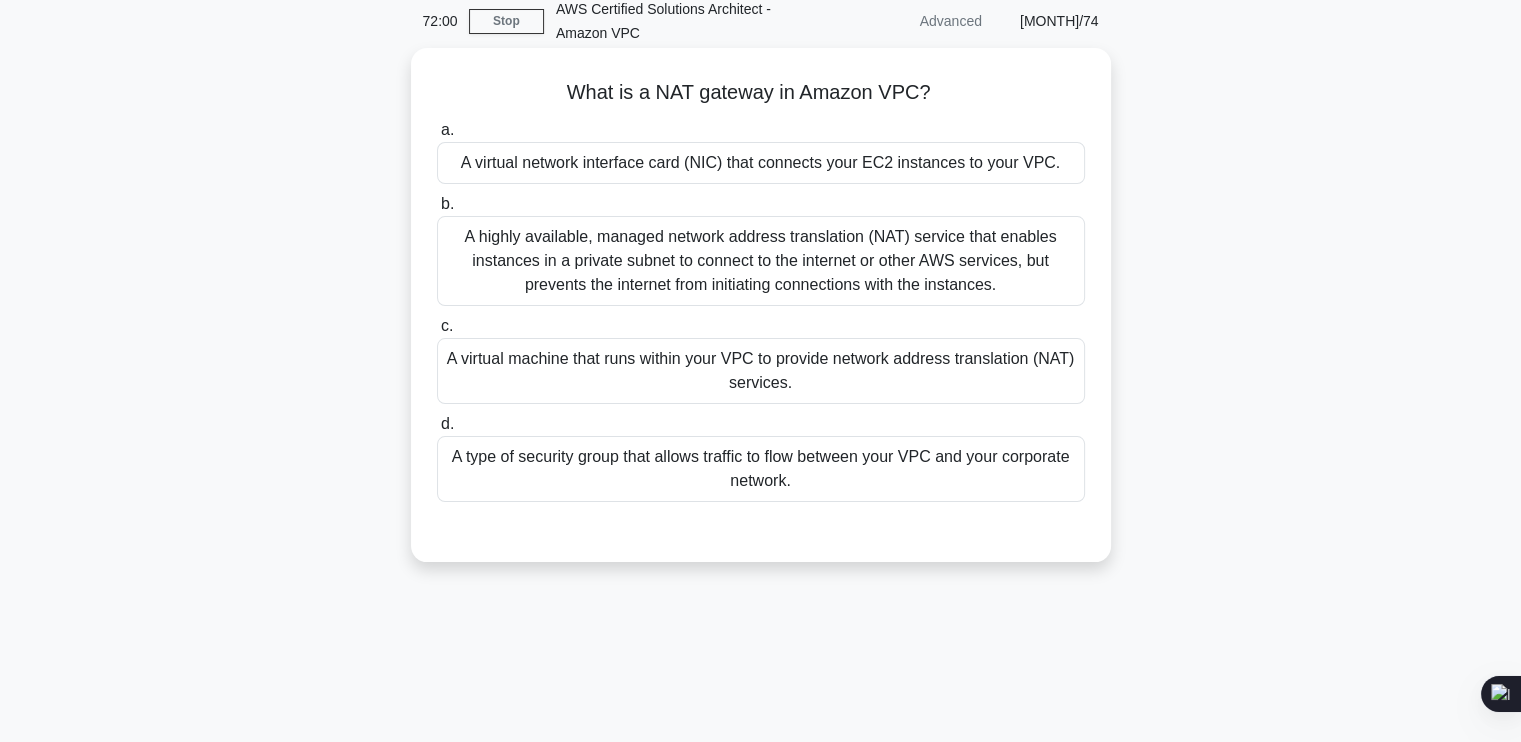 scroll, scrollTop: 56, scrollLeft: 0, axis: vertical 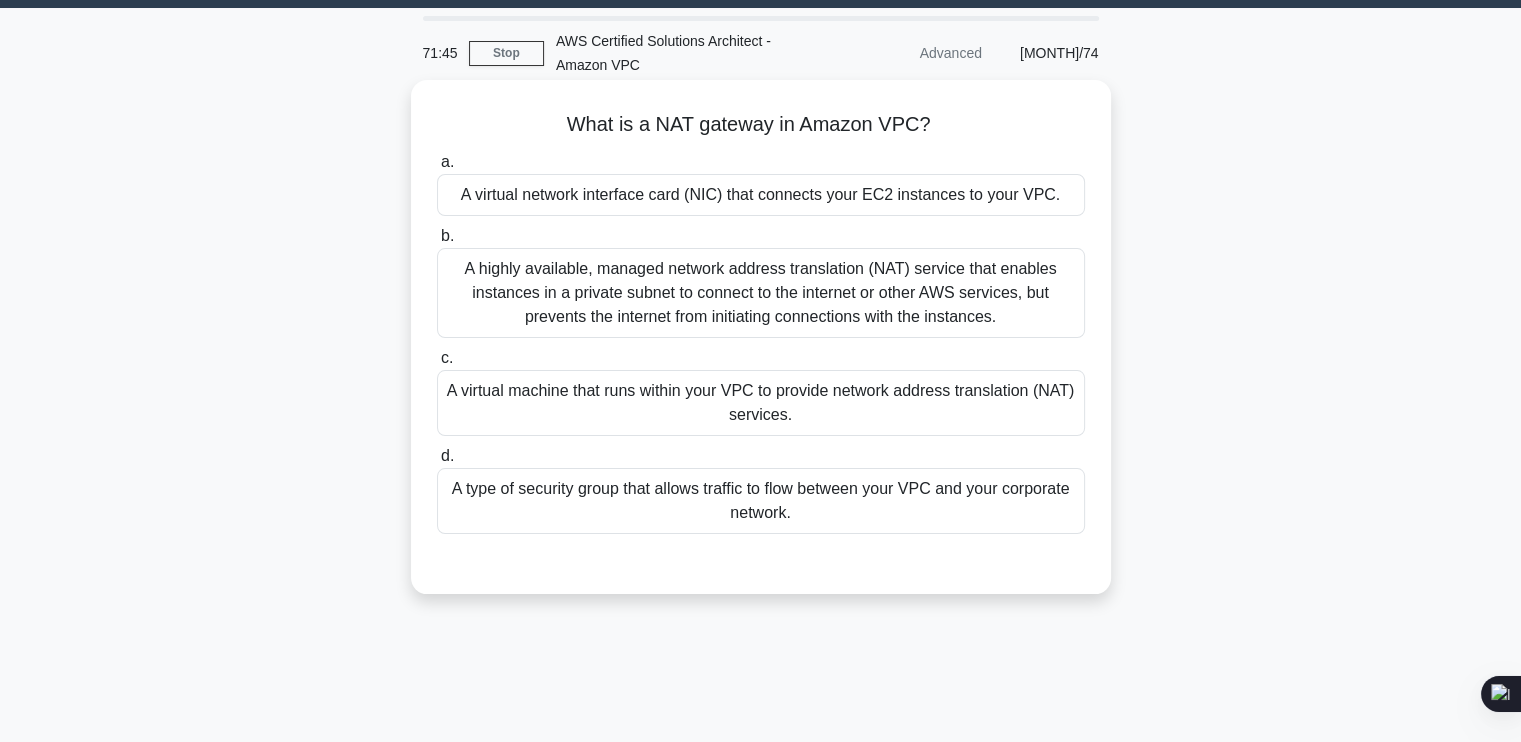 click on "A highly available, managed network address translation (NAT) service that enables instances in a private subnet to connect to the internet or other AWS services, but prevents the internet from initiating connections with the instances." at bounding box center [761, 293] 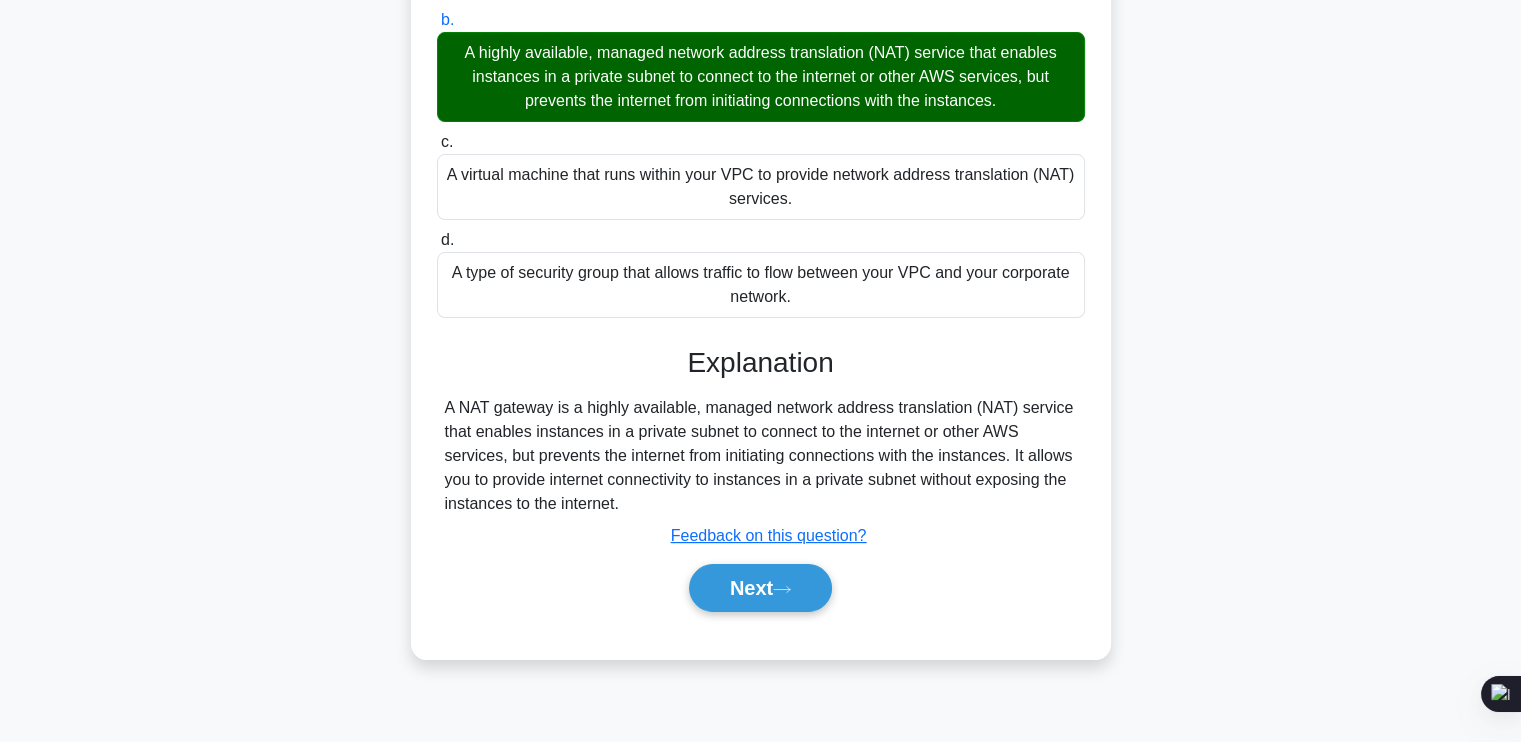 scroll, scrollTop: 338, scrollLeft: 0, axis: vertical 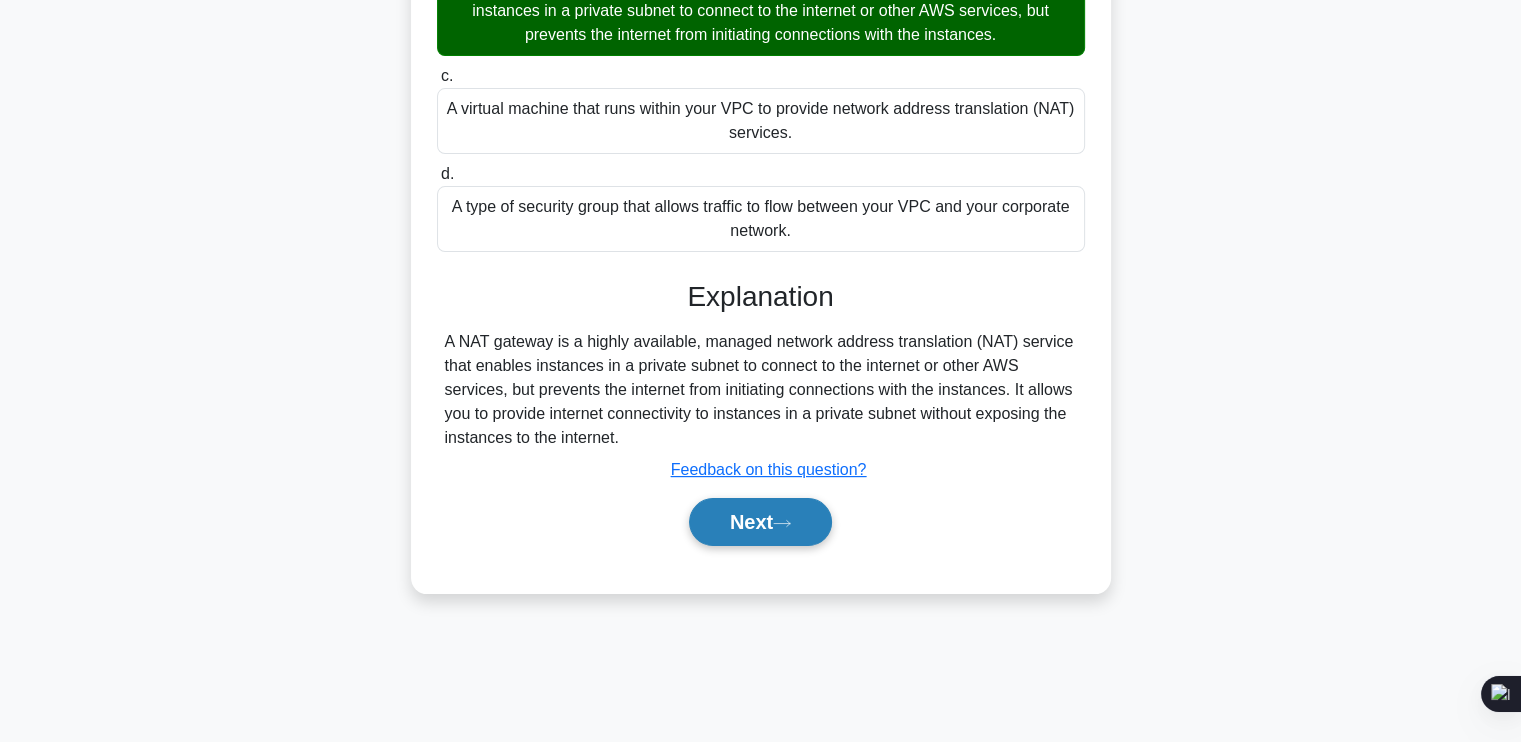 click on "Next" at bounding box center [760, 522] 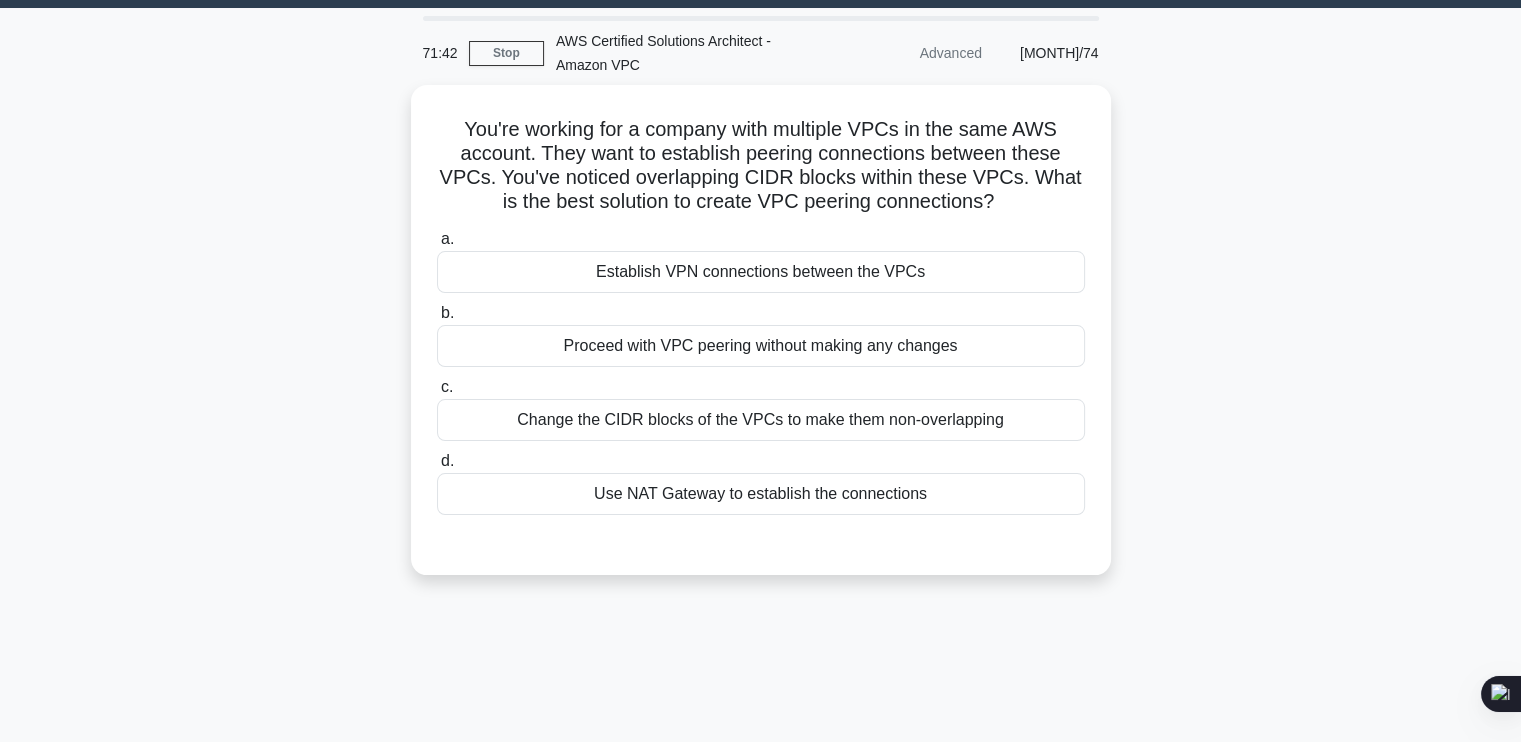 scroll, scrollTop: 51, scrollLeft: 0, axis: vertical 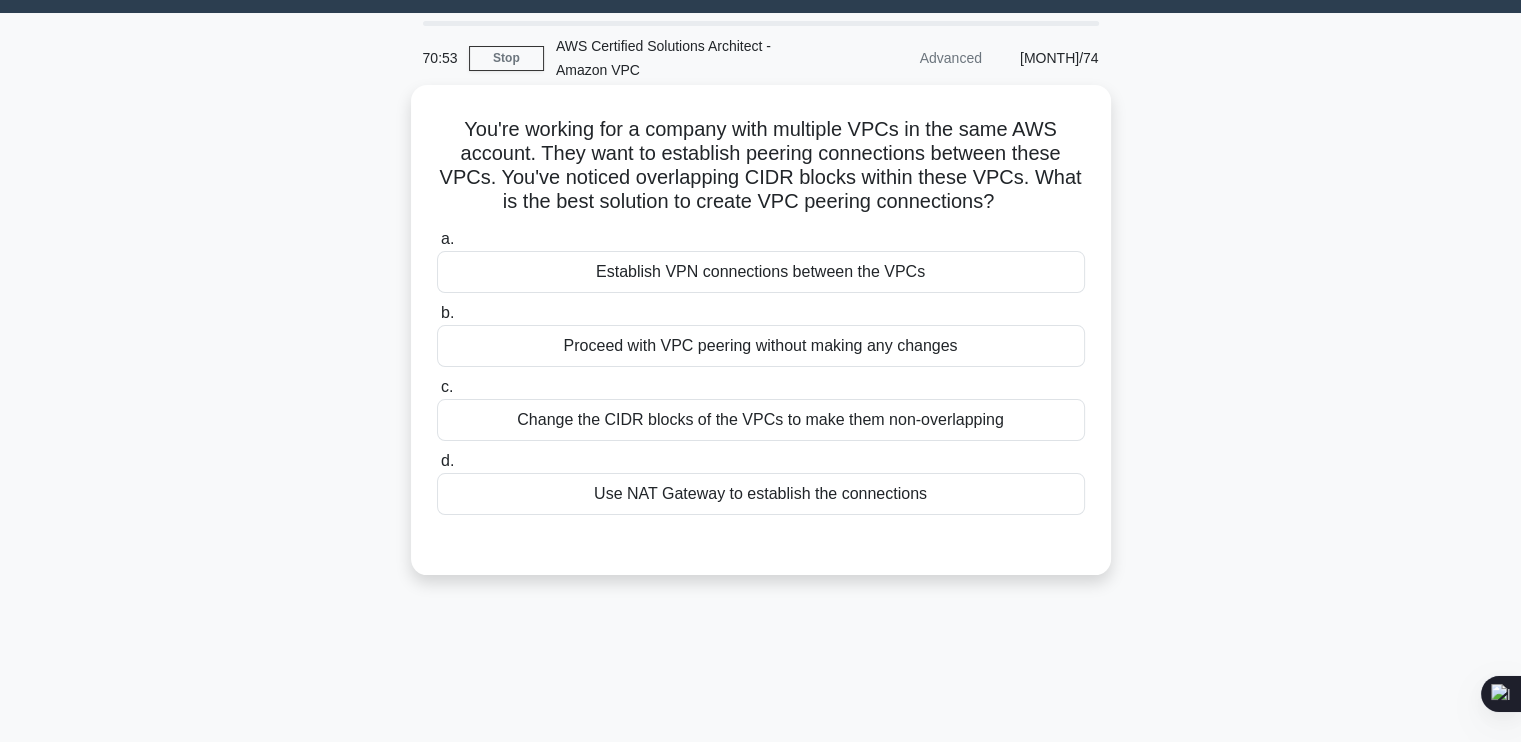 click on "Change the CIDR blocks of the VPCs to make them non-overlapping" at bounding box center [761, 420] 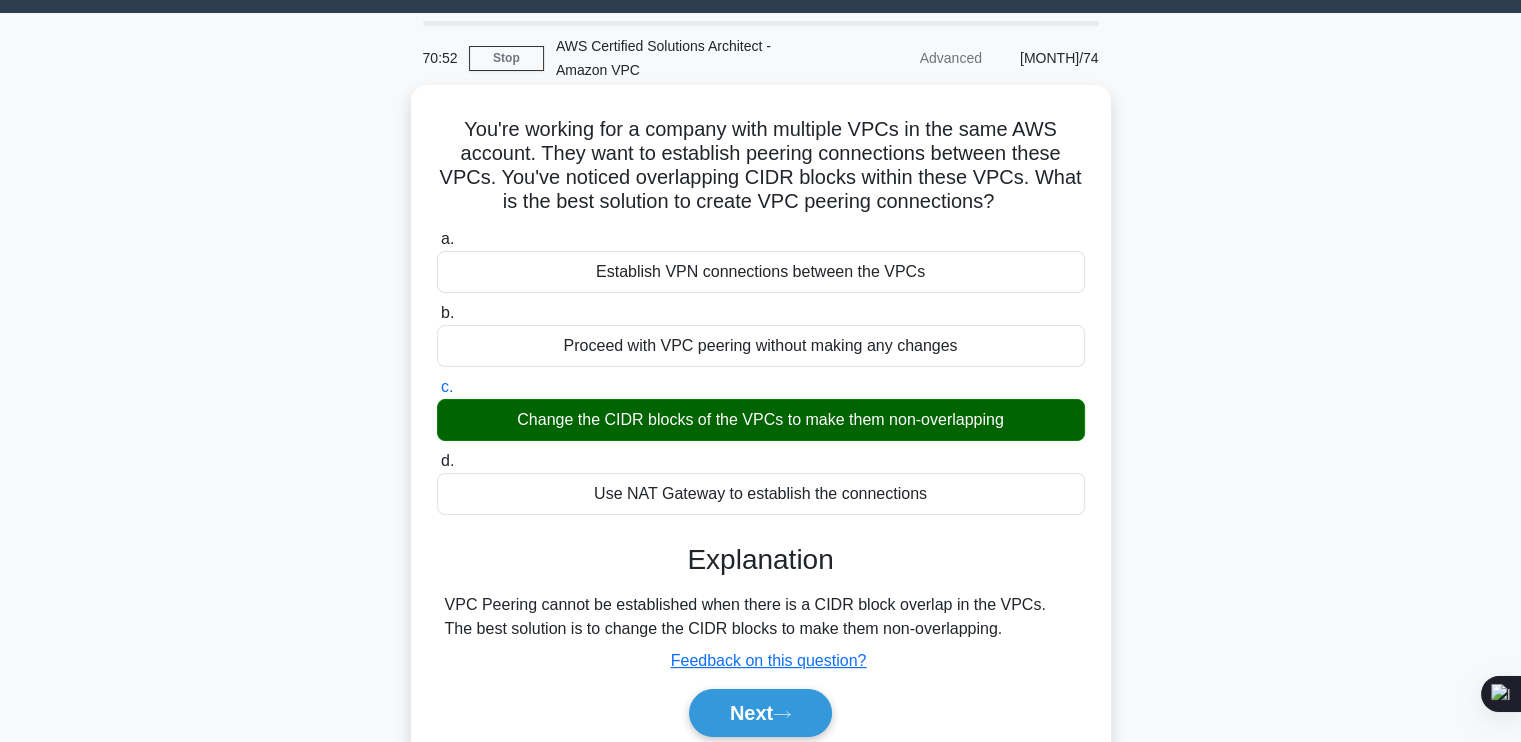 scroll, scrollTop: 338, scrollLeft: 0, axis: vertical 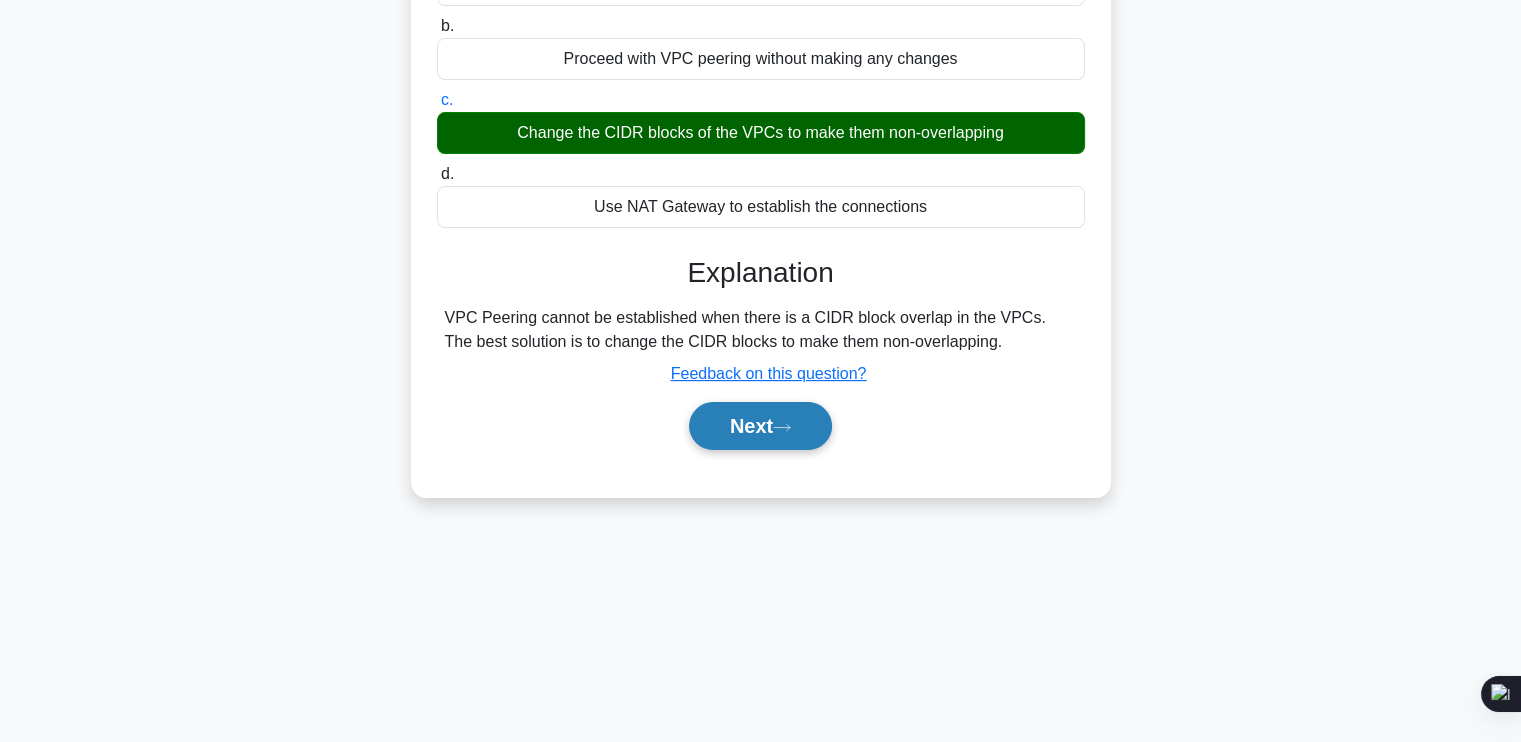 click on "Next" at bounding box center (760, 426) 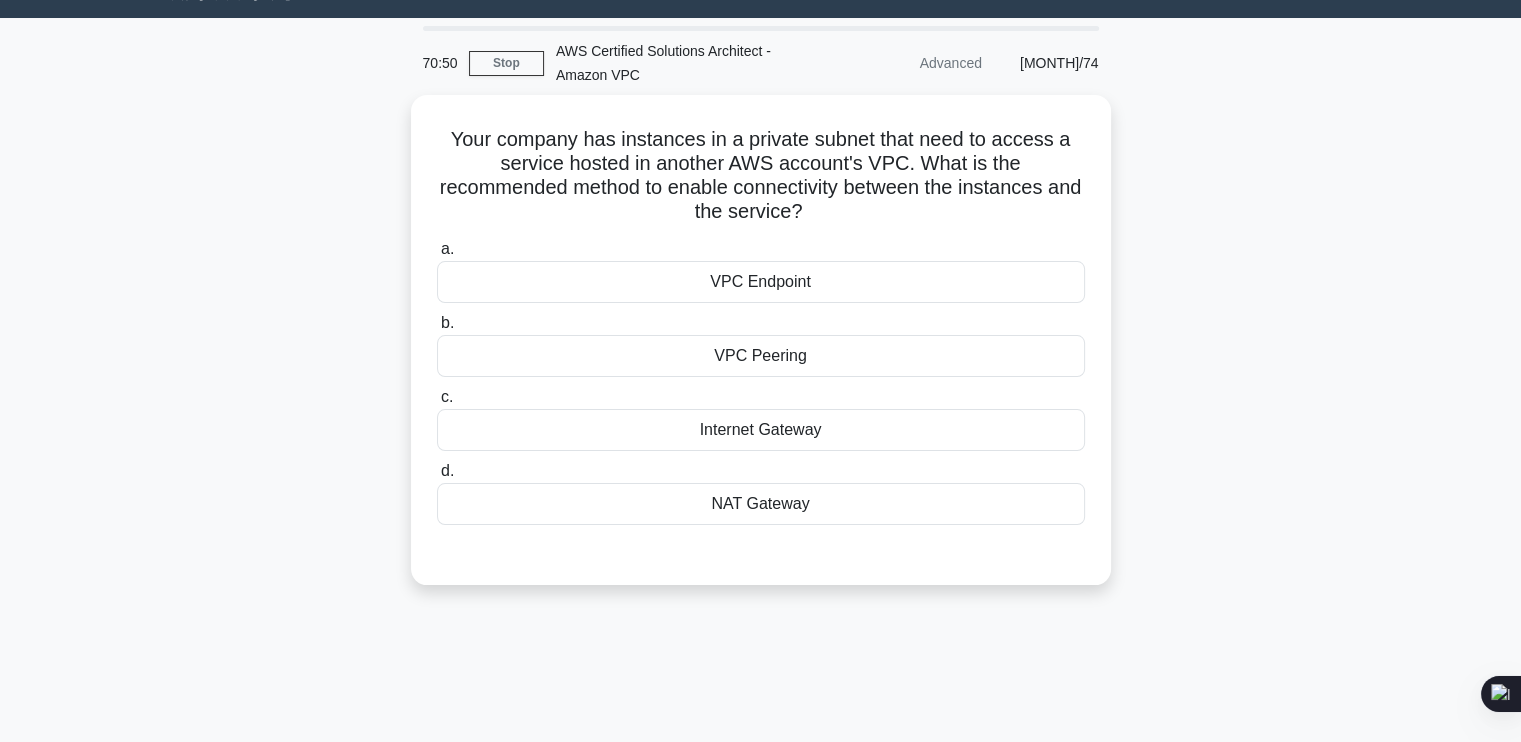 scroll, scrollTop: 45, scrollLeft: 0, axis: vertical 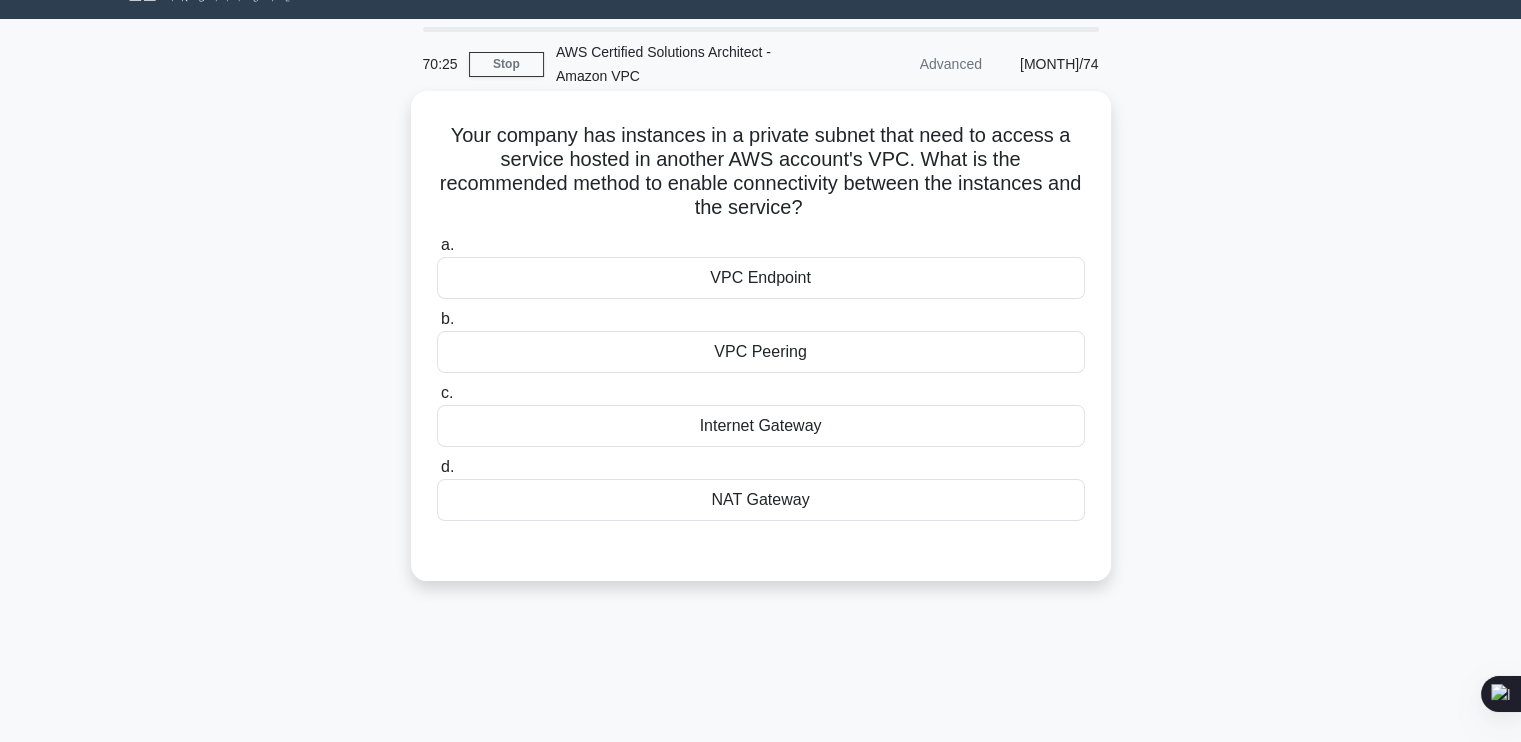 click on "VPC Endpoint" at bounding box center [761, 278] 